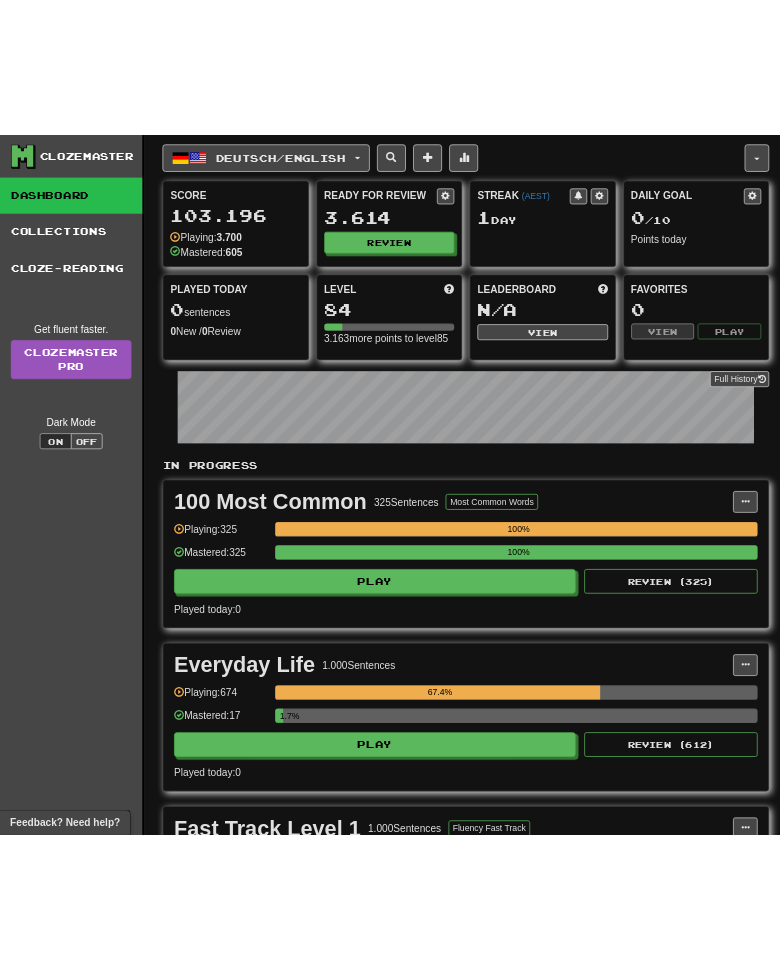scroll, scrollTop: 0, scrollLeft: 0, axis: both 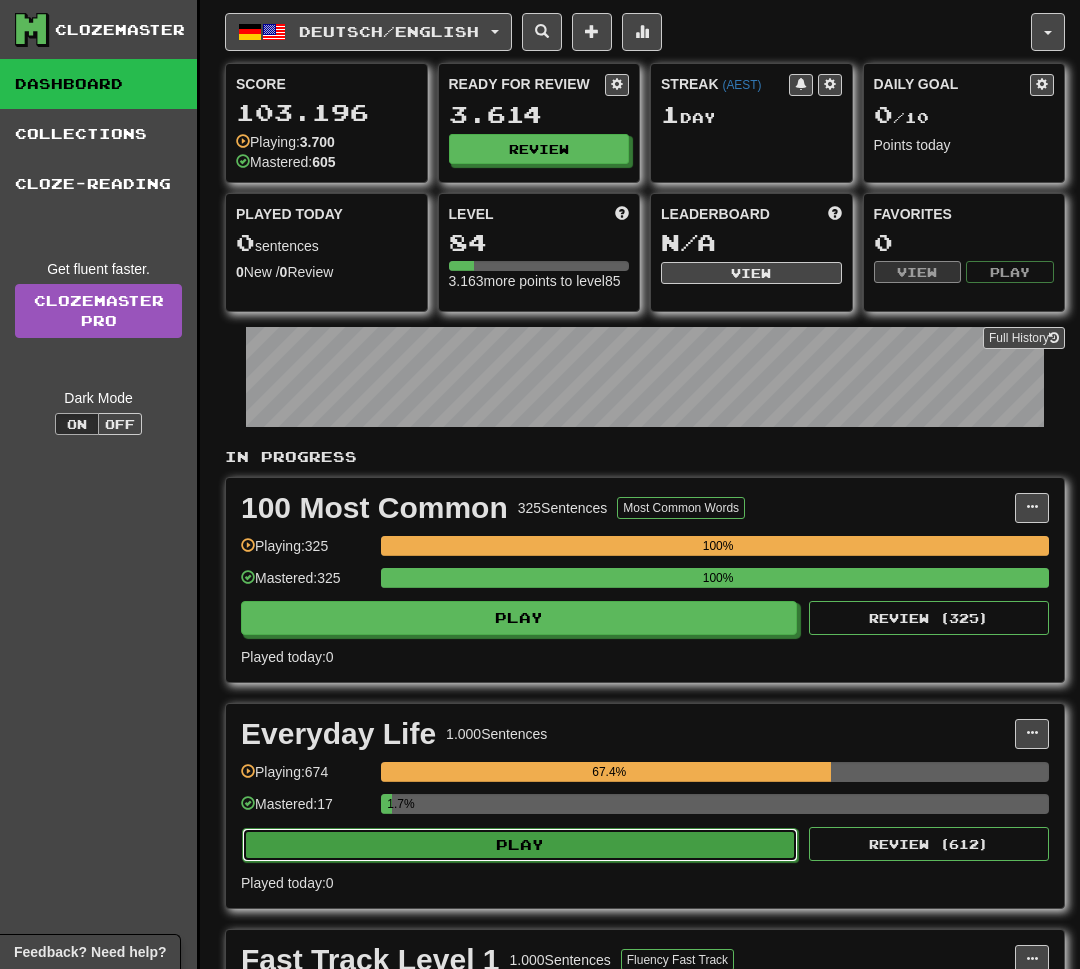 click on "Play" at bounding box center (520, 845) 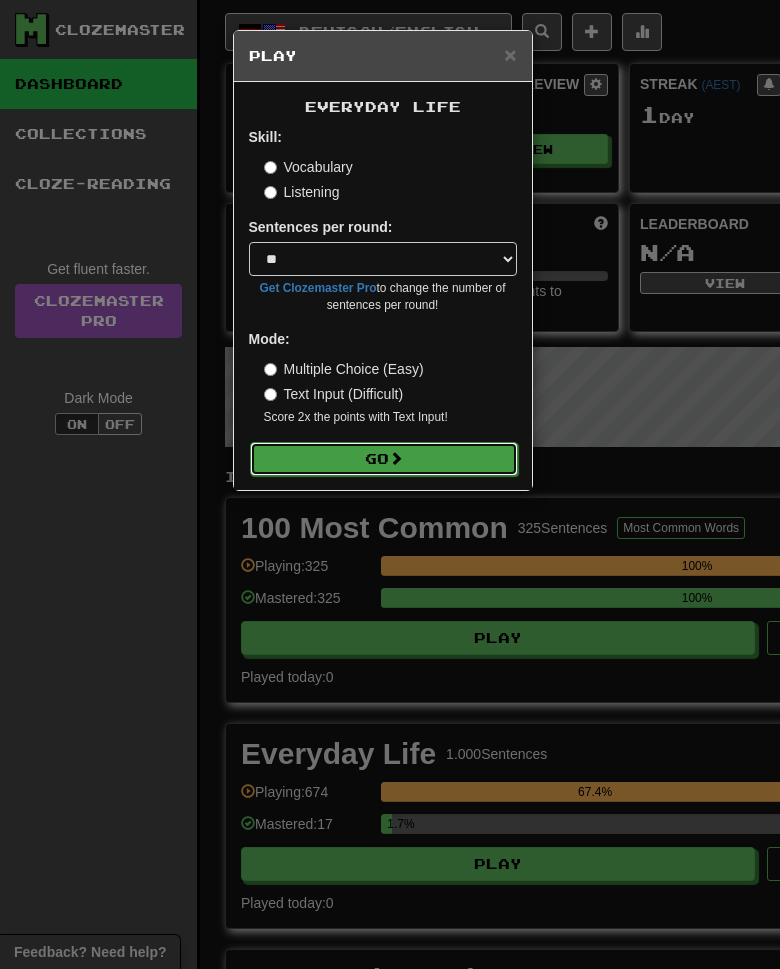 click on "Go" at bounding box center (384, 459) 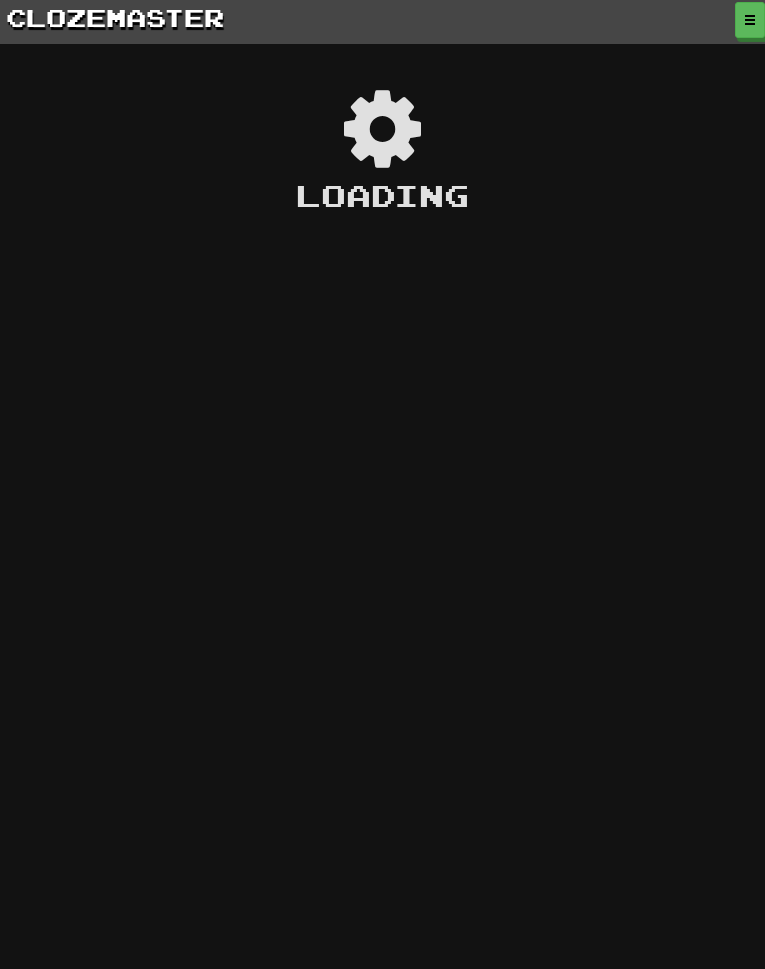 scroll, scrollTop: 0, scrollLeft: 0, axis: both 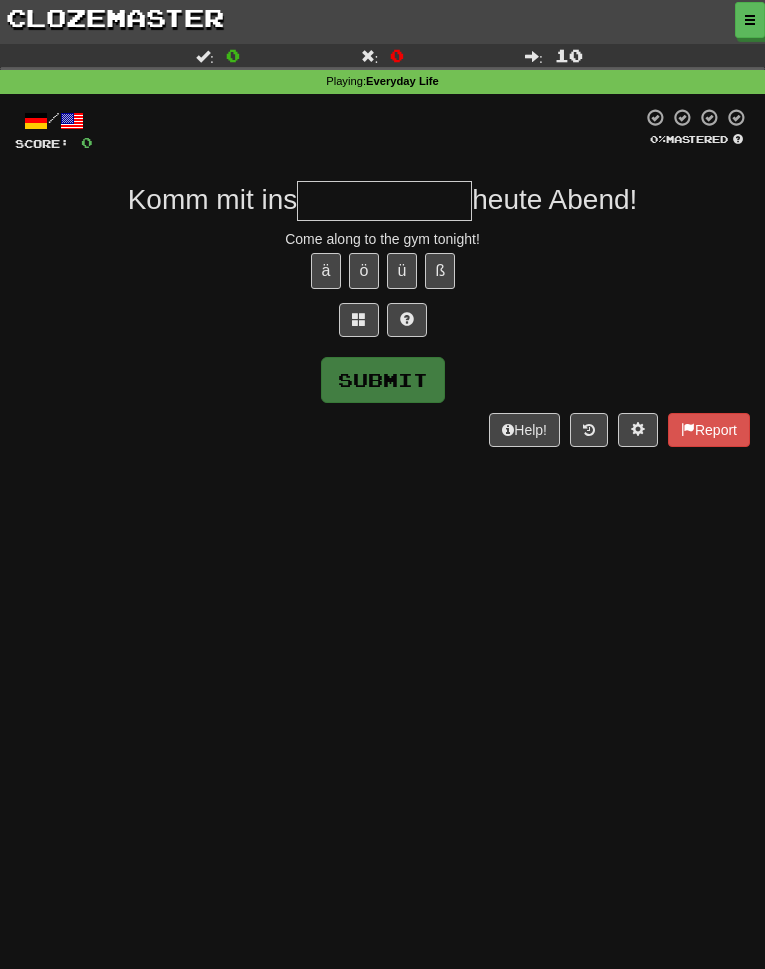 click at bounding box center [384, 201] 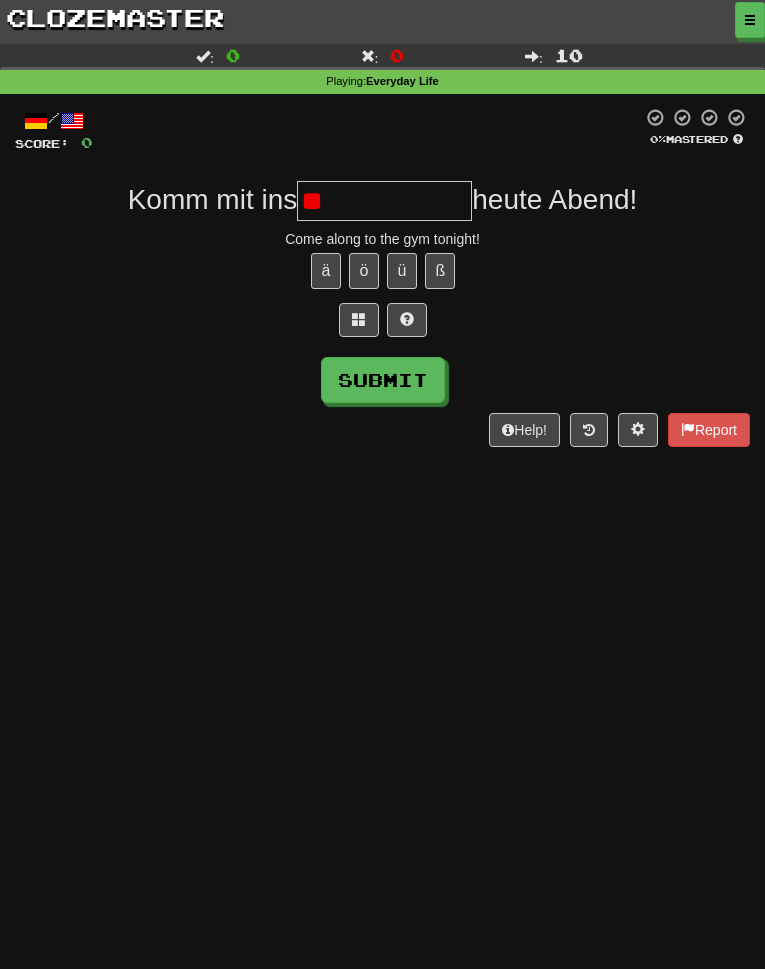 type on "*" 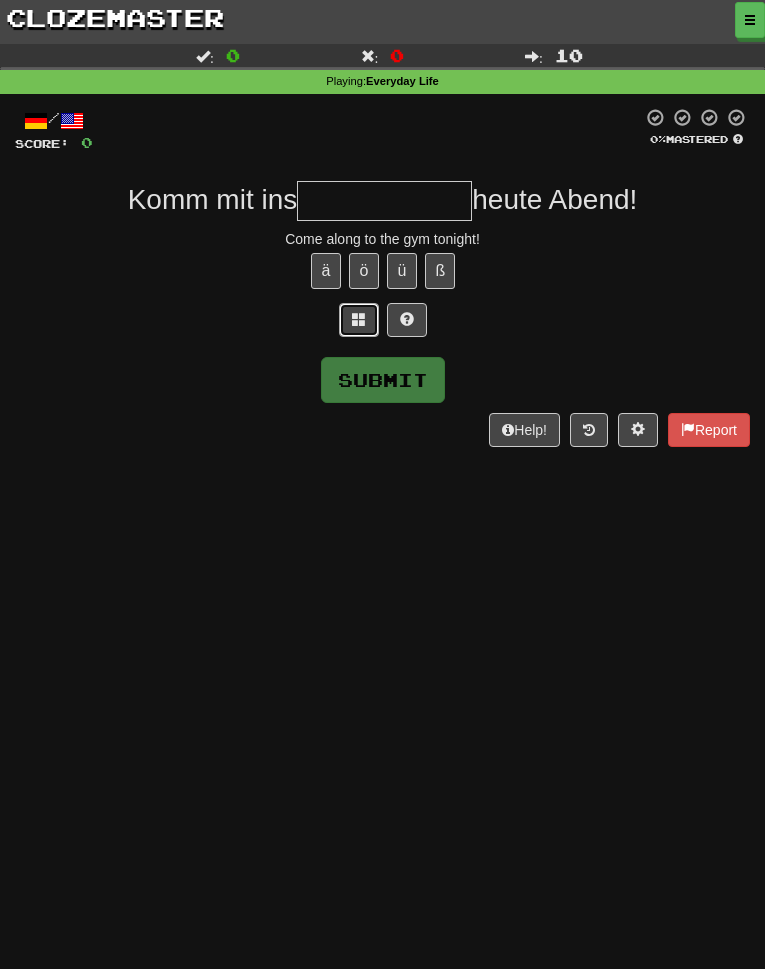 click at bounding box center [359, 319] 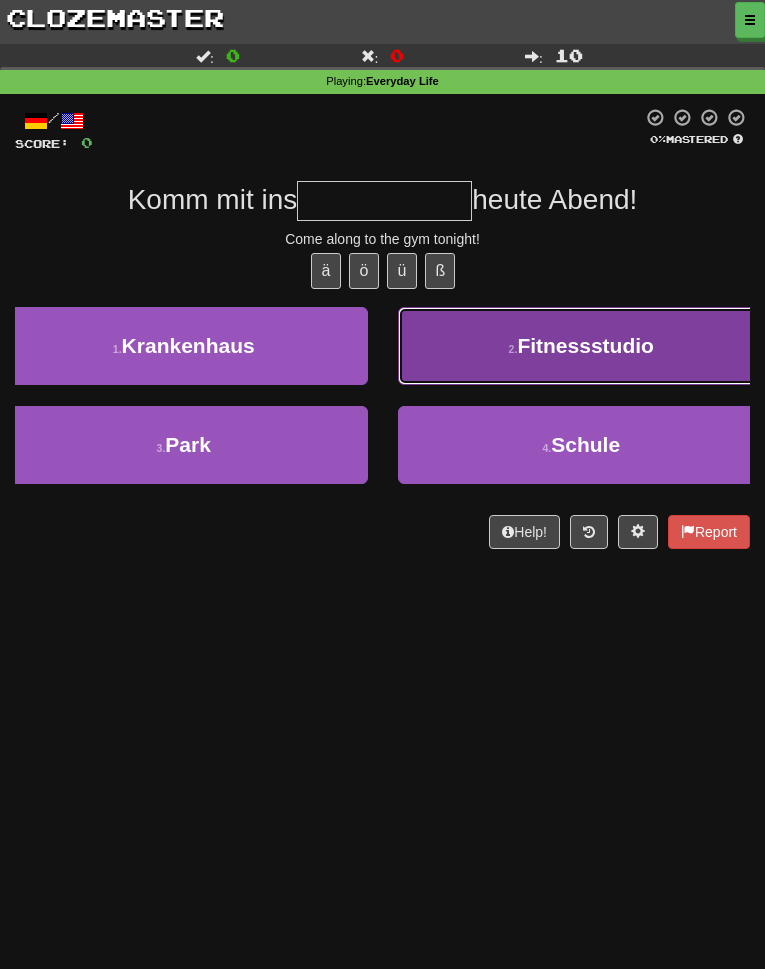 click on "Fitnessstudio" at bounding box center (585, 345) 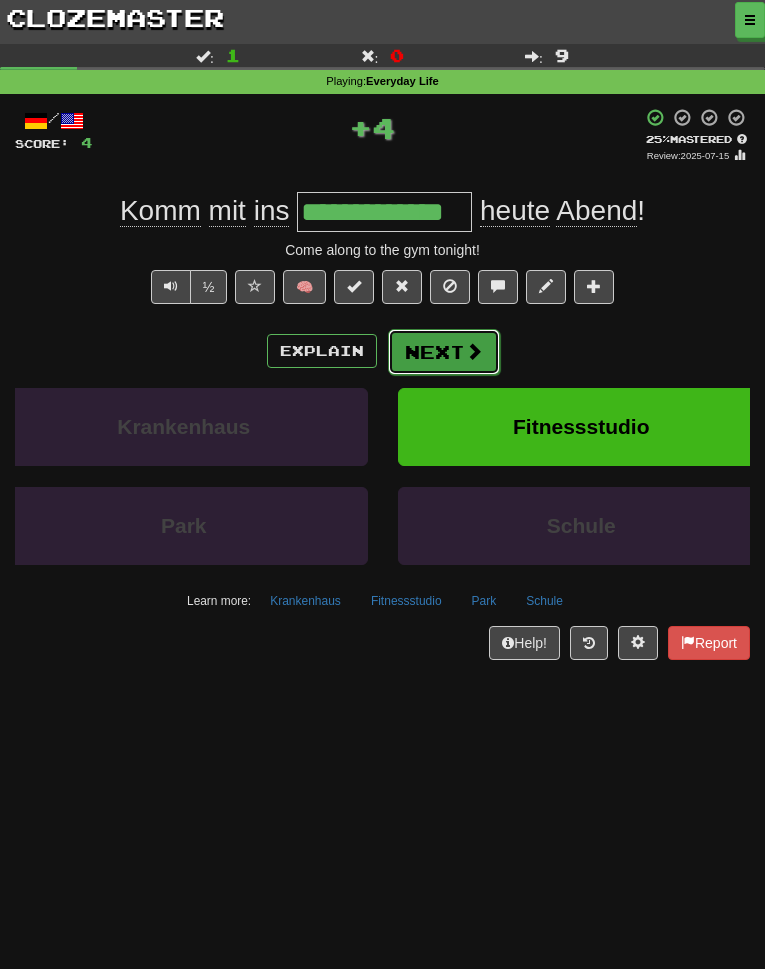 click on "Next" at bounding box center (444, 352) 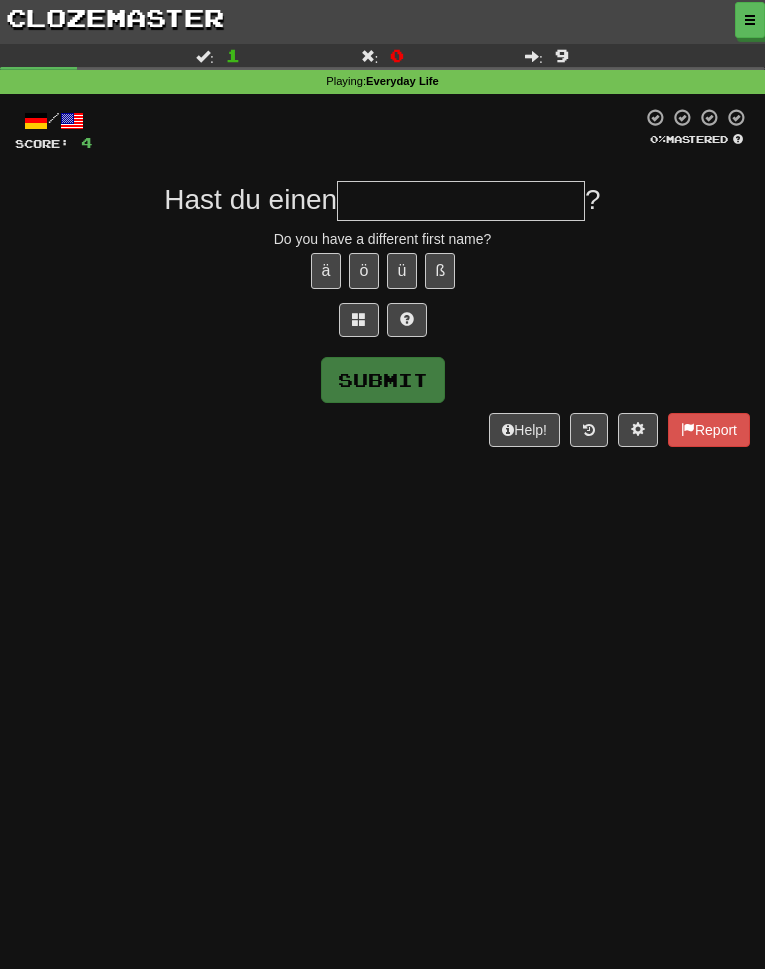 type on "*" 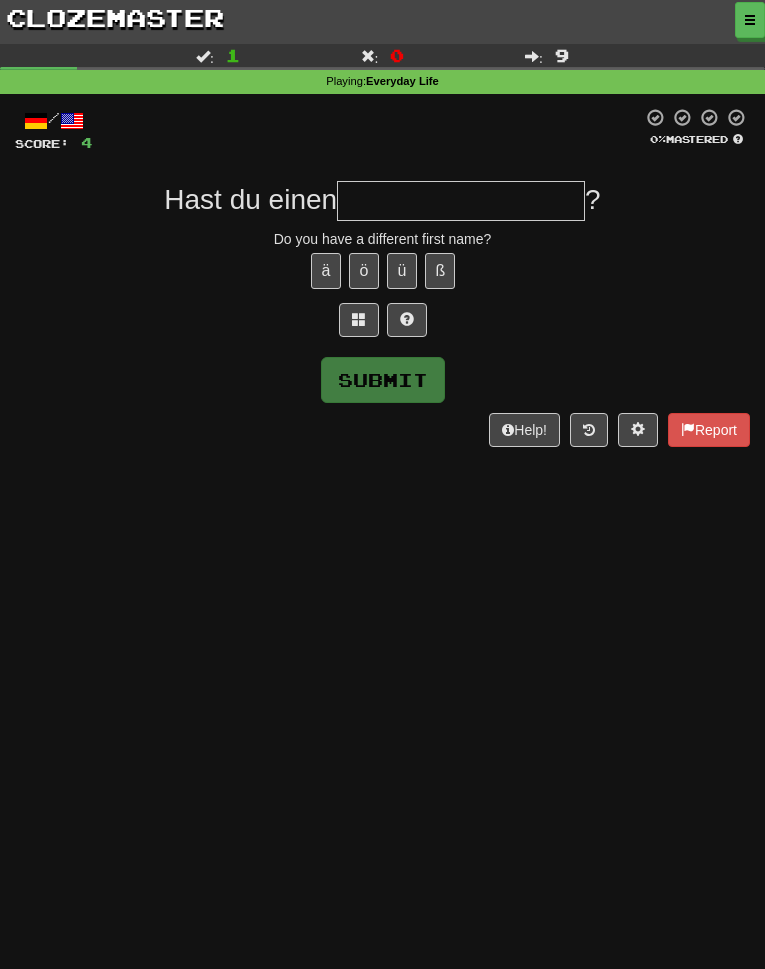 type on "*" 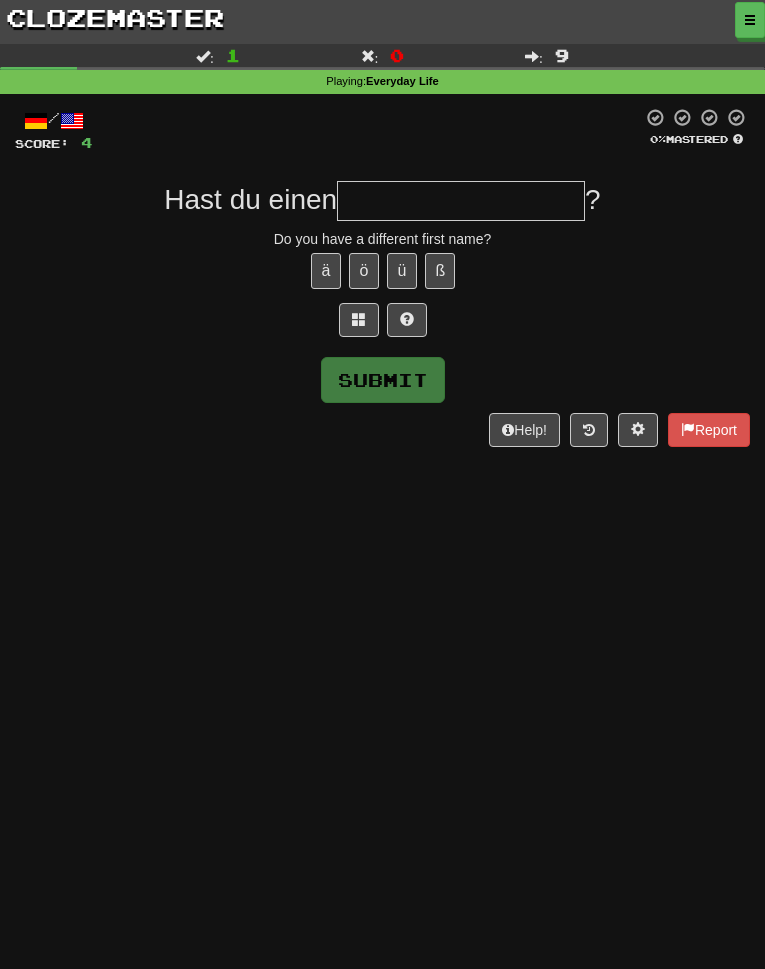 type on "**********" 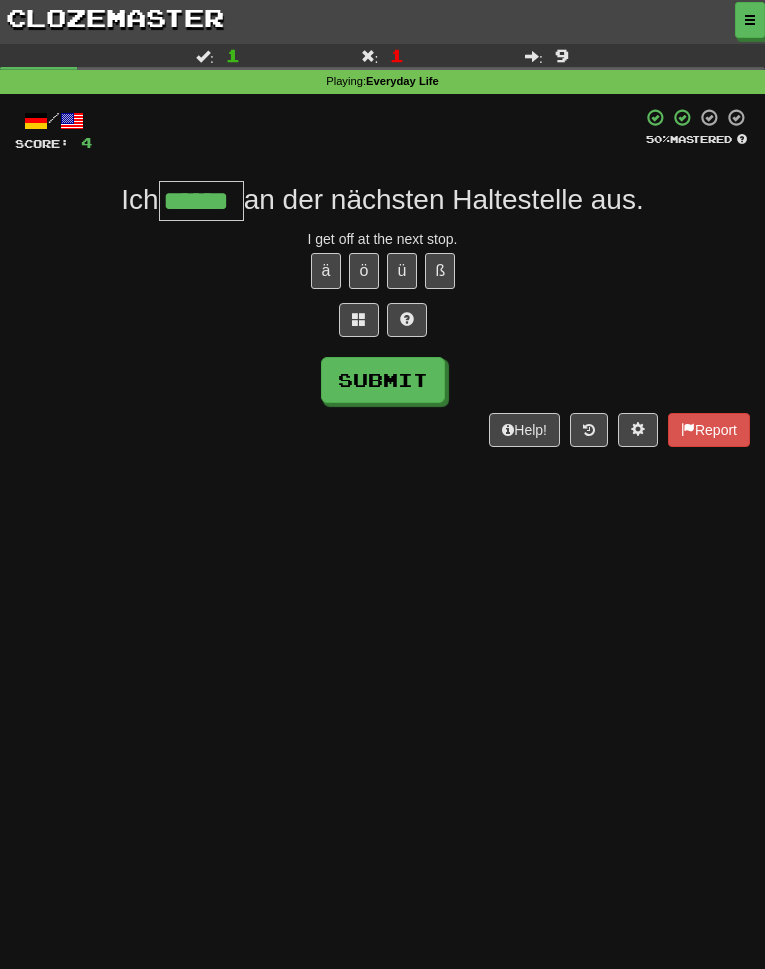 type on "******" 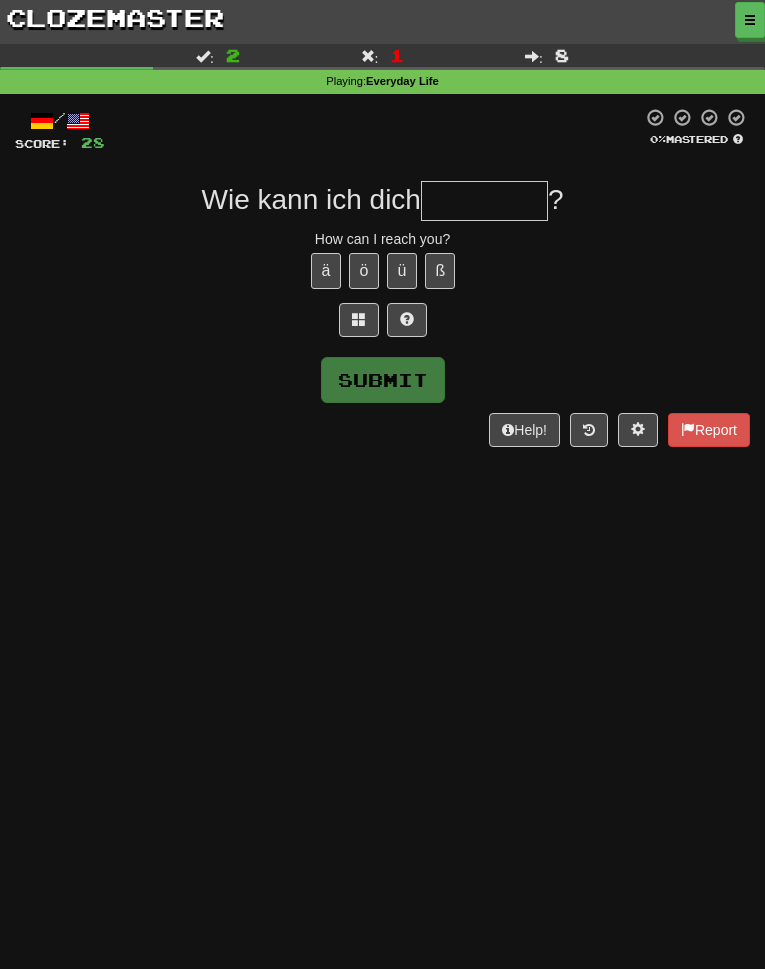 type on "*" 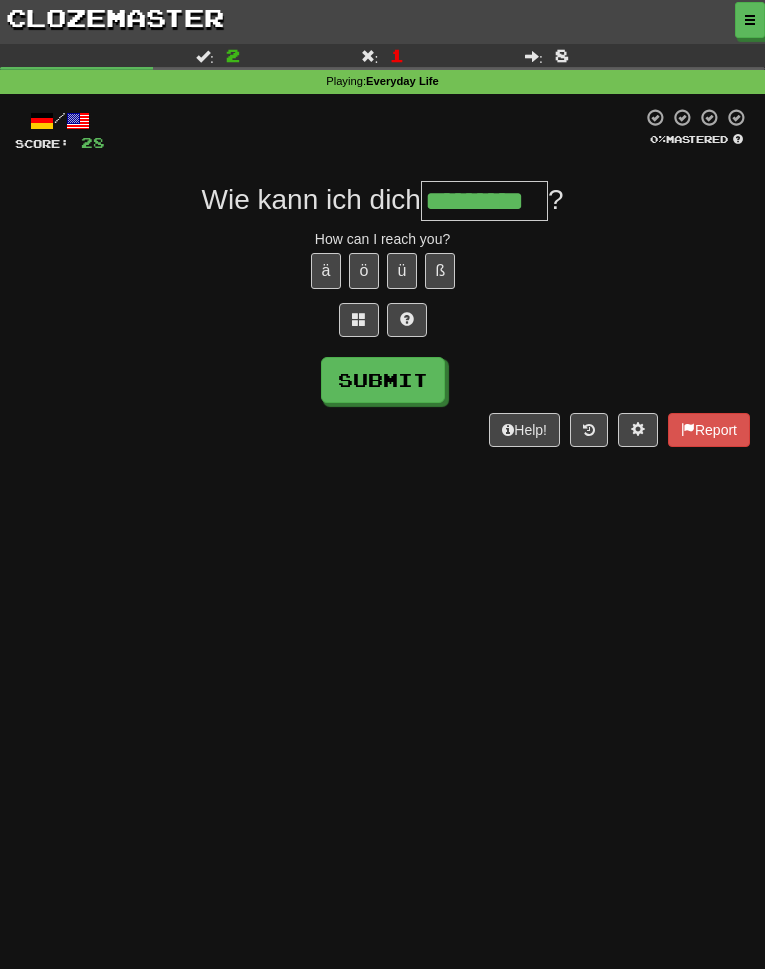type on "*********" 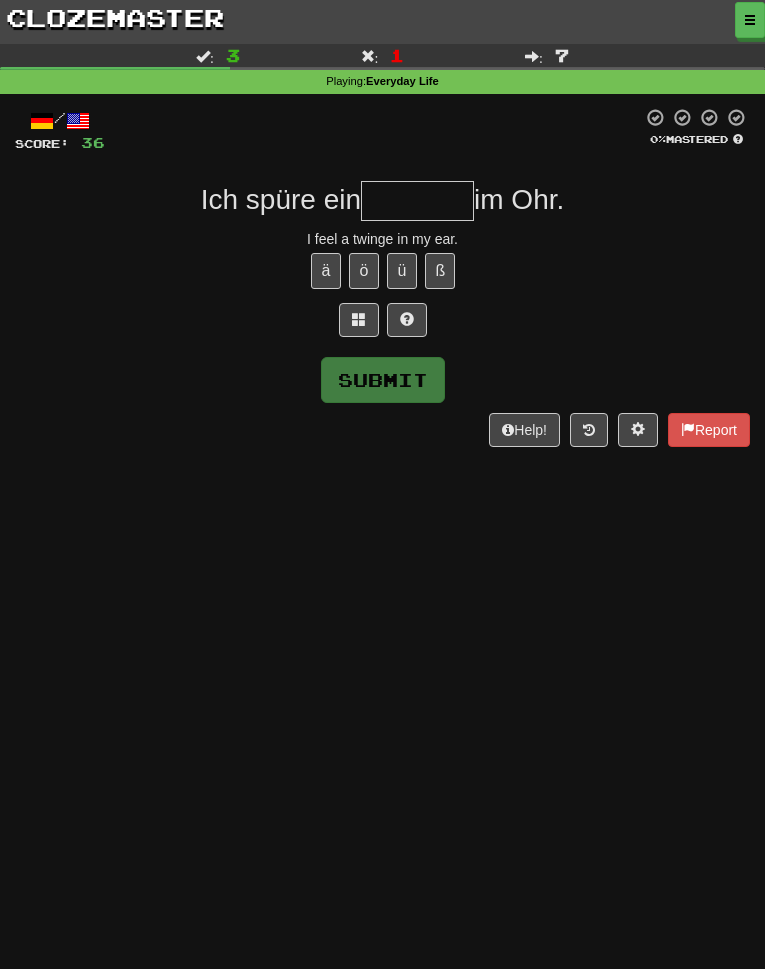type on "*" 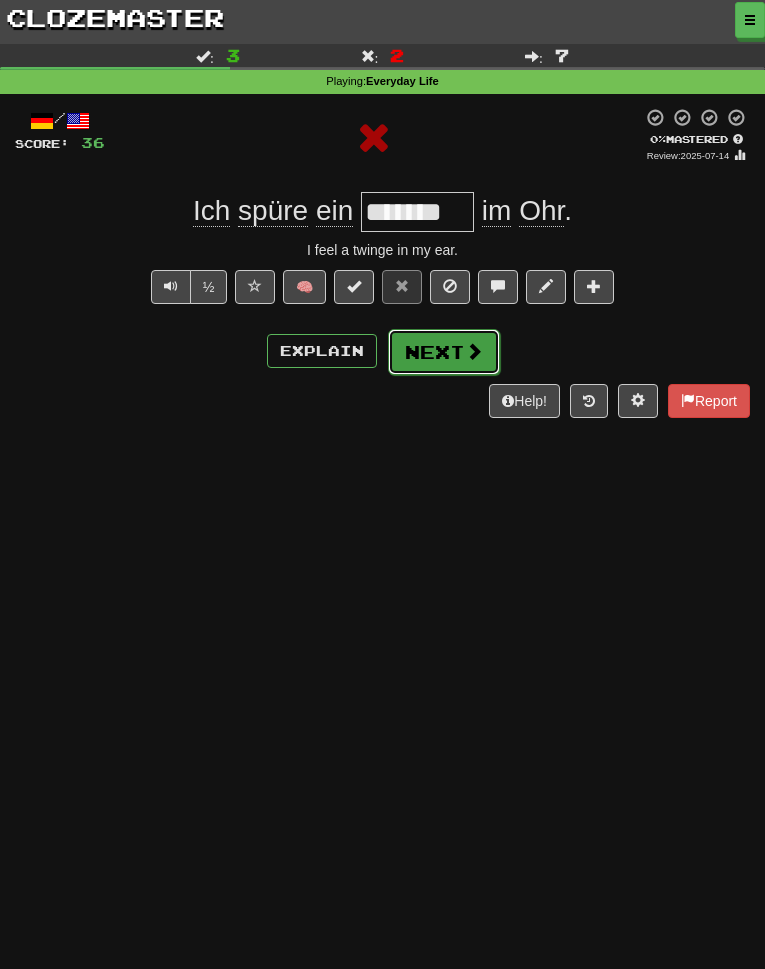click at bounding box center [474, 351] 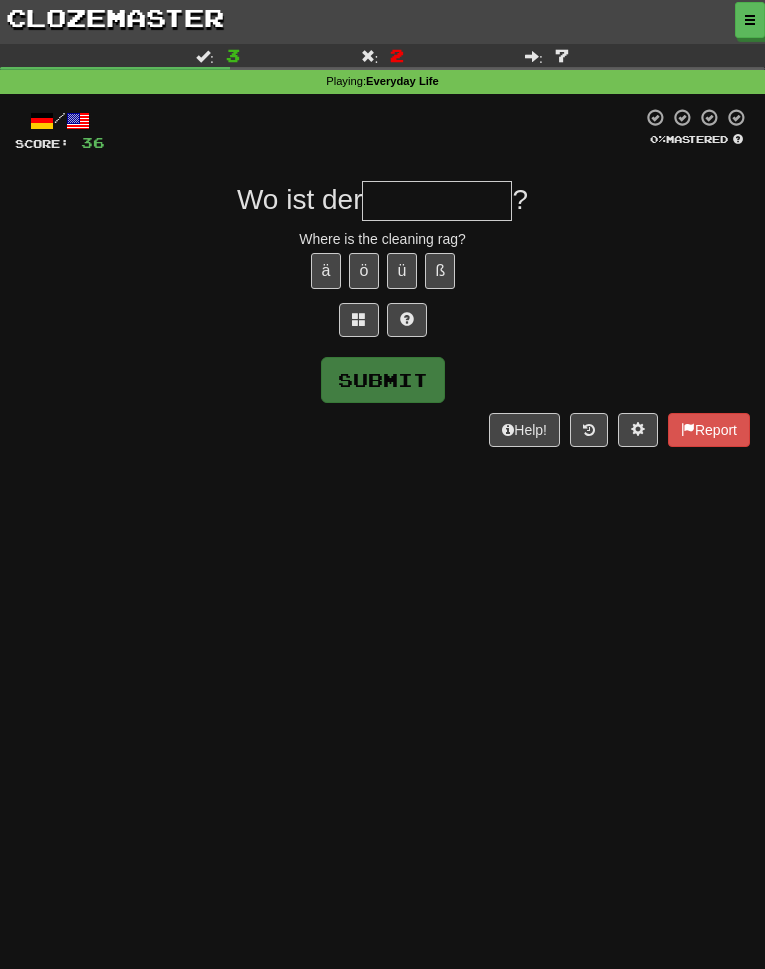 click at bounding box center (437, 201) 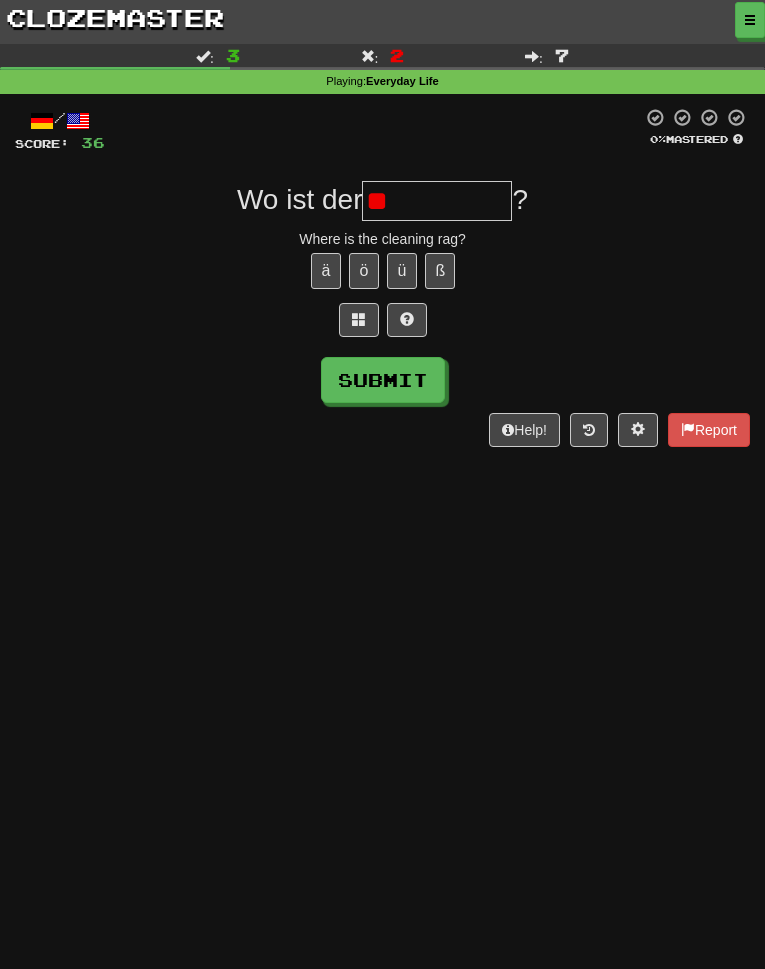 type on "*" 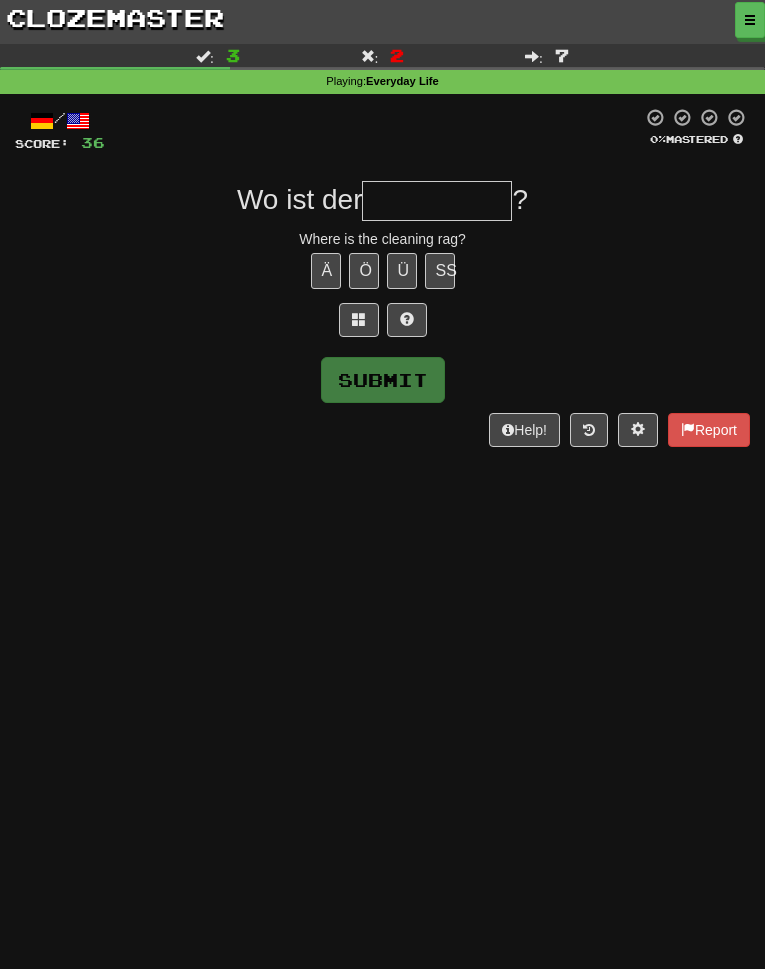 type on "*" 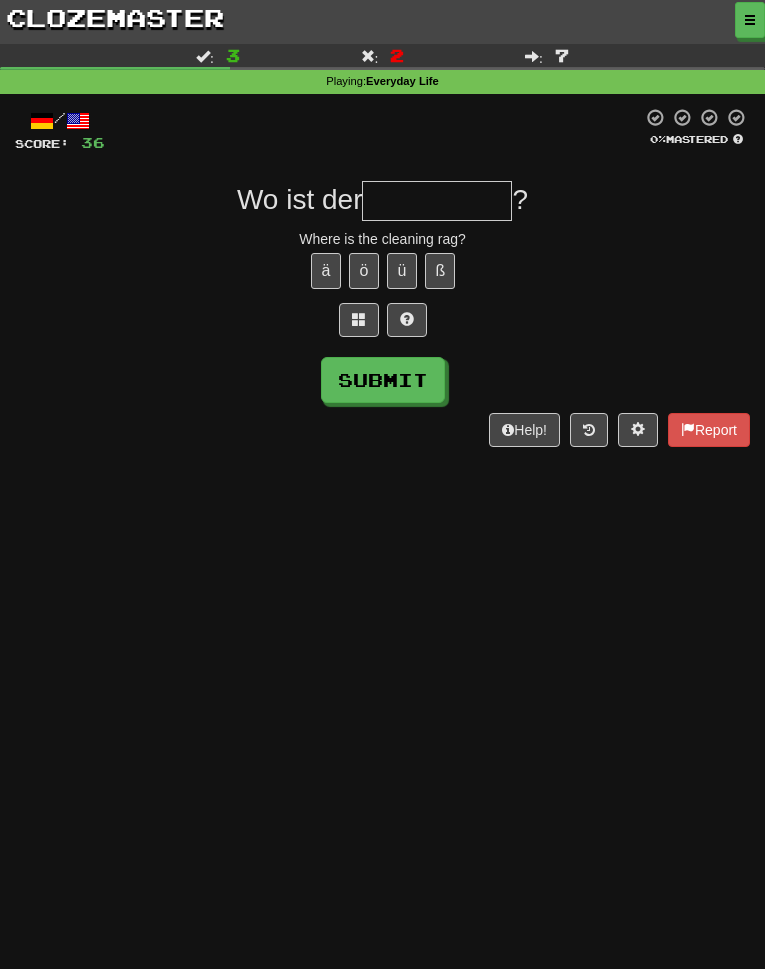 type on "**********" 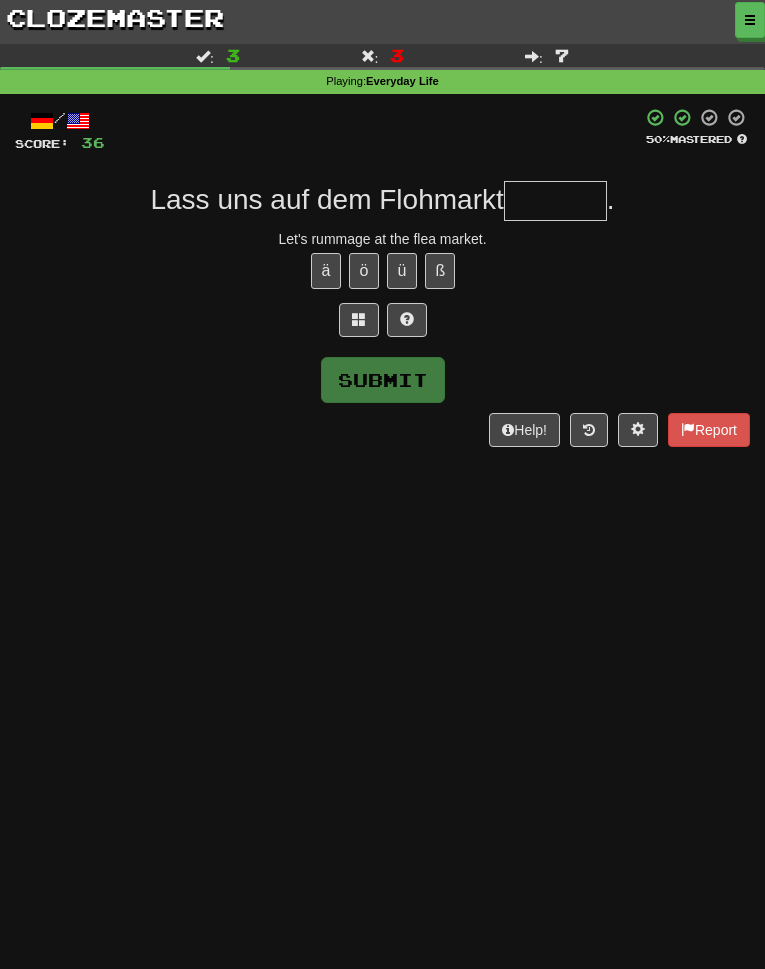 type on "*" 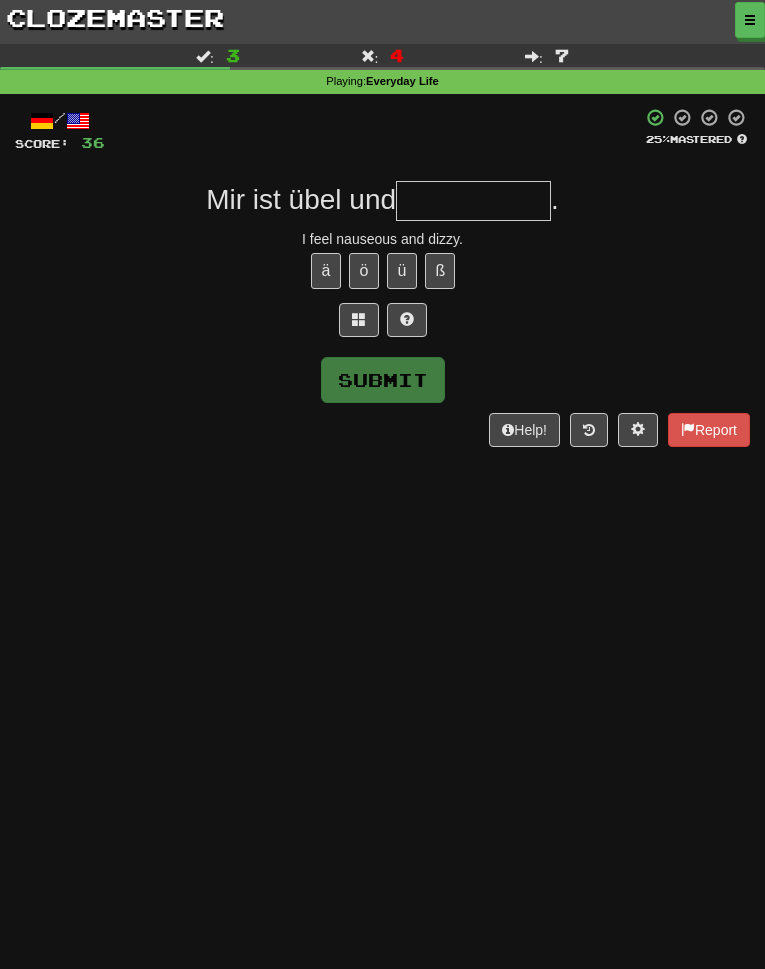 type on "*" 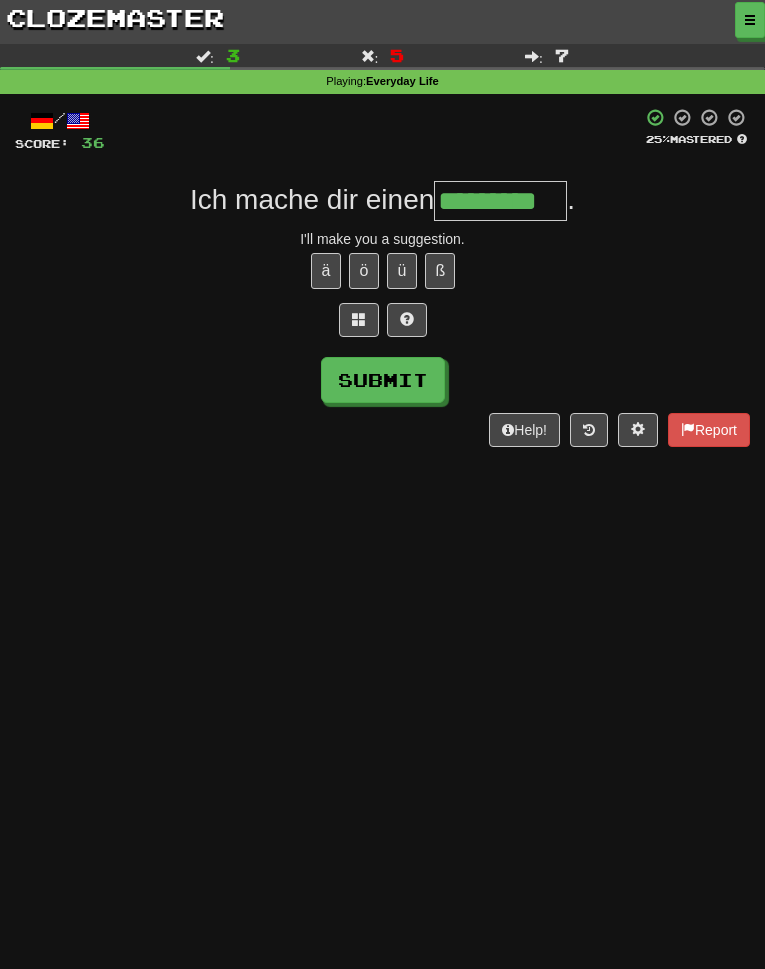 type on "*********" 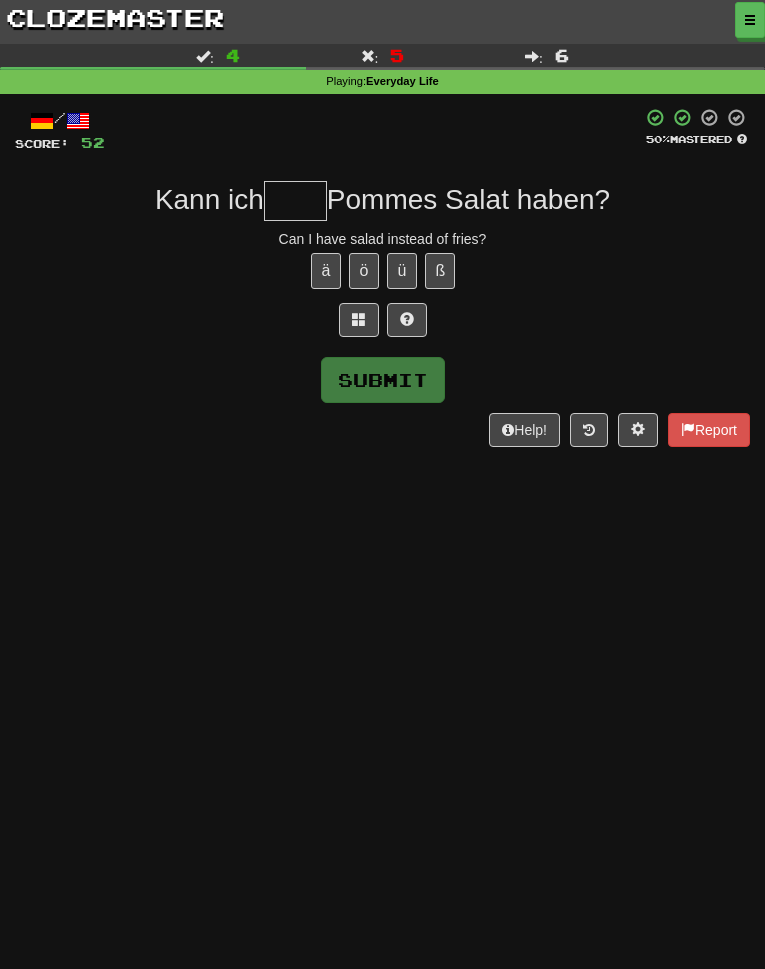type on "*" 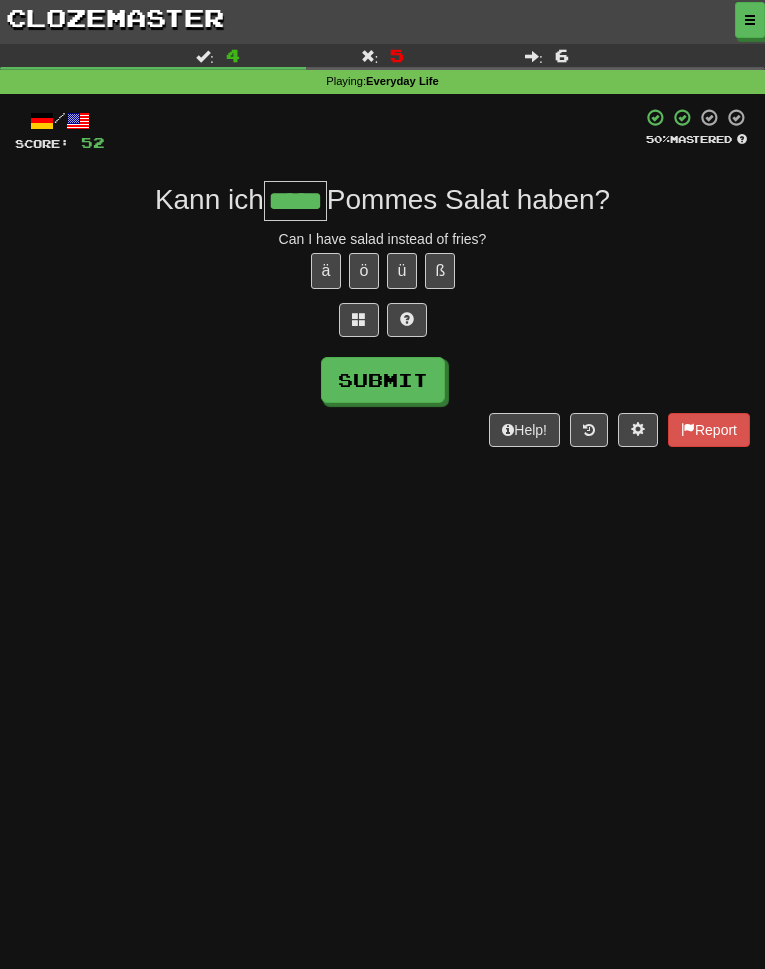 type on "*****" 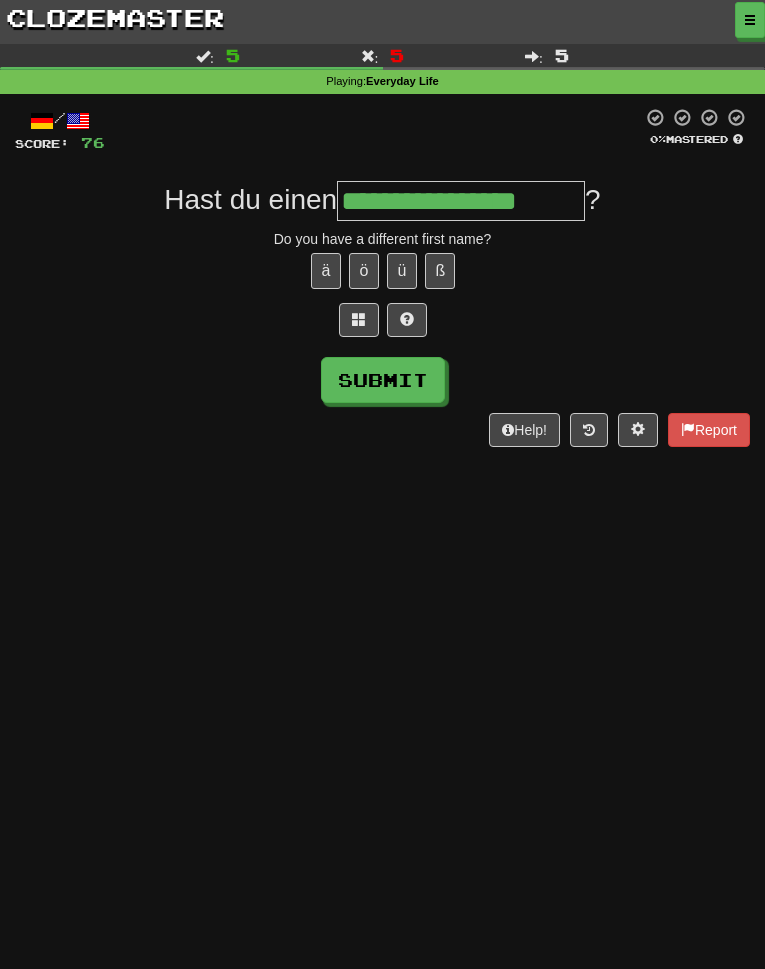 type on "**********" 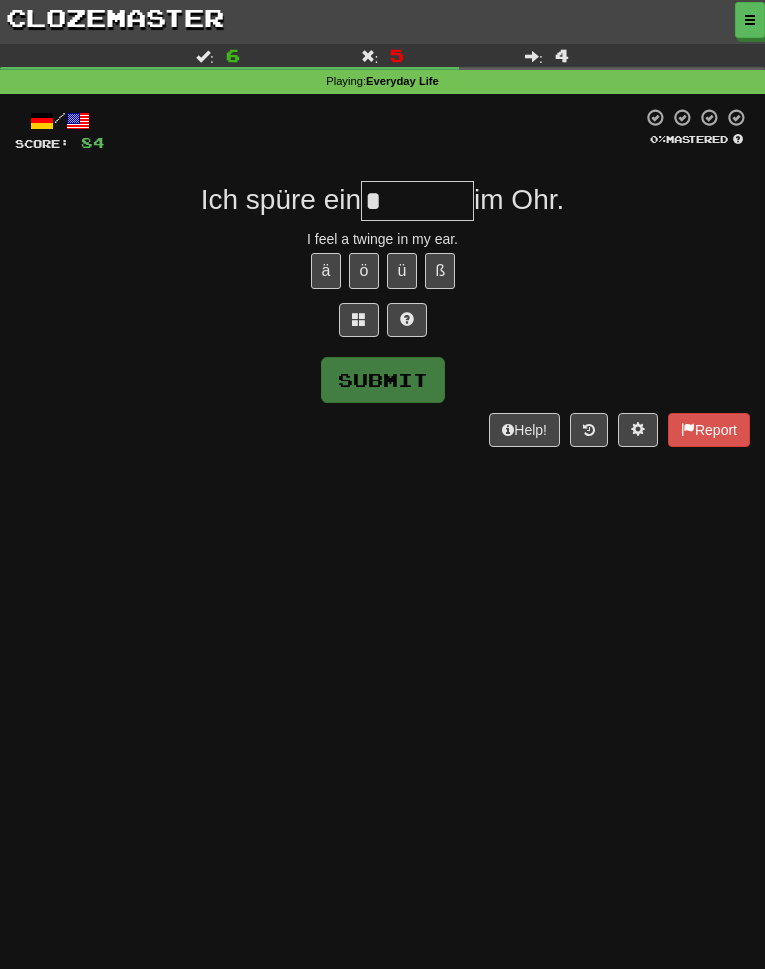 click on "*" at bounding box center (417, 201) 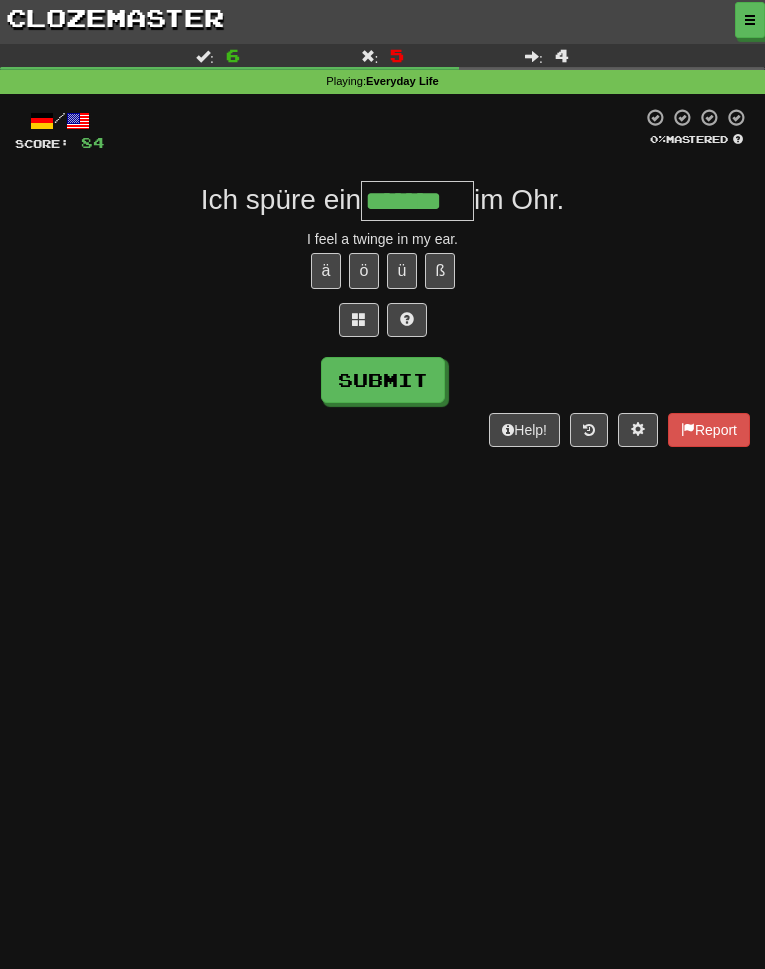 type on "*******" 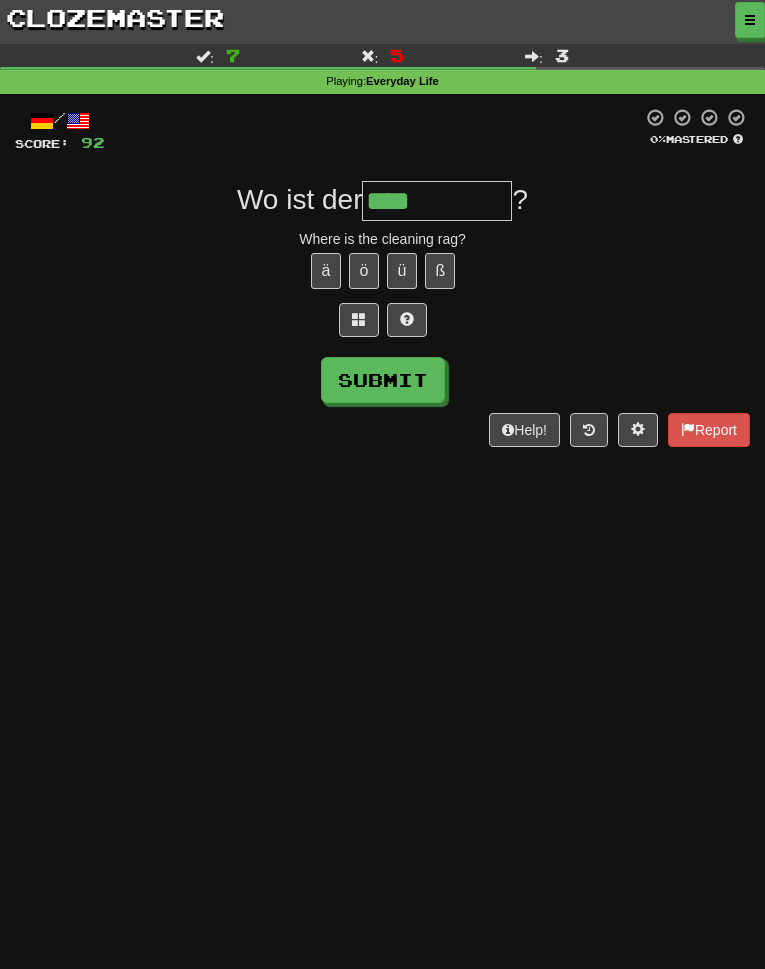 type on "**********" 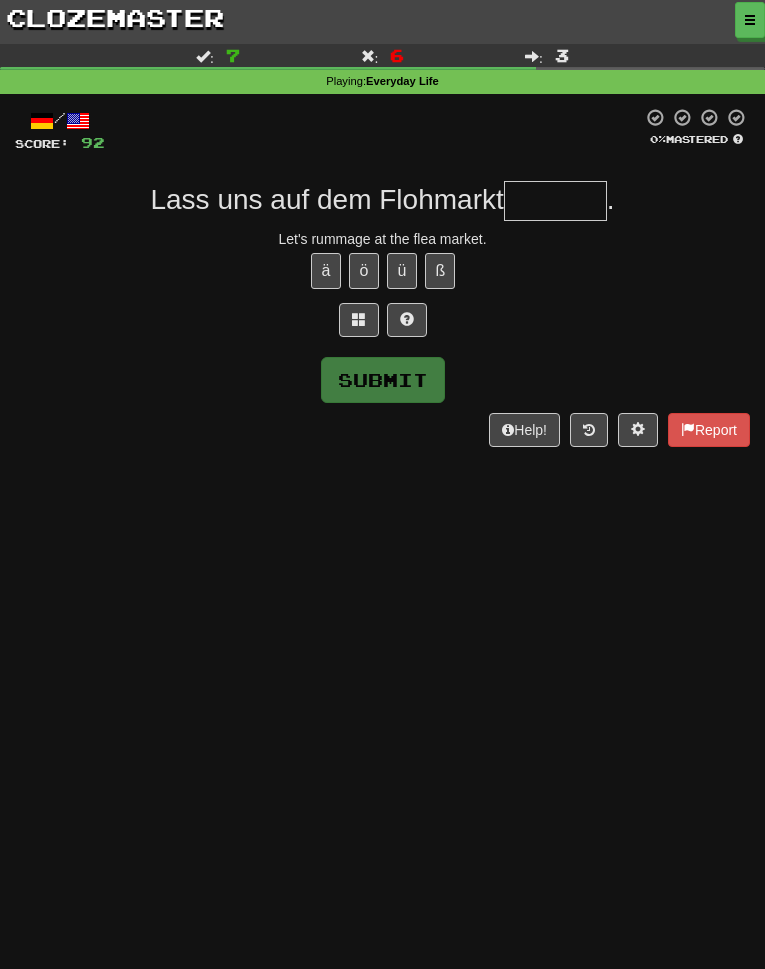 type on "*" 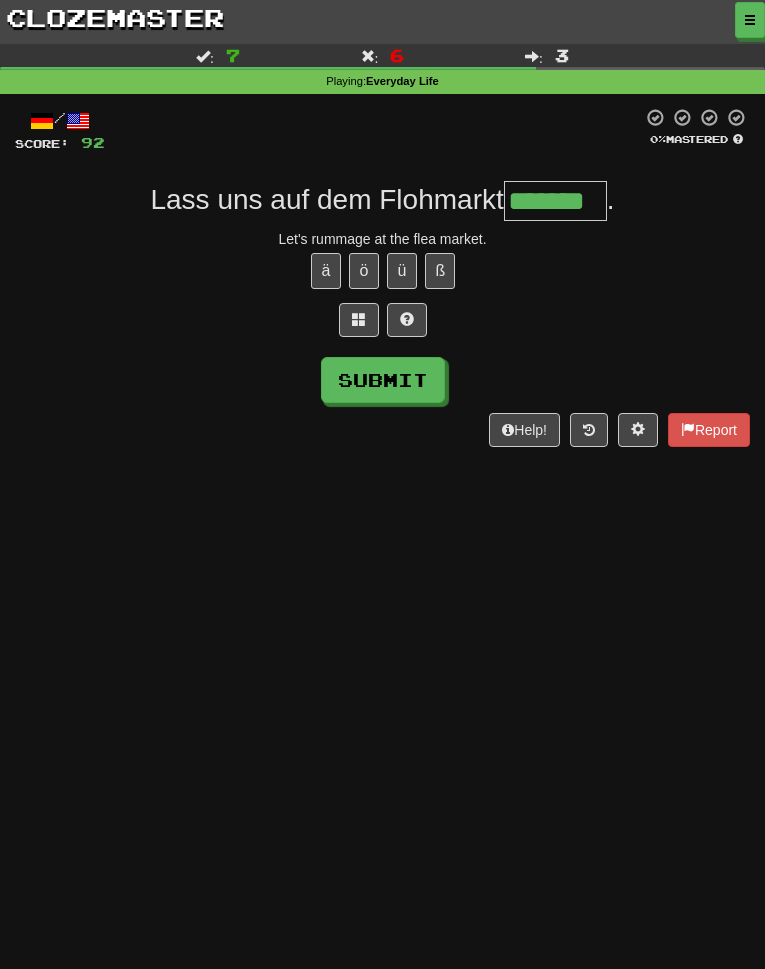 scroll, scrollTop: 0, scrollLeft: 9, axis: horizontal 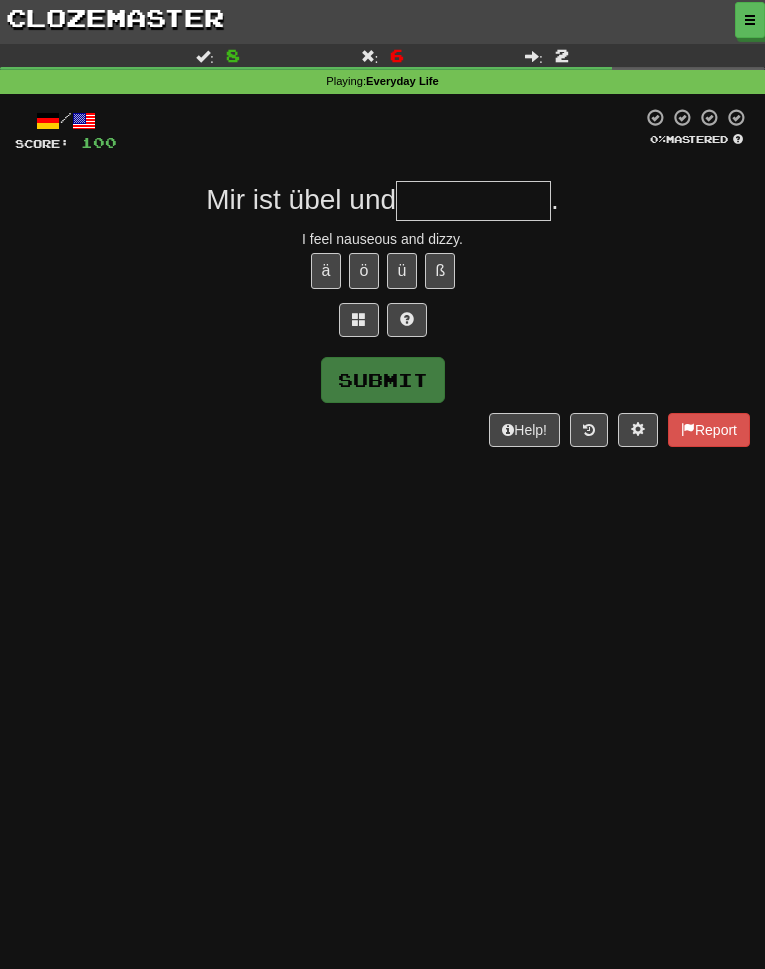 type on "**********" 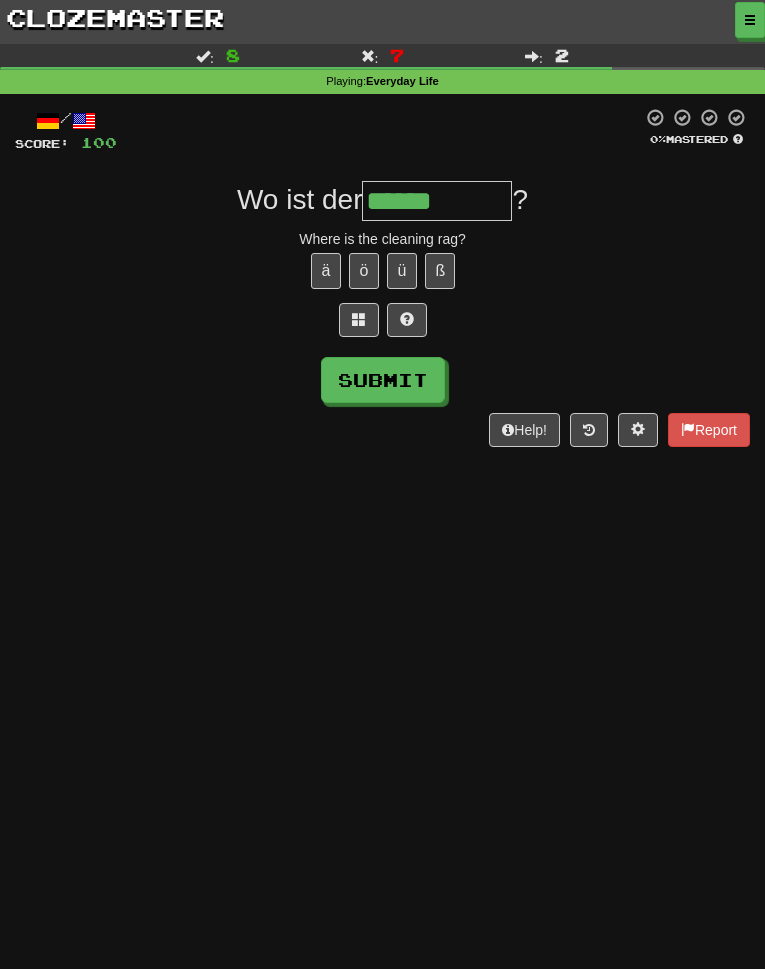 type on "**********" 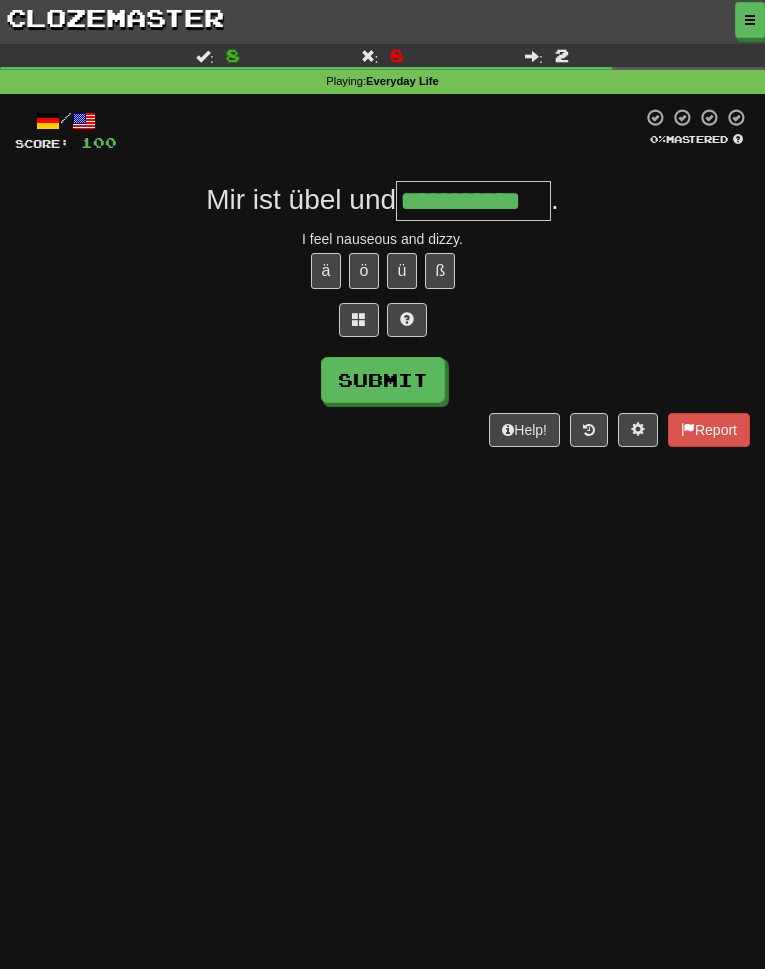 type on "**********" 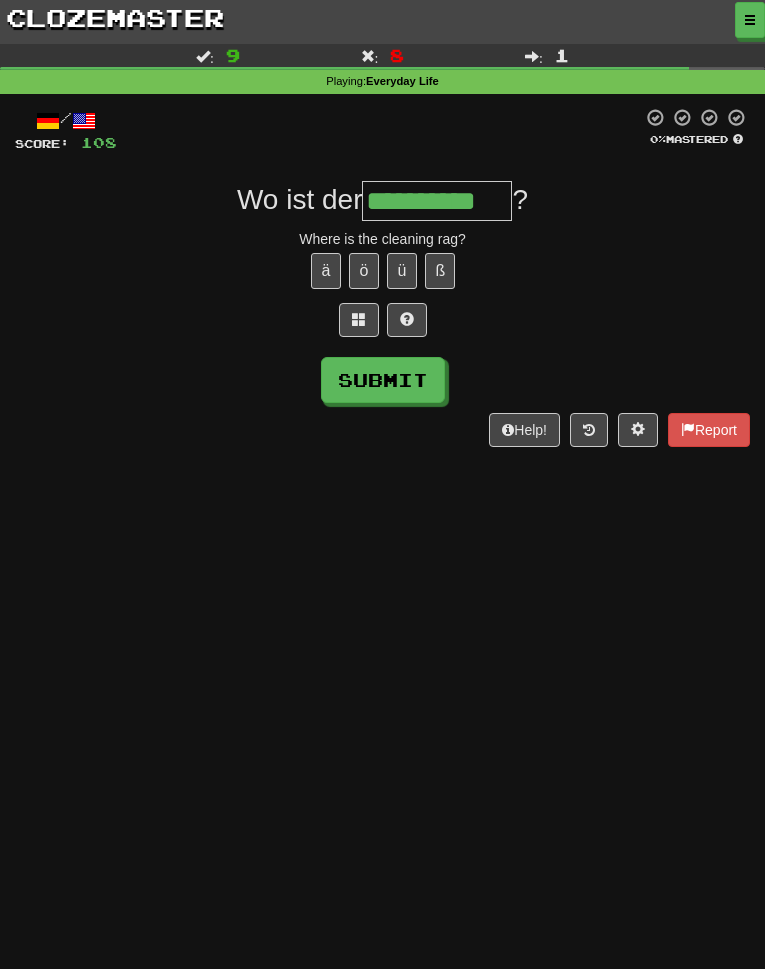 type on "**********" 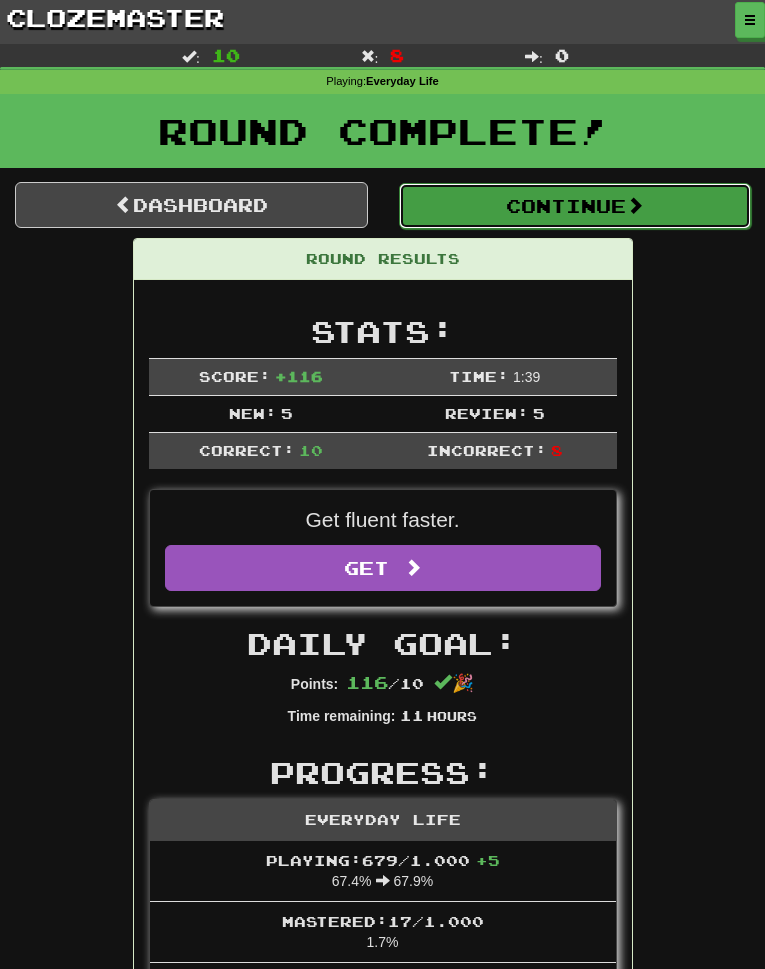 click on "Continue" at bounding box center (575, 206) 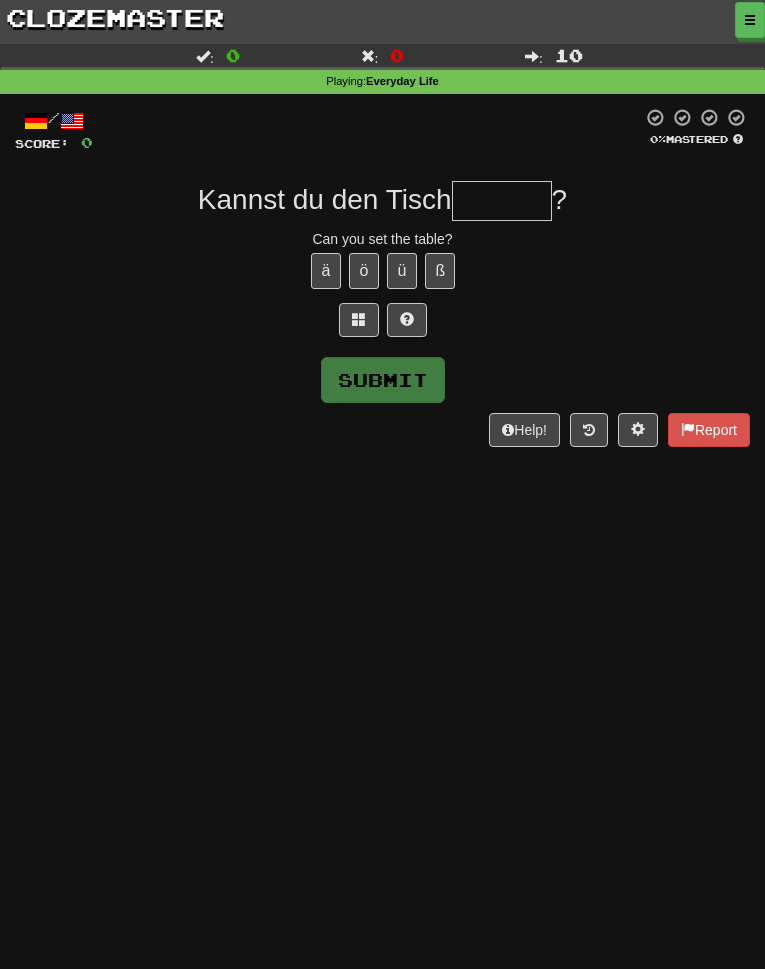 click at bounding box center (502, 201) 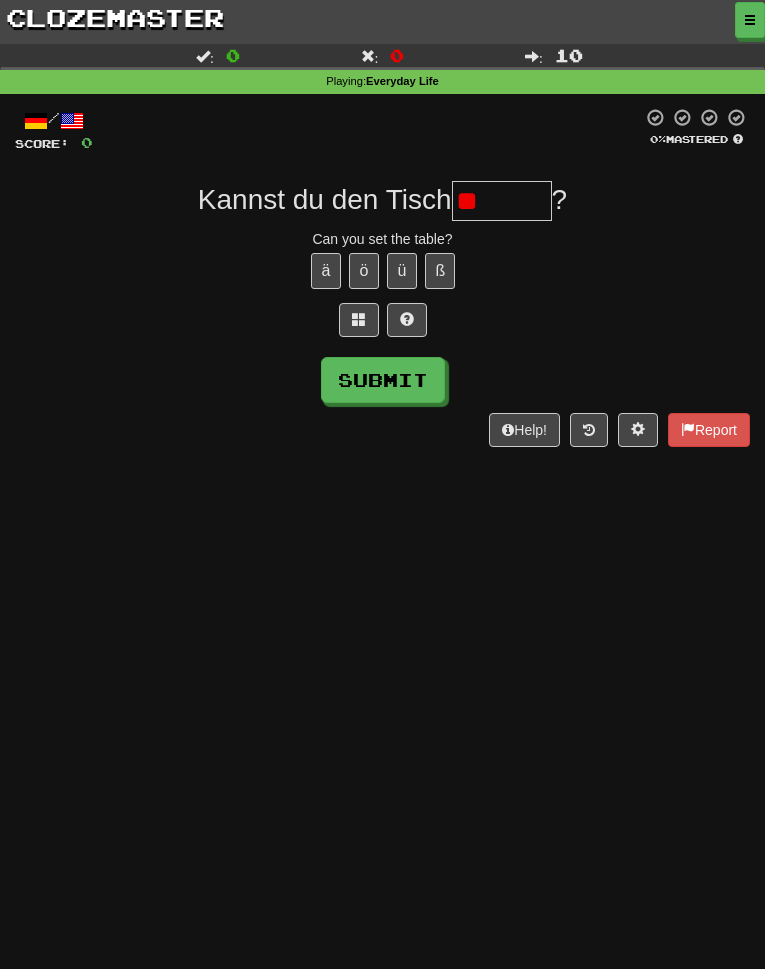 type on "*" 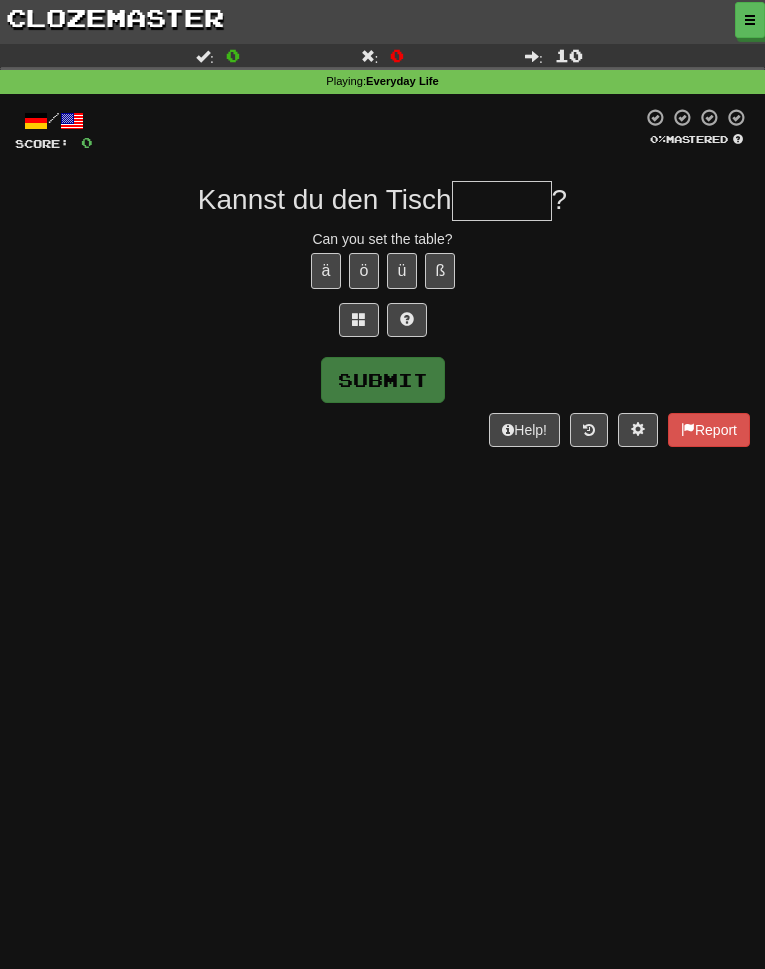 type on "******" 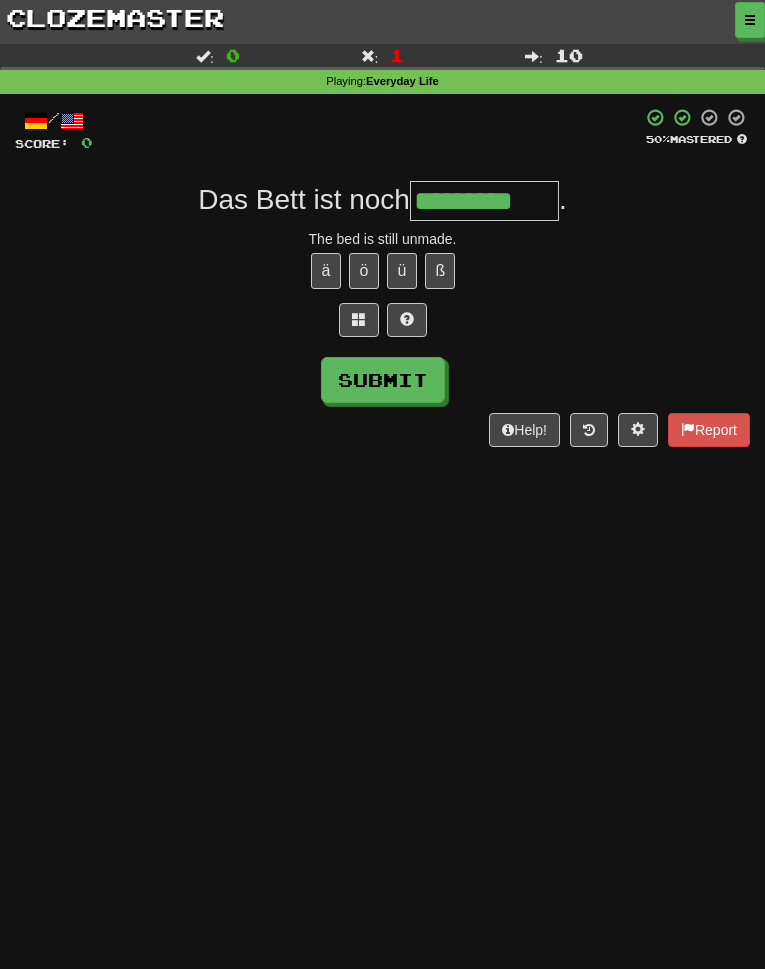 type on "*********" 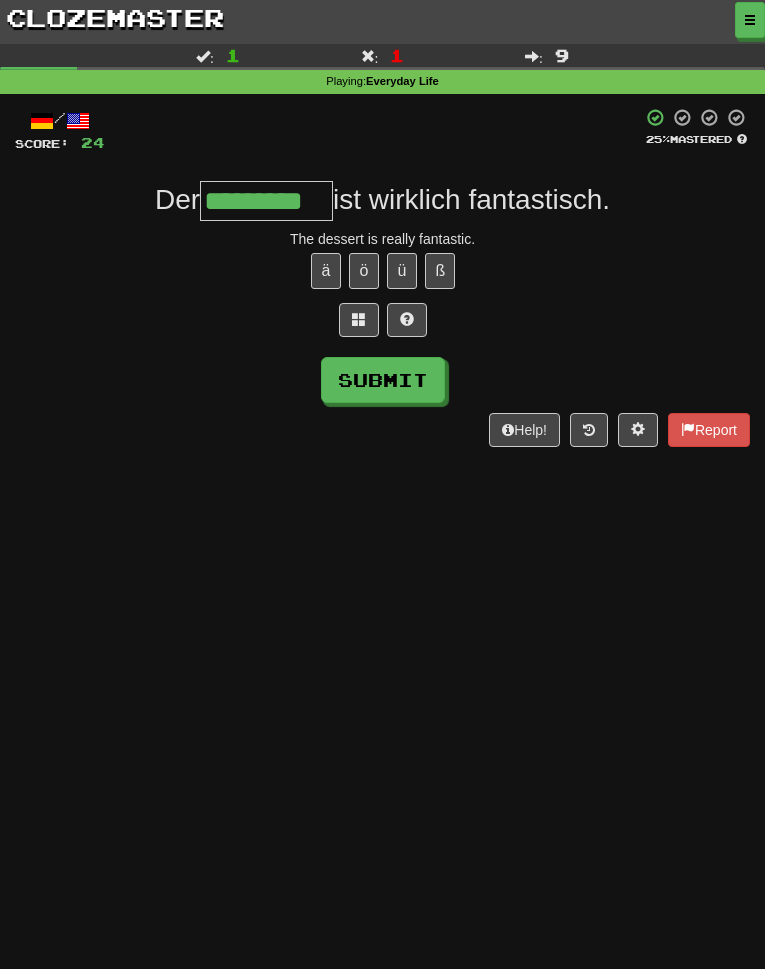 type on "*********" 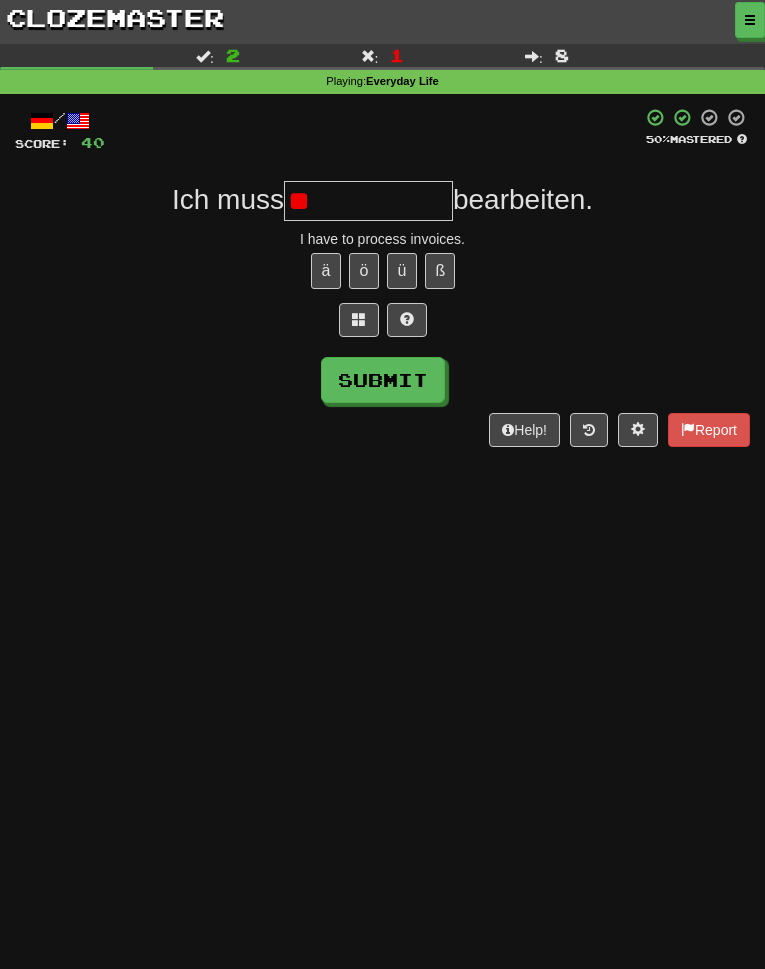 type on "*" 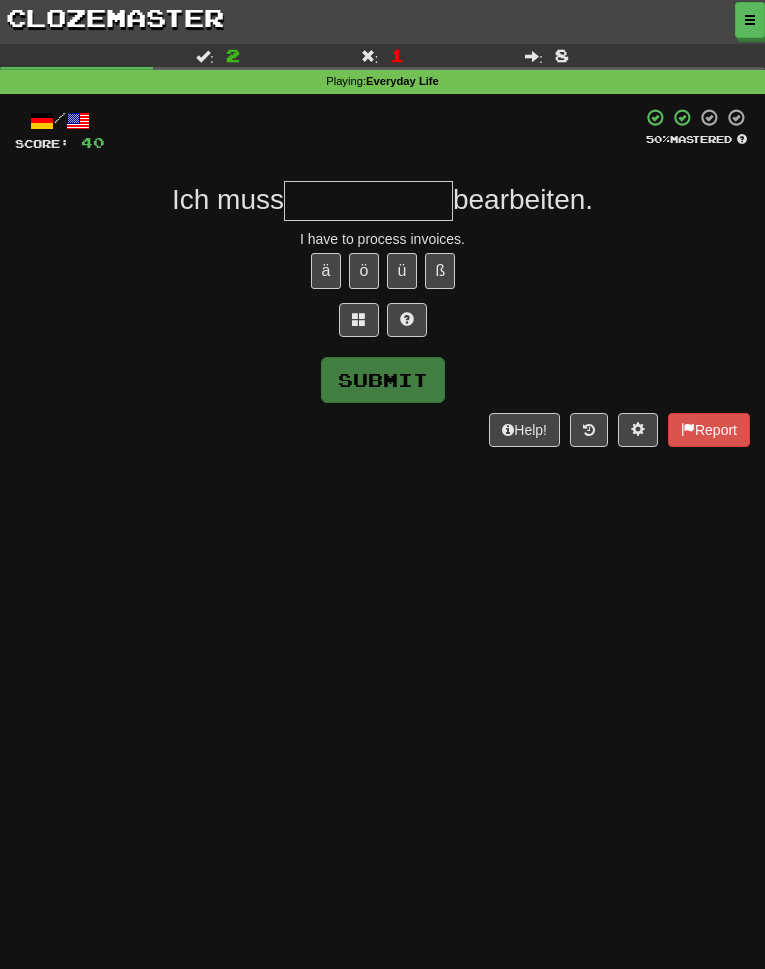 type on "**********" 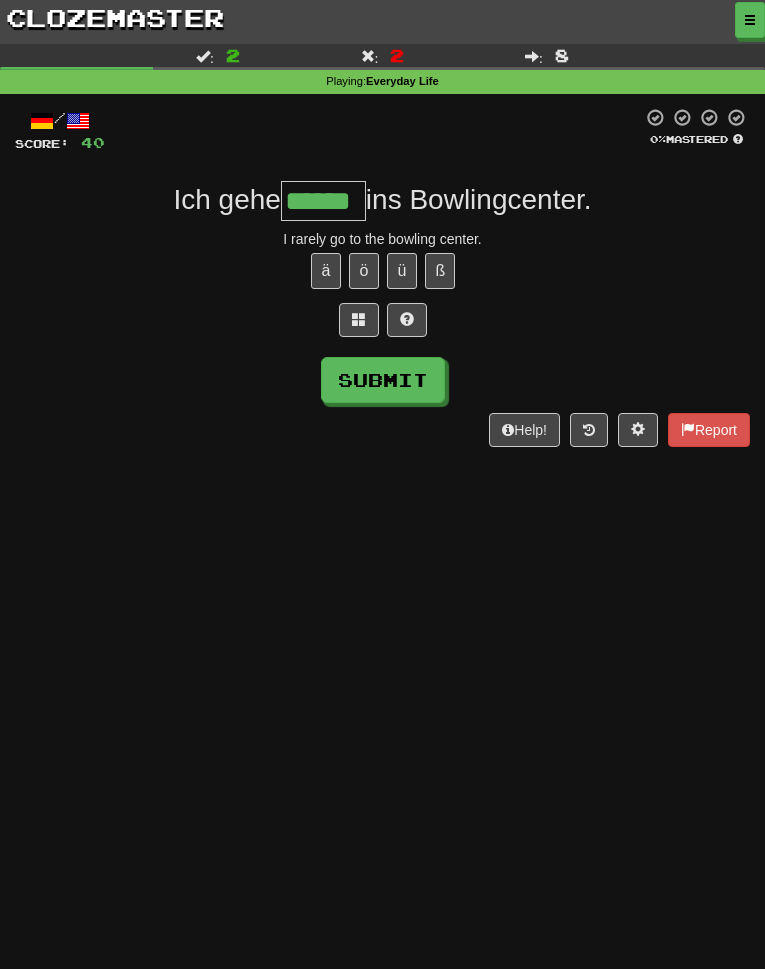 type on "******" 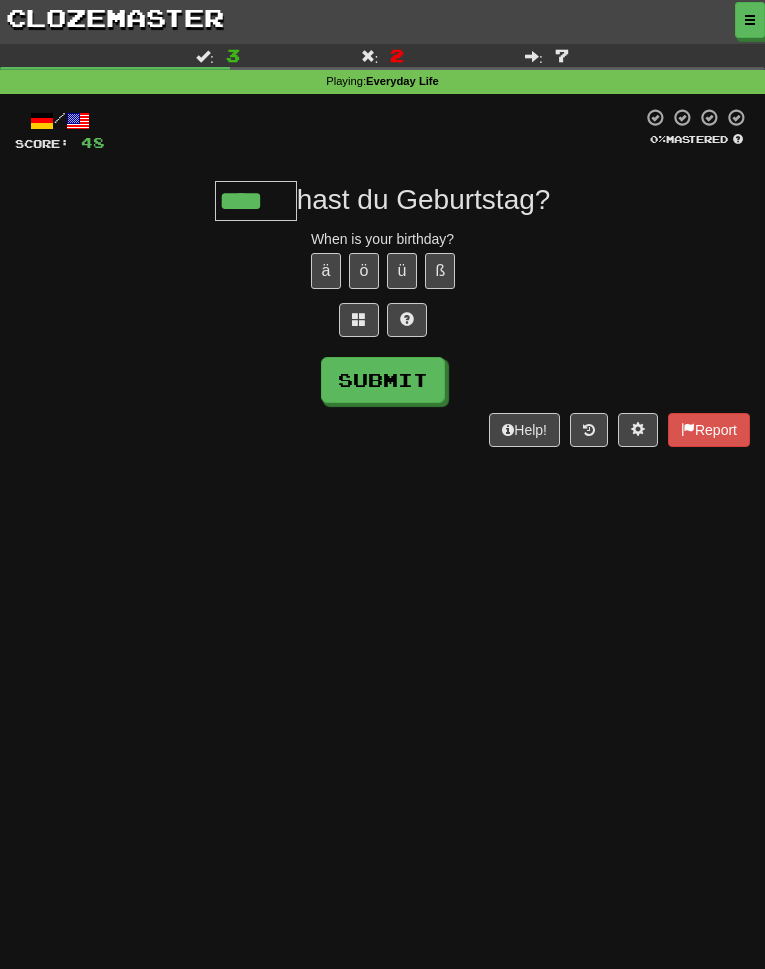 type on "****" 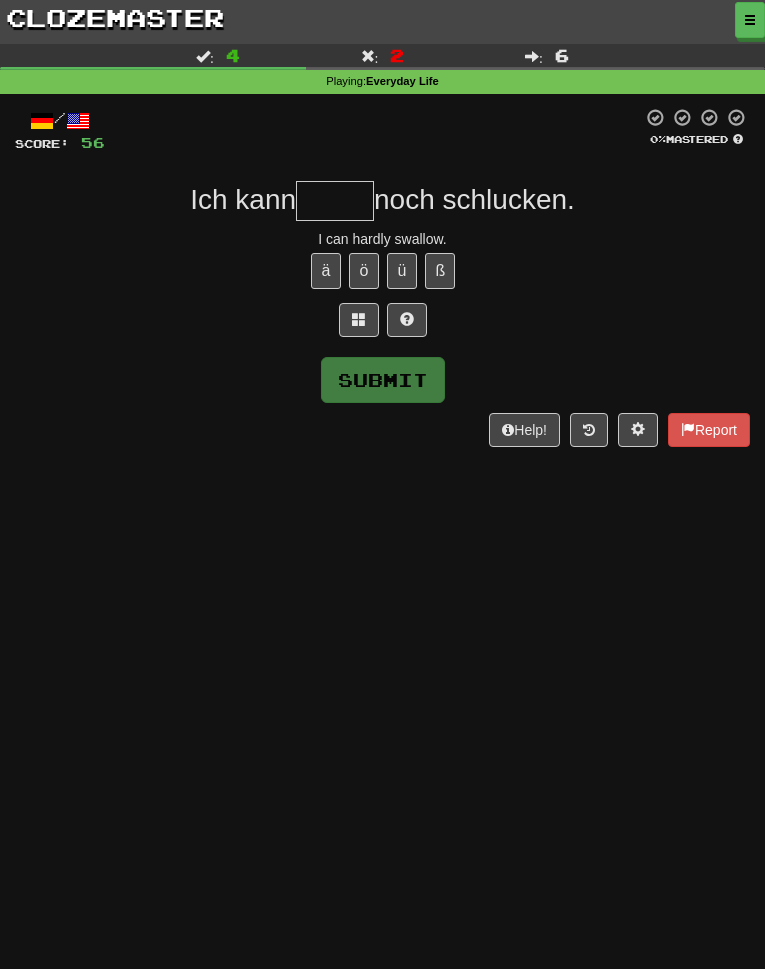 type on "*" 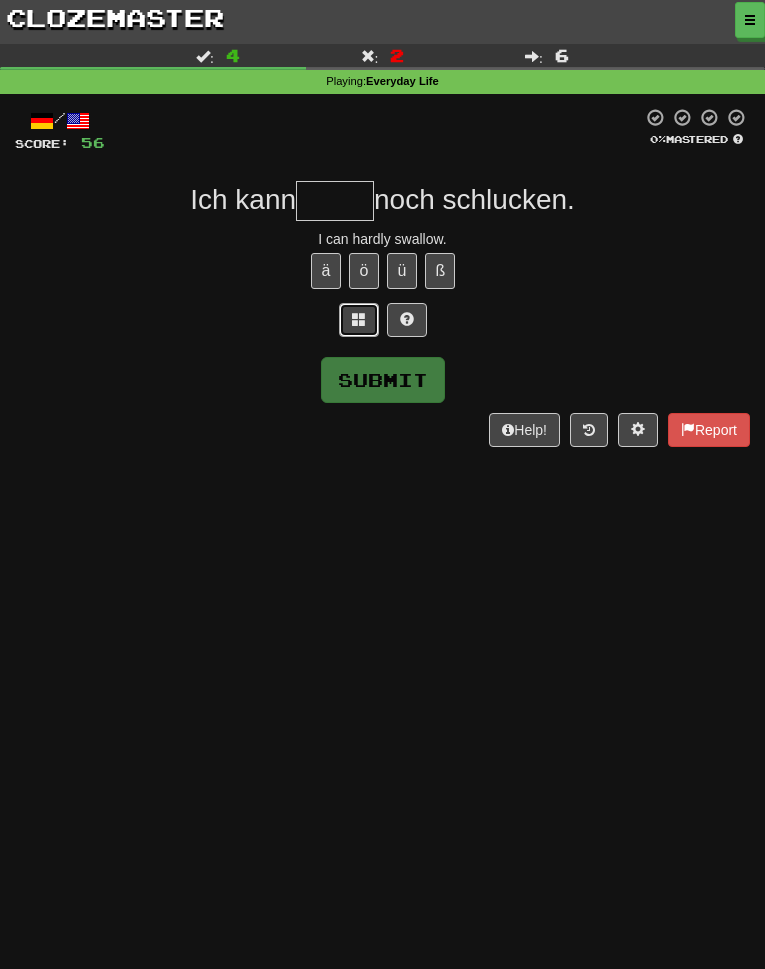 click at bounding box center [359, 320] 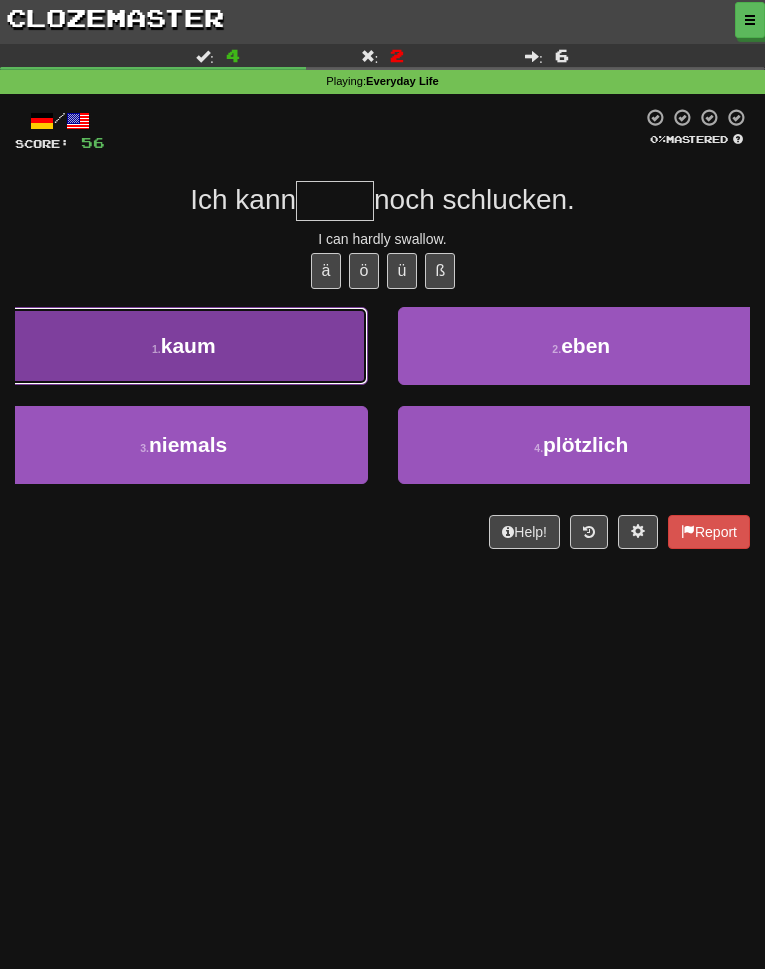 click on "1 .  kaum" at bounding box center (184, 346) 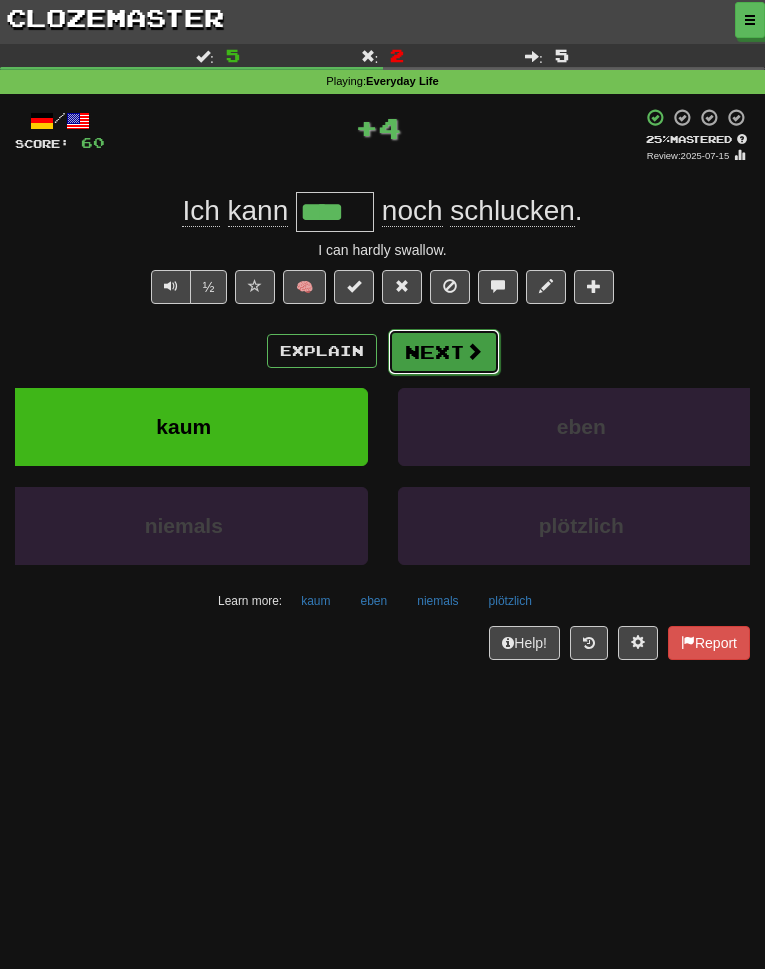 click on "Next" at bounding box center [444, 352] 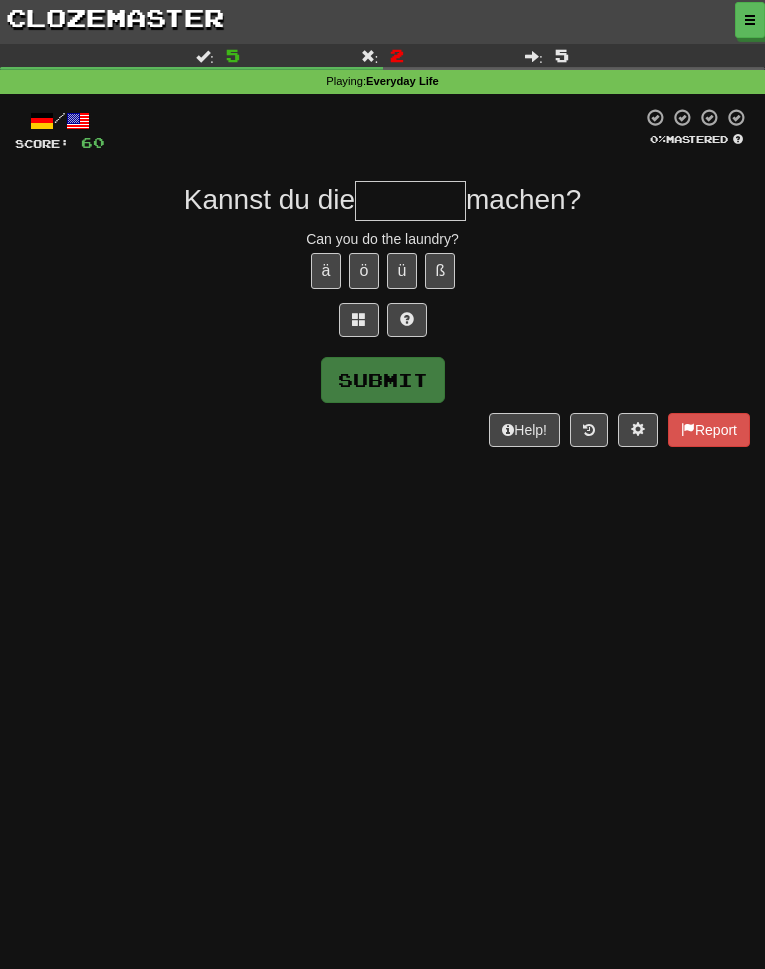 type on "*" 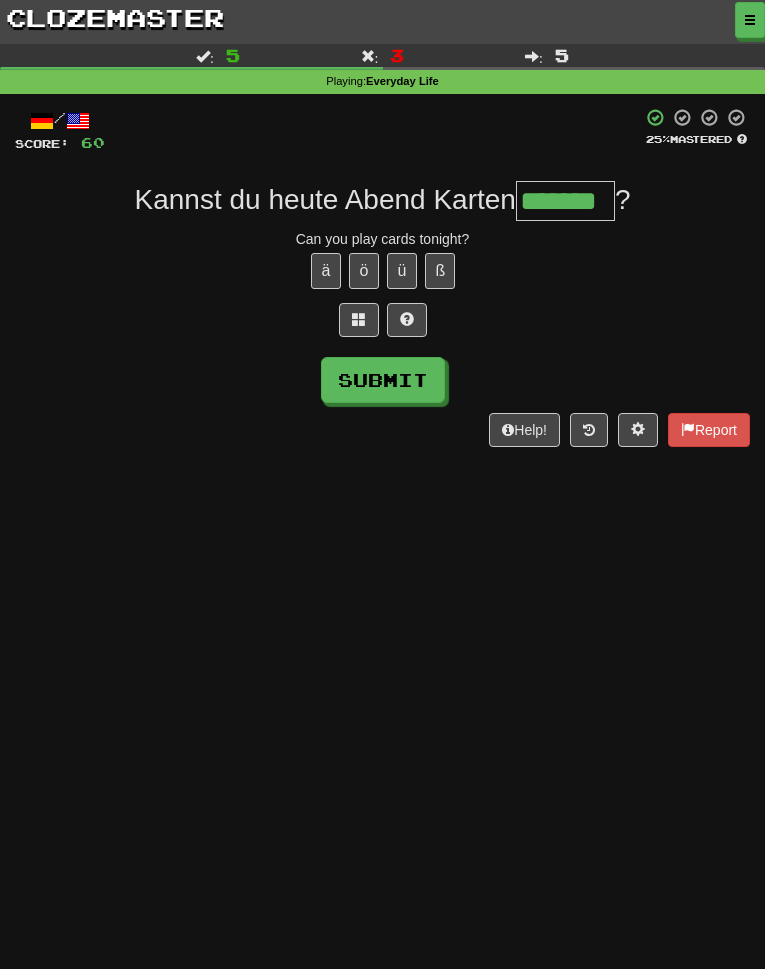 type on "*******" 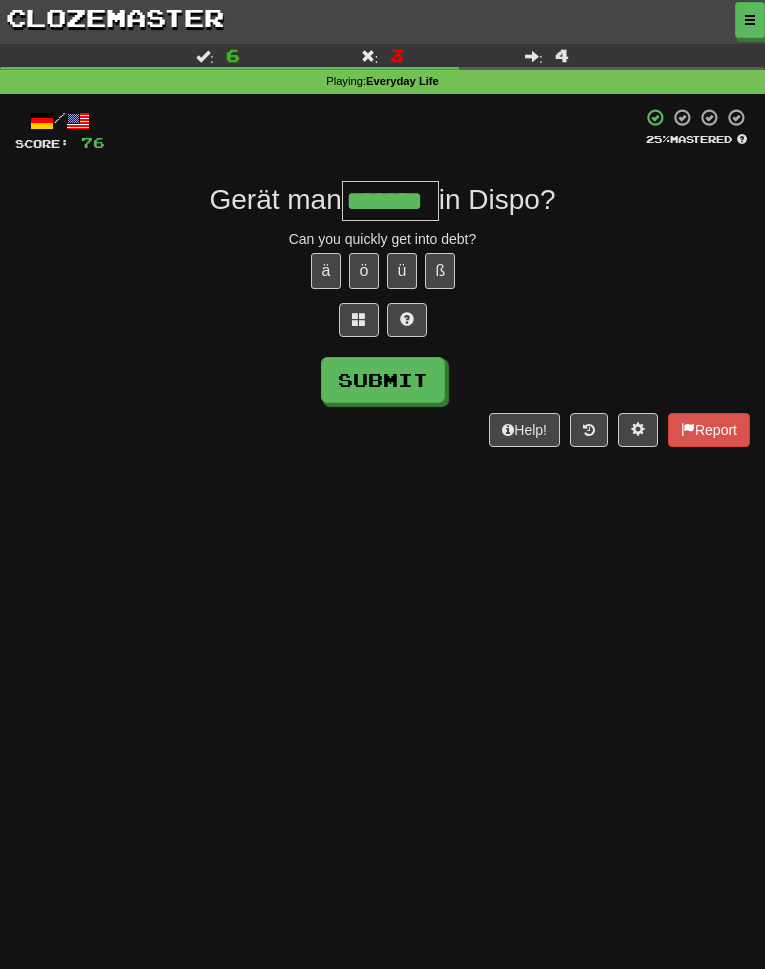 type on "*******" 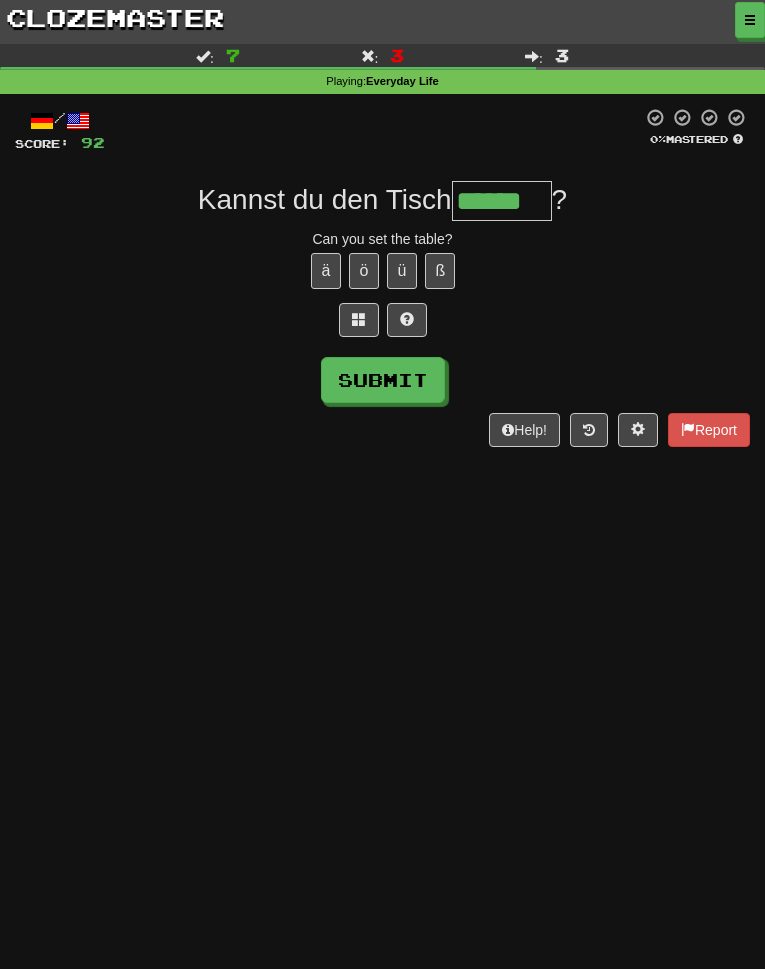 type on "******" 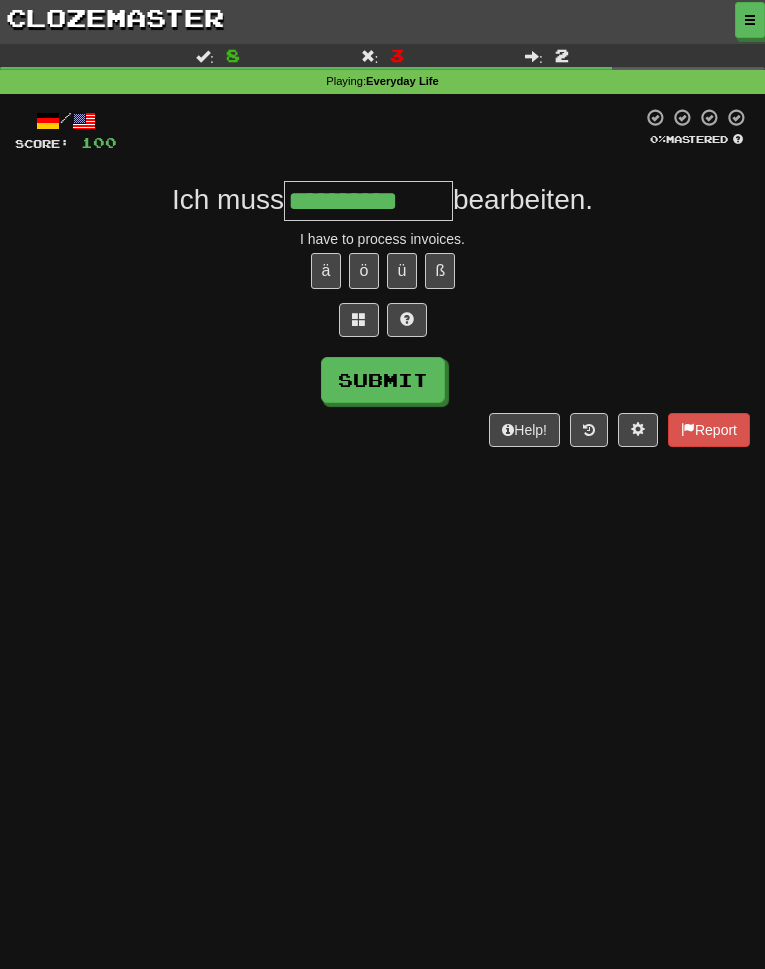 type on "**********" 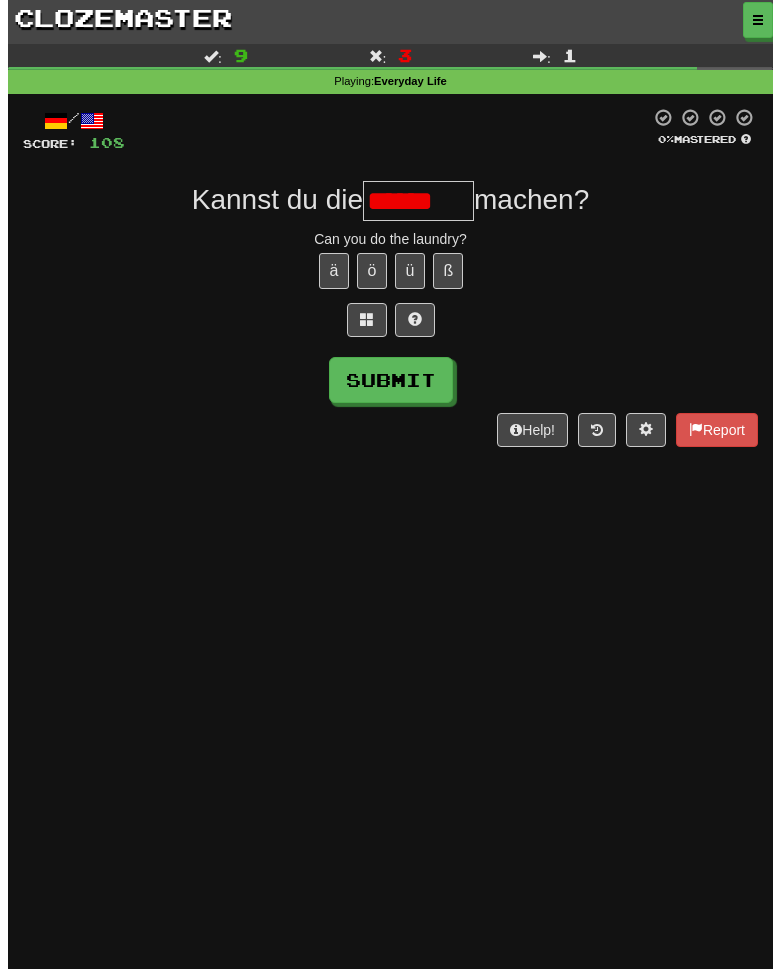 scroll, scrollTop: 0, scrollLeft: 0, axis: both 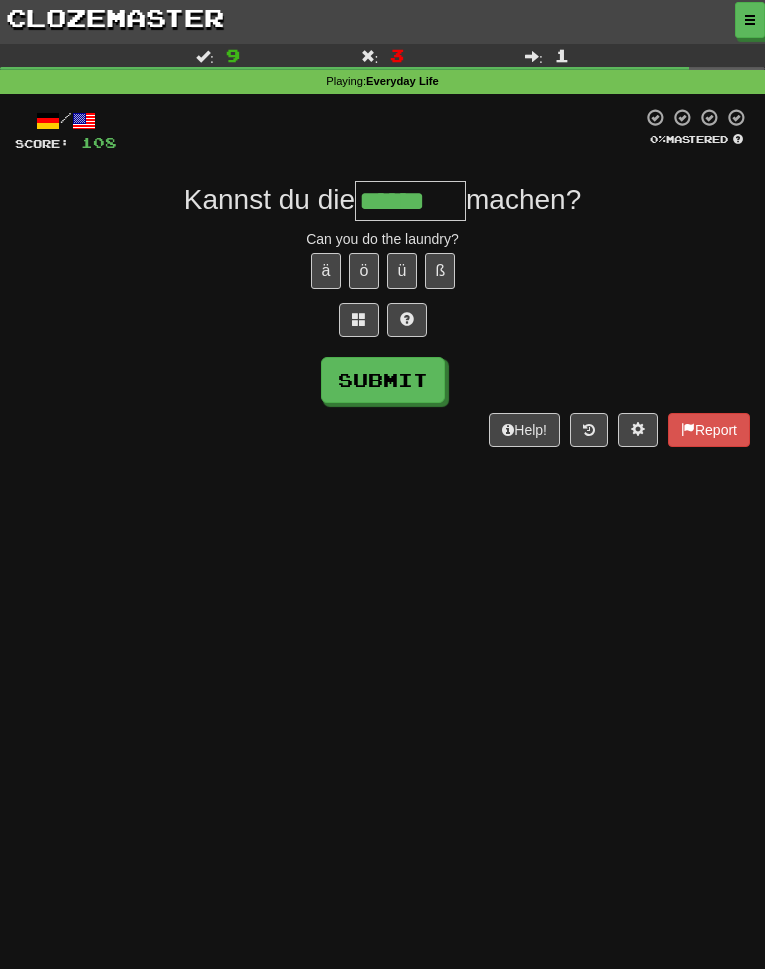 type on "******" 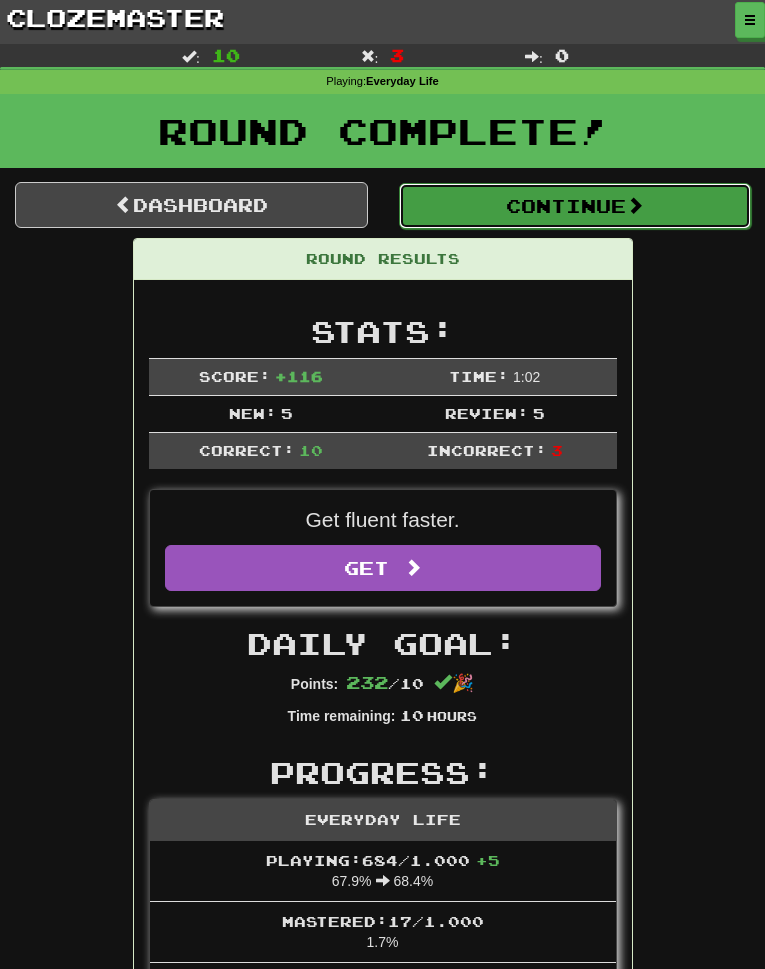 click on "Continue" at bounding box center [575, 206] 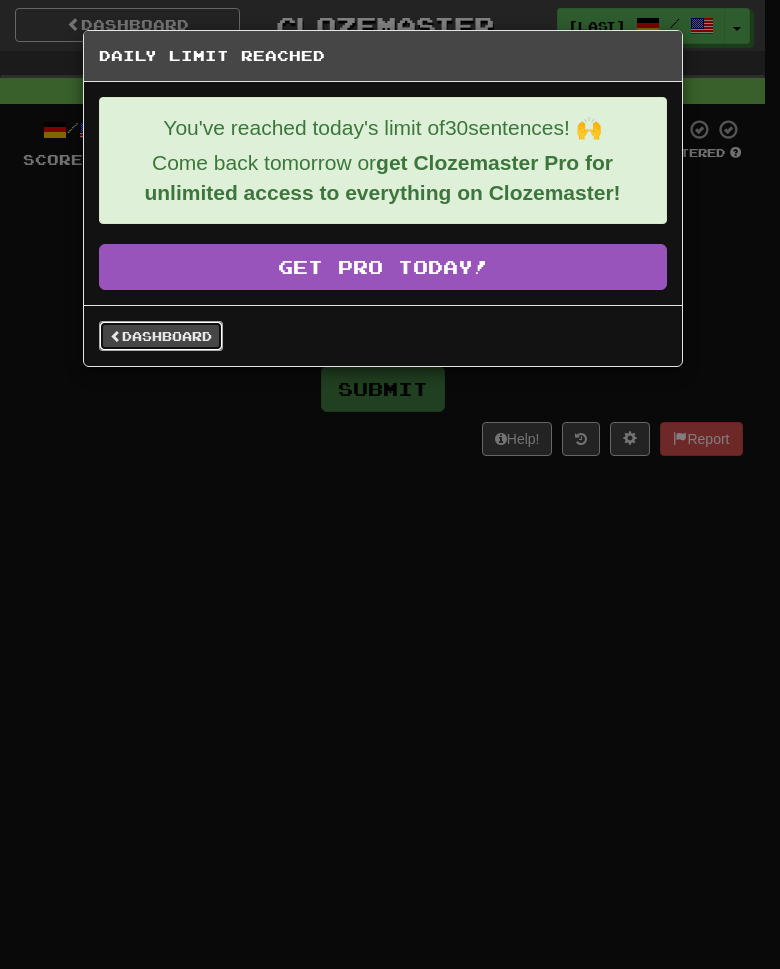 click on "Dashboard" at bounding box center (161, 336) 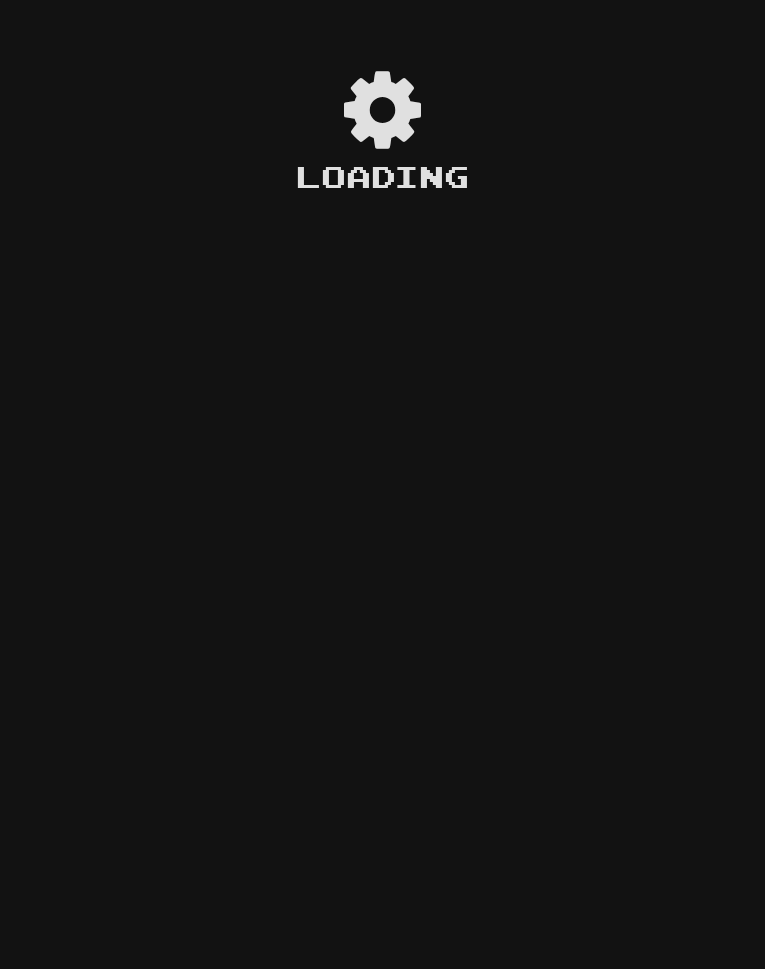 scroll, scrollTop: 0, scrollLeft: 0, axis: both 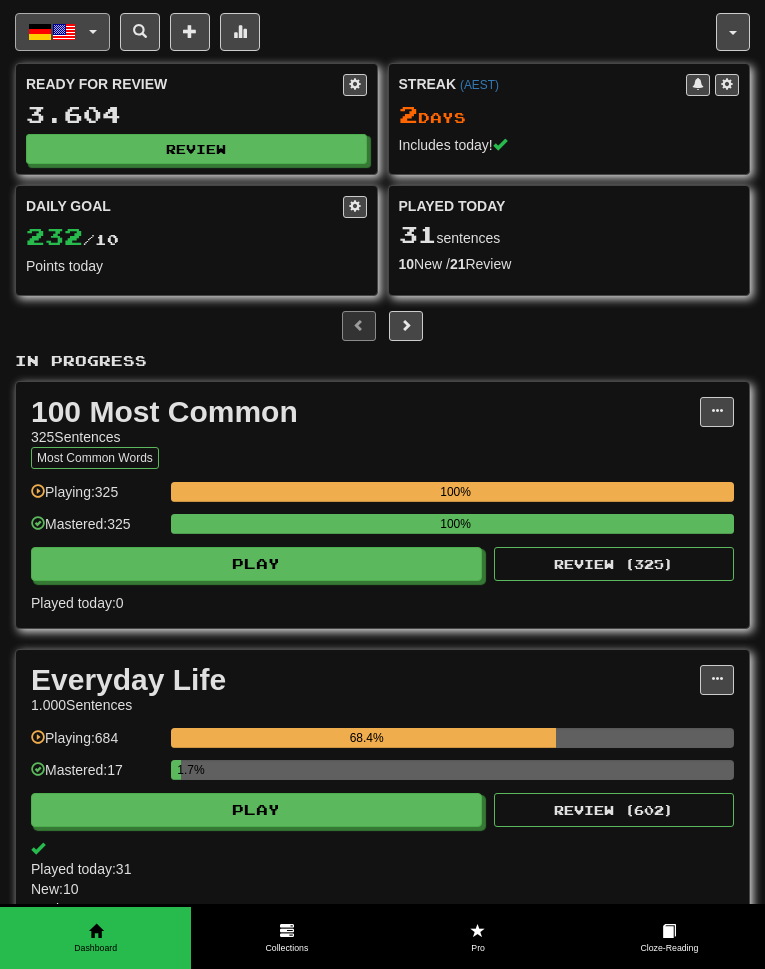 click on "Deutsch  /  English" at bounding box center [0, 0] 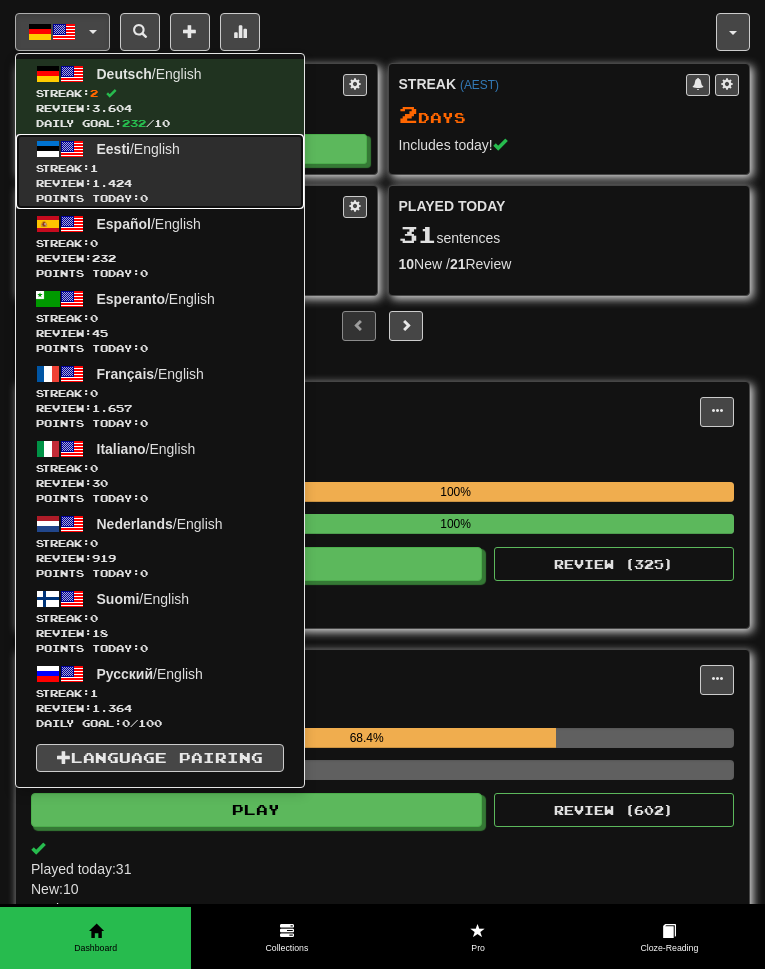 click on "Eesti  /  English Streak:  1   Review:  1.424 Points today:  0" at bounding box center [160, 171] 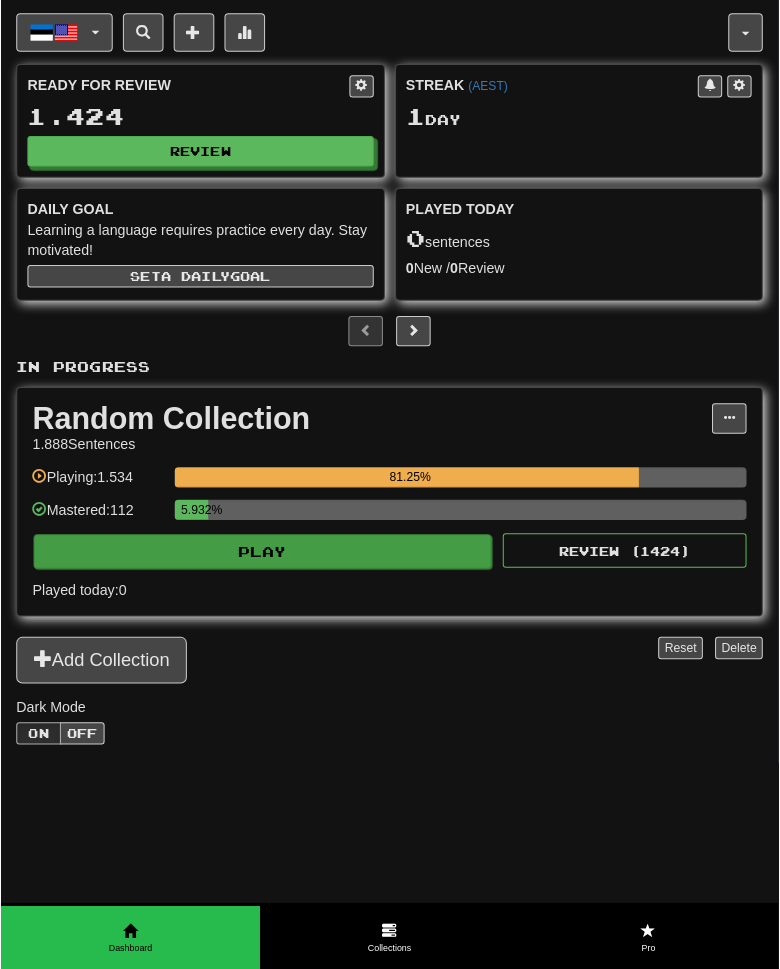 scroll, scrollTop: 100, scrollLeft: 0, axis: vertical 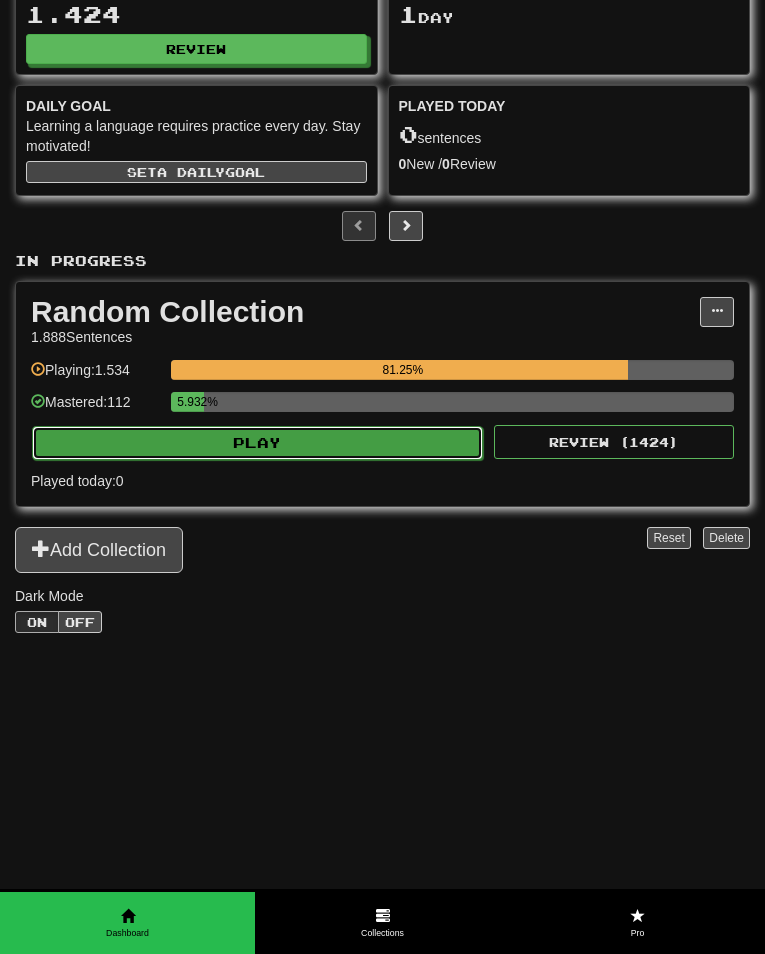 click on "Play" at bounding box center (257, 443) 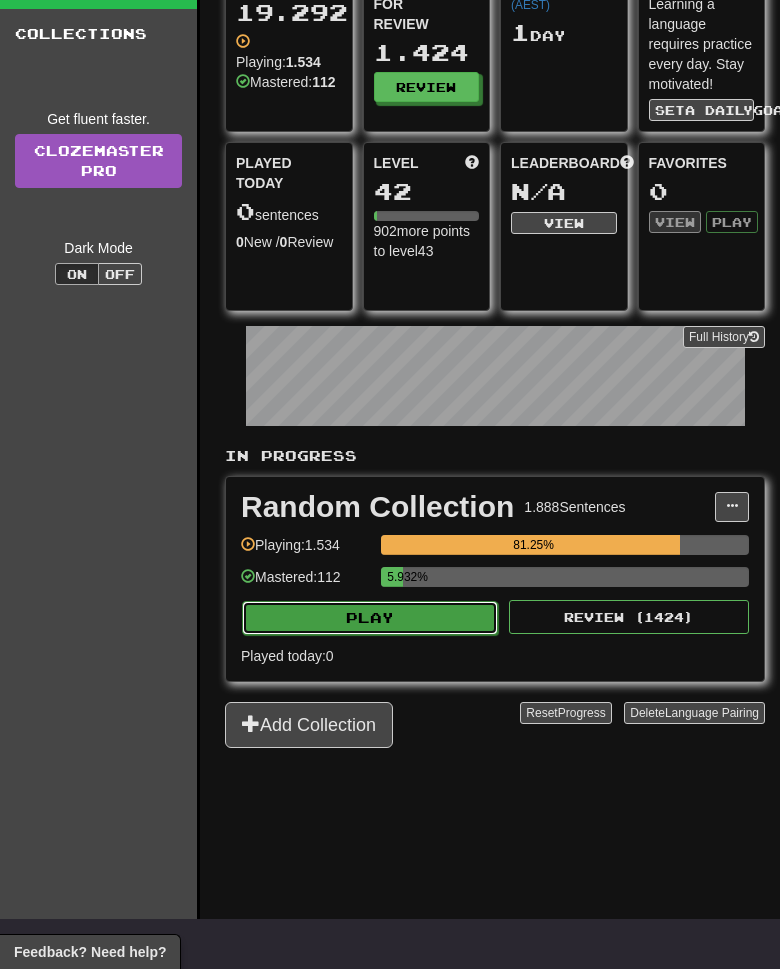 select on "**" 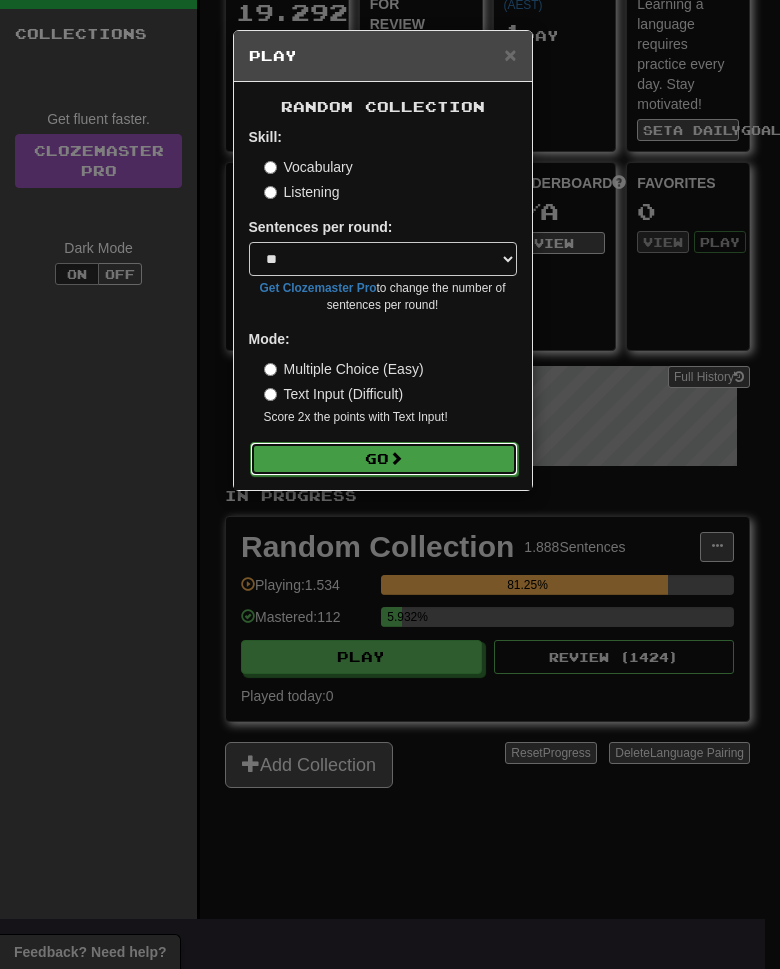 click on "Go" at bounding box center [384, 459] 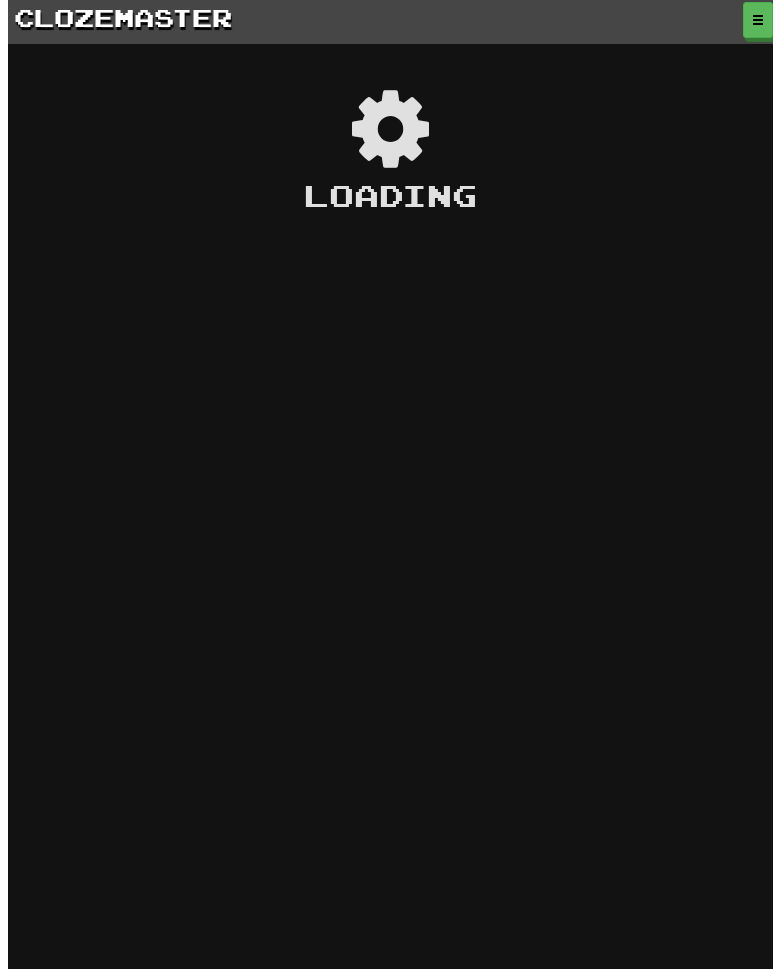 scroll, scrollTop: 0, scrollLeft: 0, axis: both 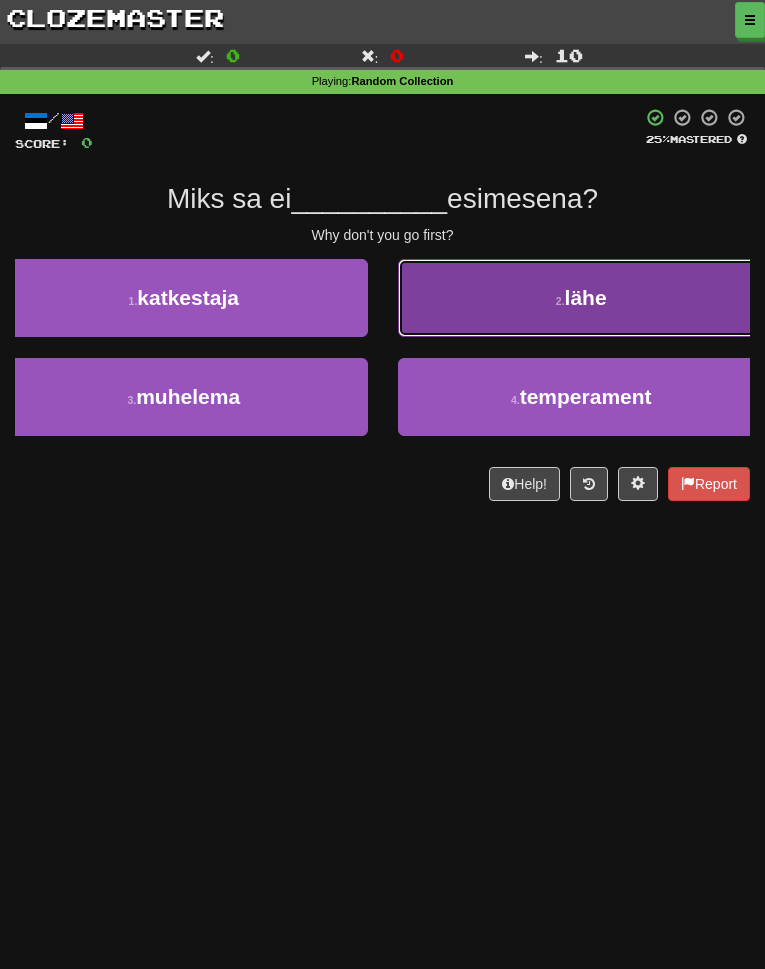 click on "2 .  lähe" at bounding box center [582, 298] 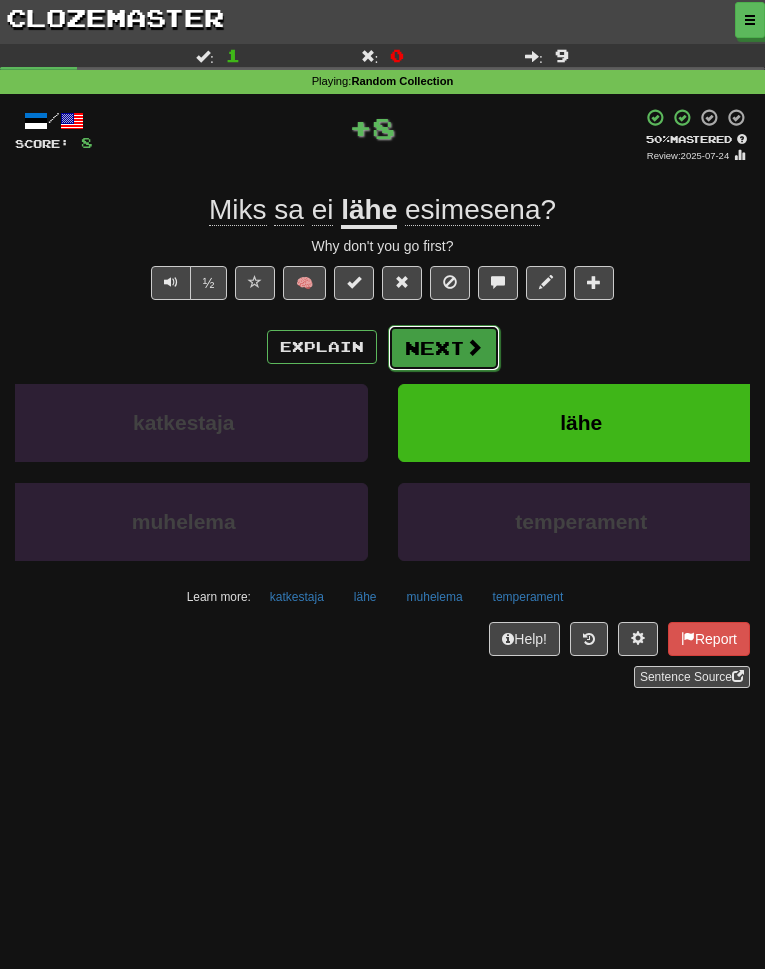 click on "Next" at bounding box center [444, 348] 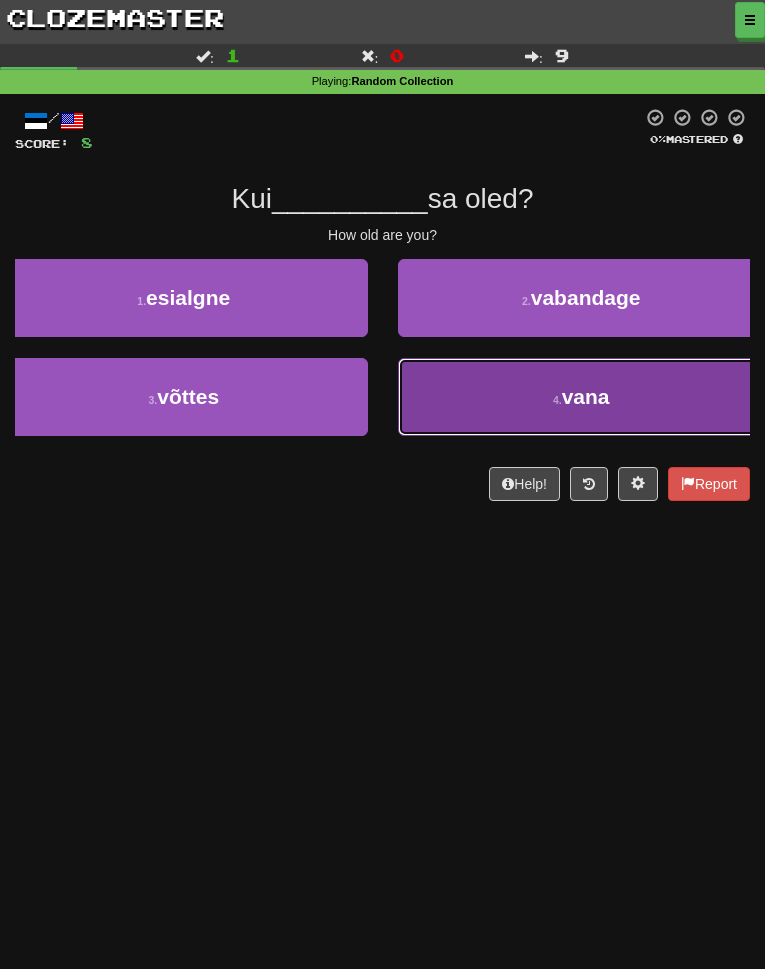 click on "4 .  vana" at bounding box center (582, 397) 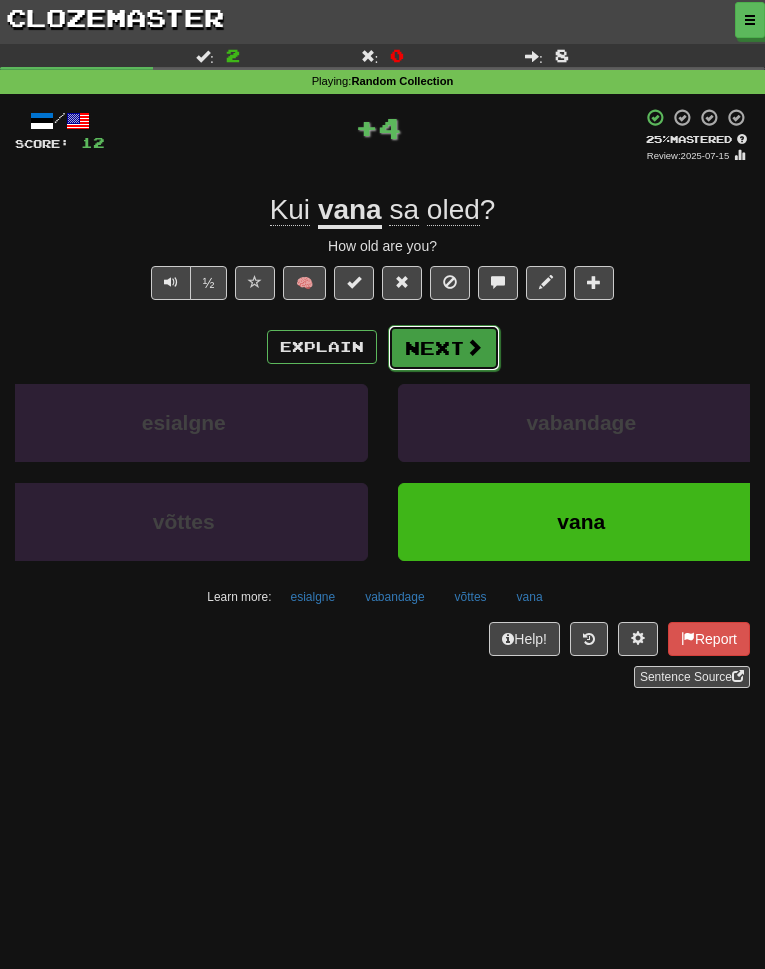 click on "Next" at bounding box center [444, 348] 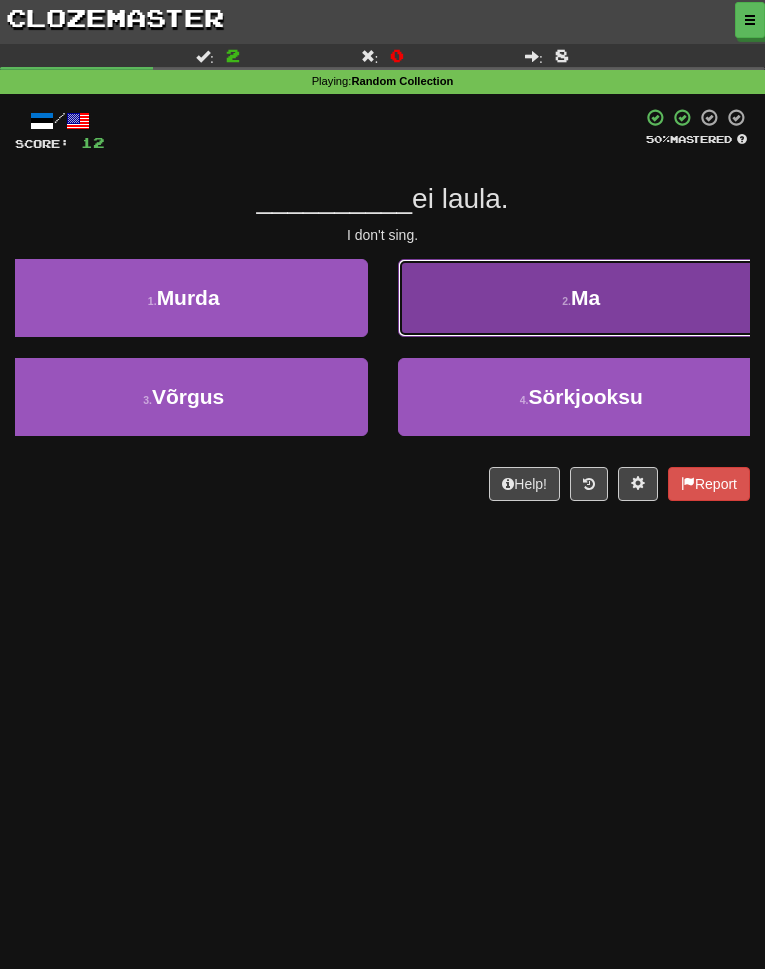 click on "2 .  Ma" at bounding box center (582, 298) 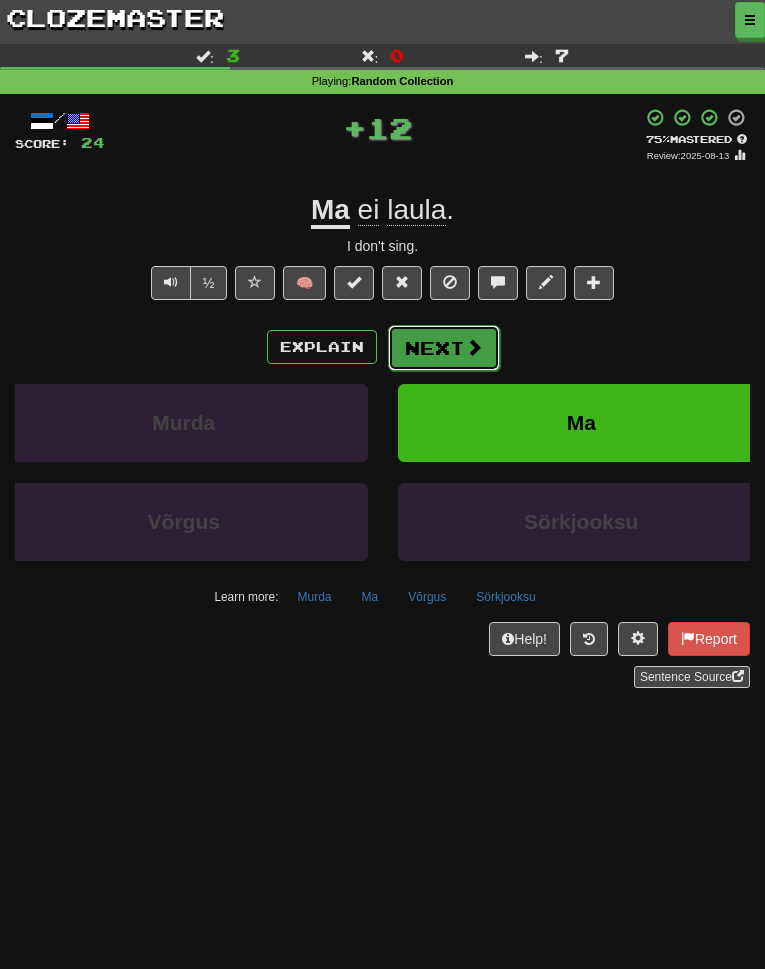 click on "Next" at bounding box center [444, 348] 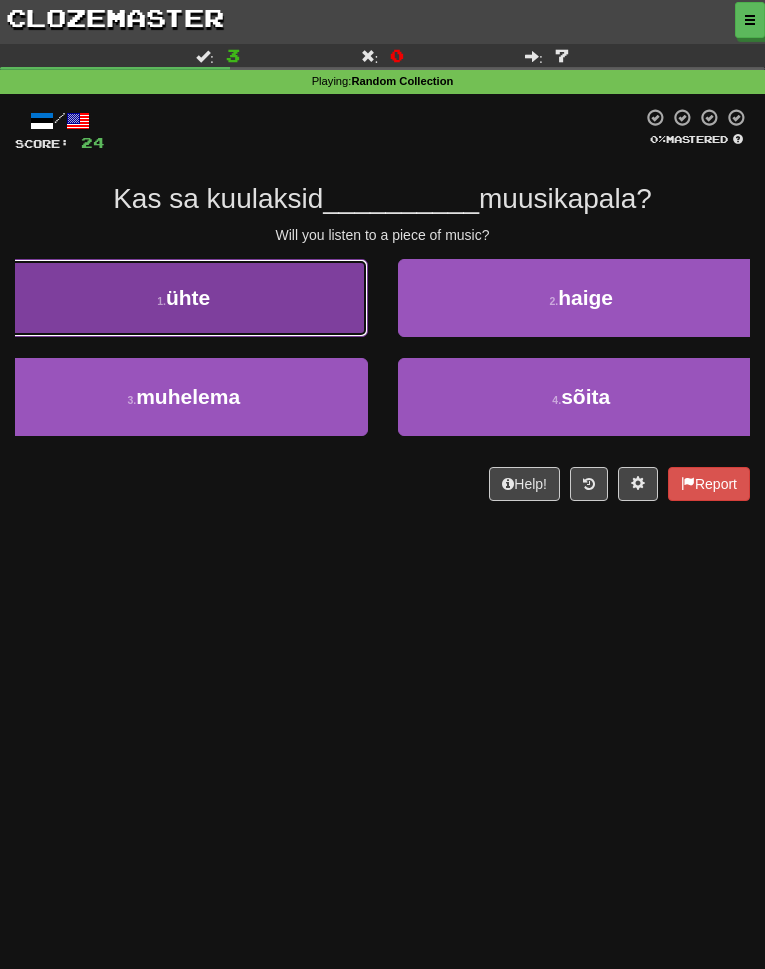 click on "1 .  ühte" at bounding box center [184, 298] 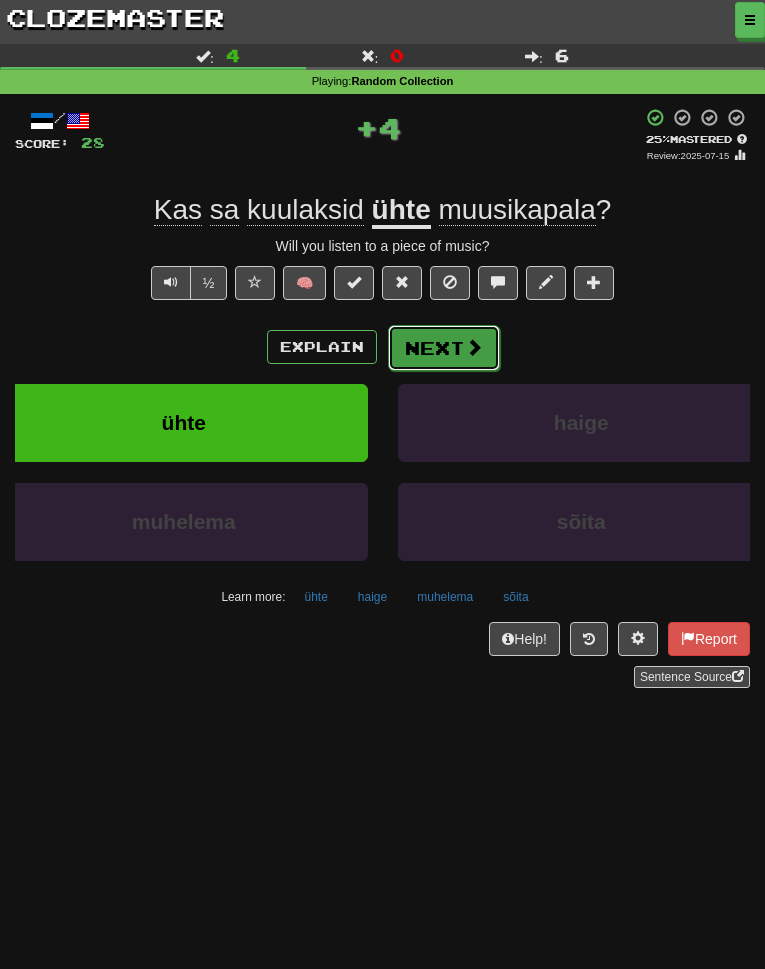 click on "Next" at bounding box center [444, 348] 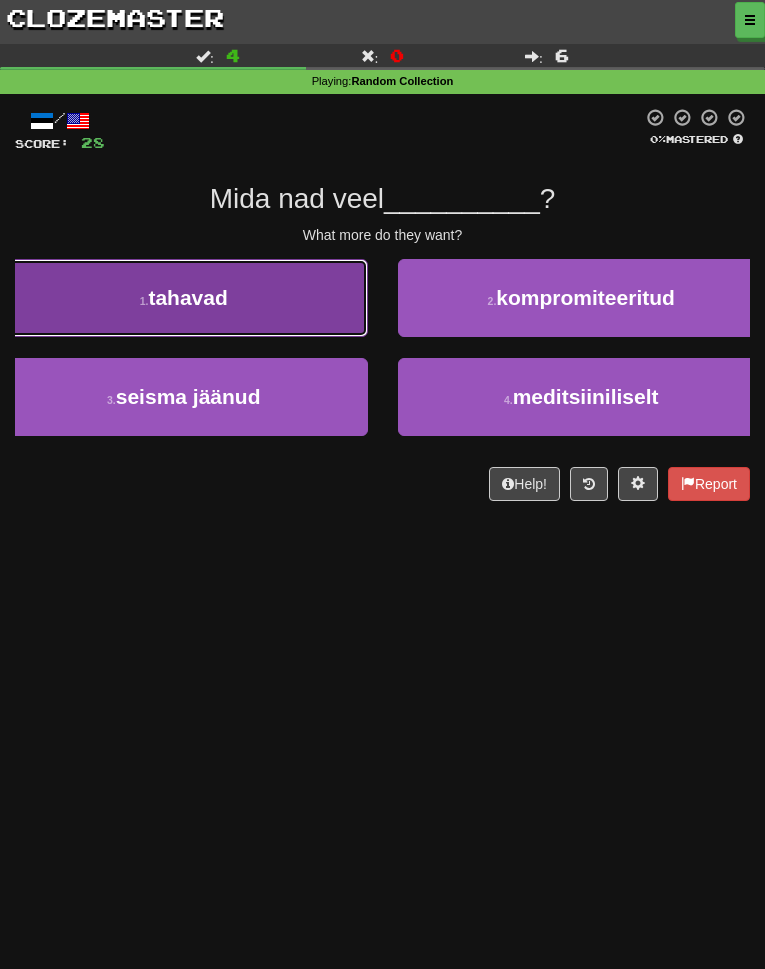 click on "tahavad" at bounding box center (187, 297) 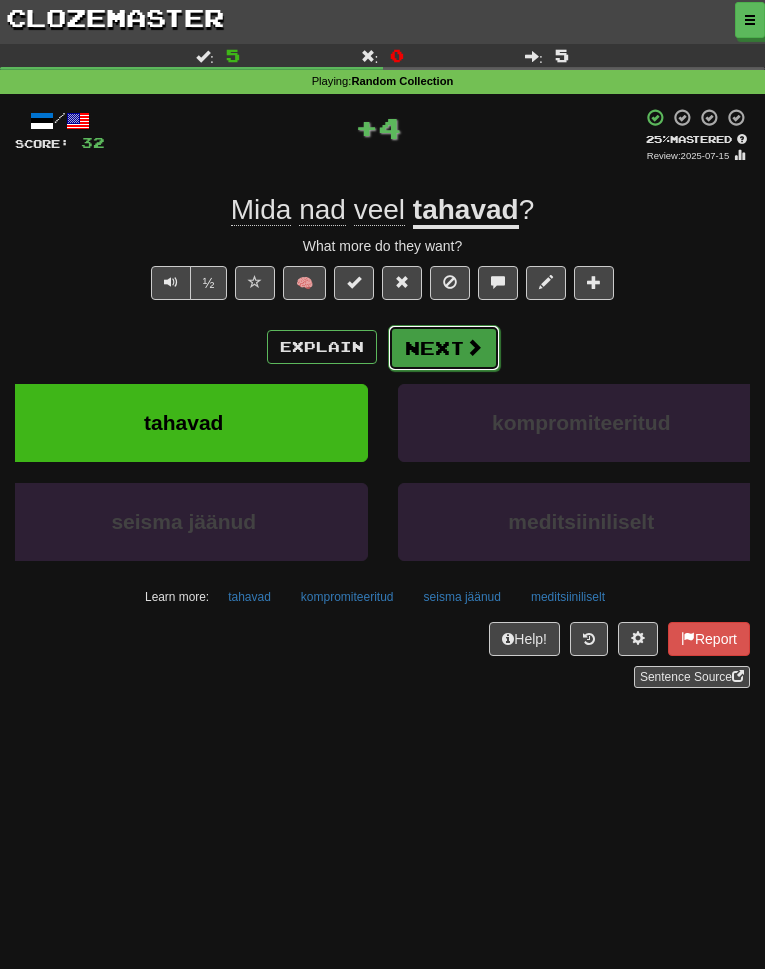 click on "Next" at bounding box center [444, 348] 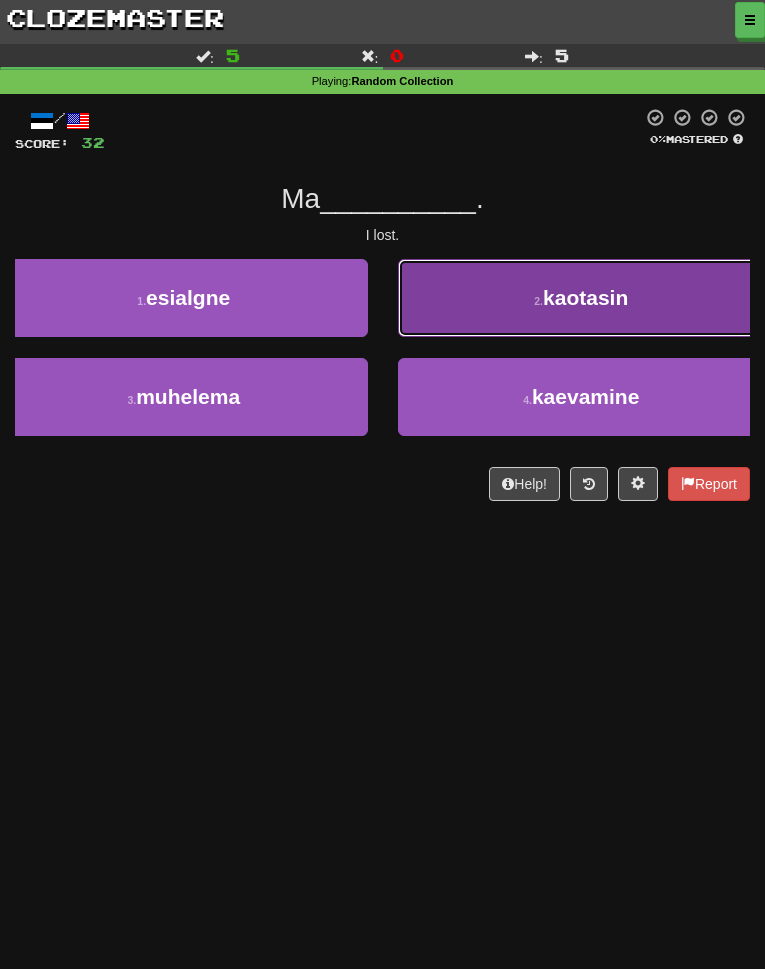 click on "2 .  kaotasin" at bounding box center [582, 298] 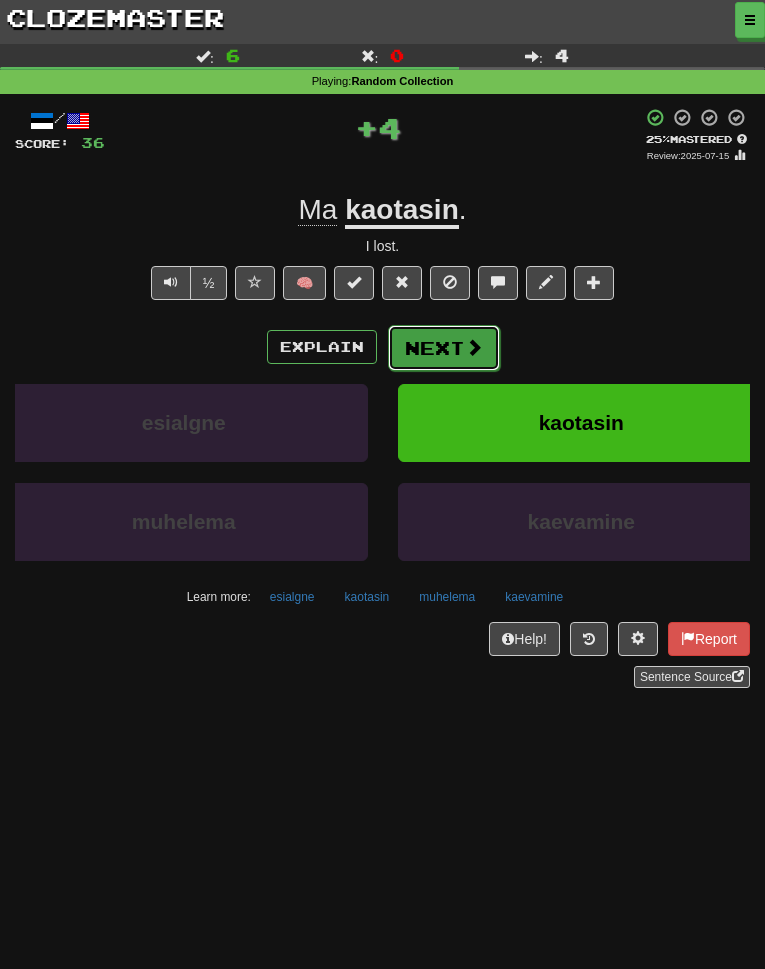click on "Next" at bounding box center (444, 348) 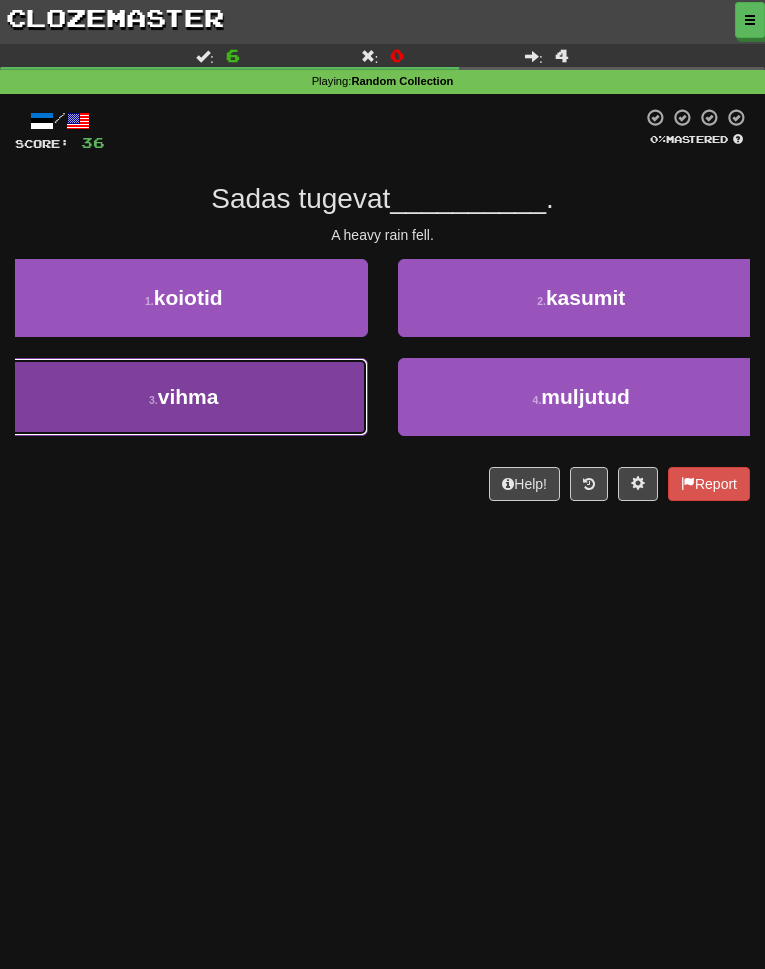click on "3 .  vihma" at bounding box center (184, 397) 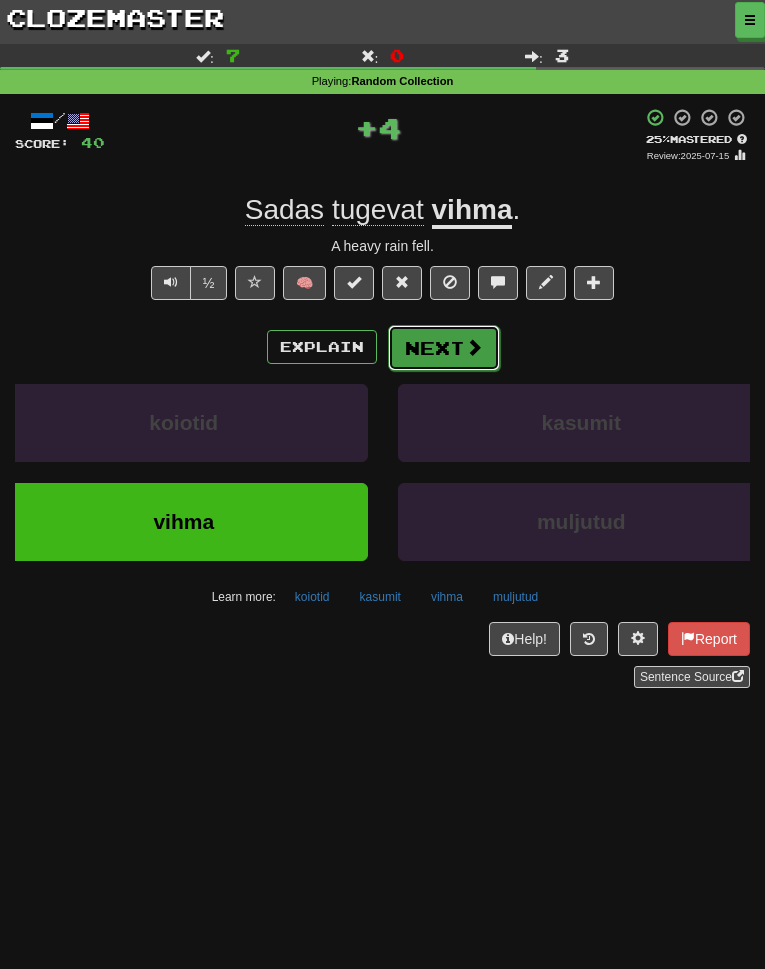 click on "Next" at bounding box center (444, 348) 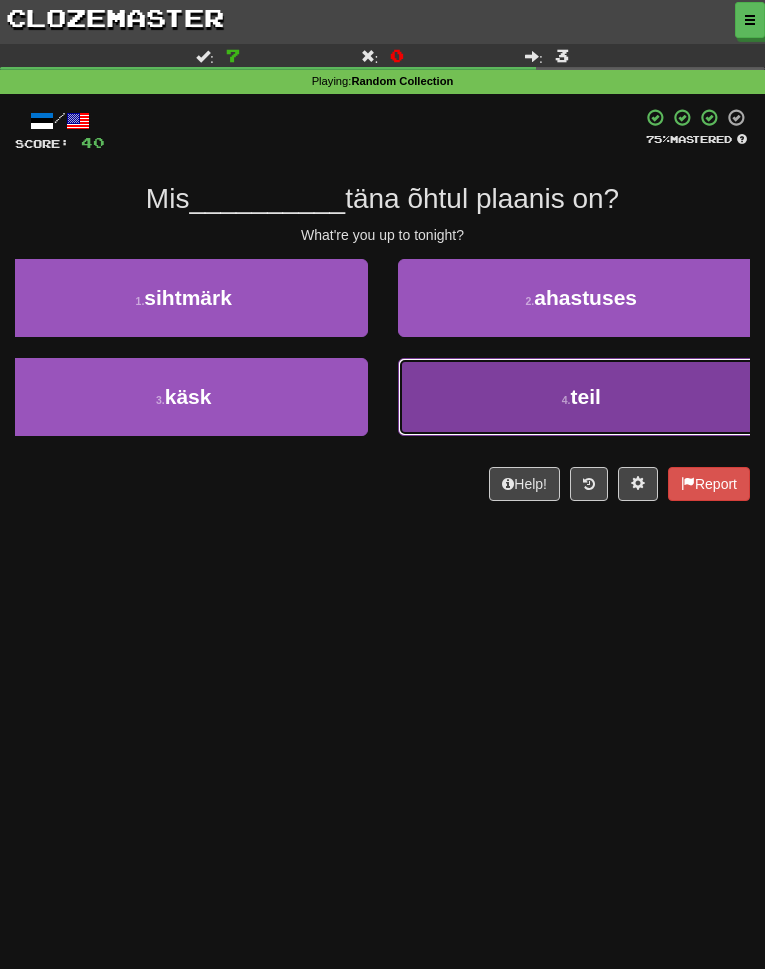 click on "4 .  teil" at bounding box center [582, 397] 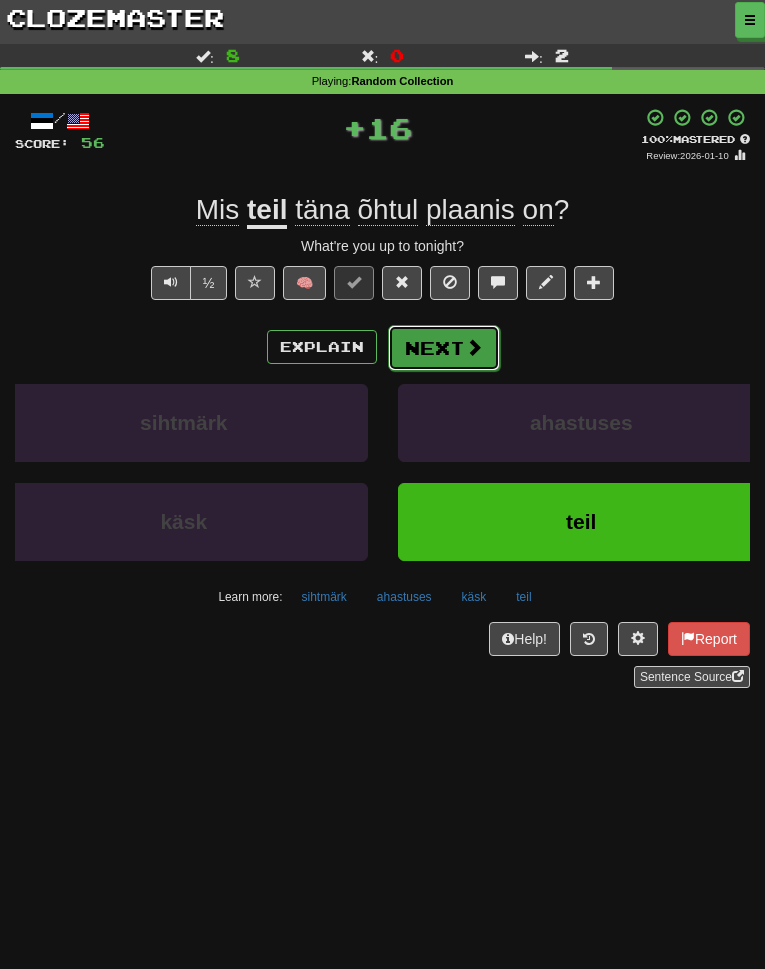 click on "Next" at bounding box center (444, 348) 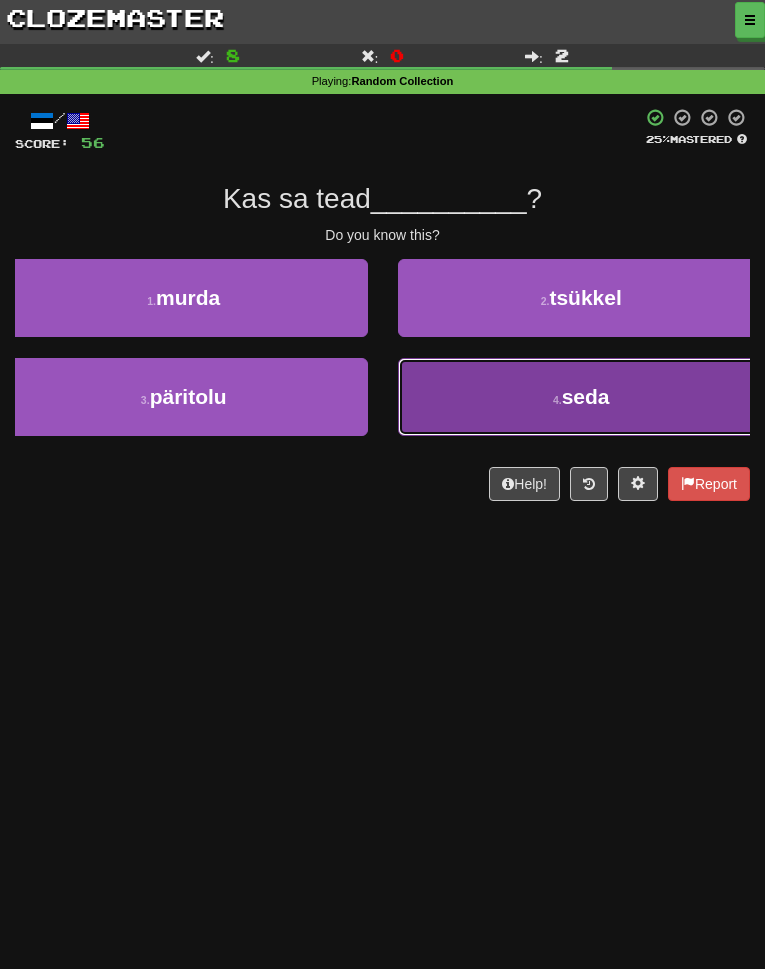 click on "4 .  seda" at bounding box center (582, 397) 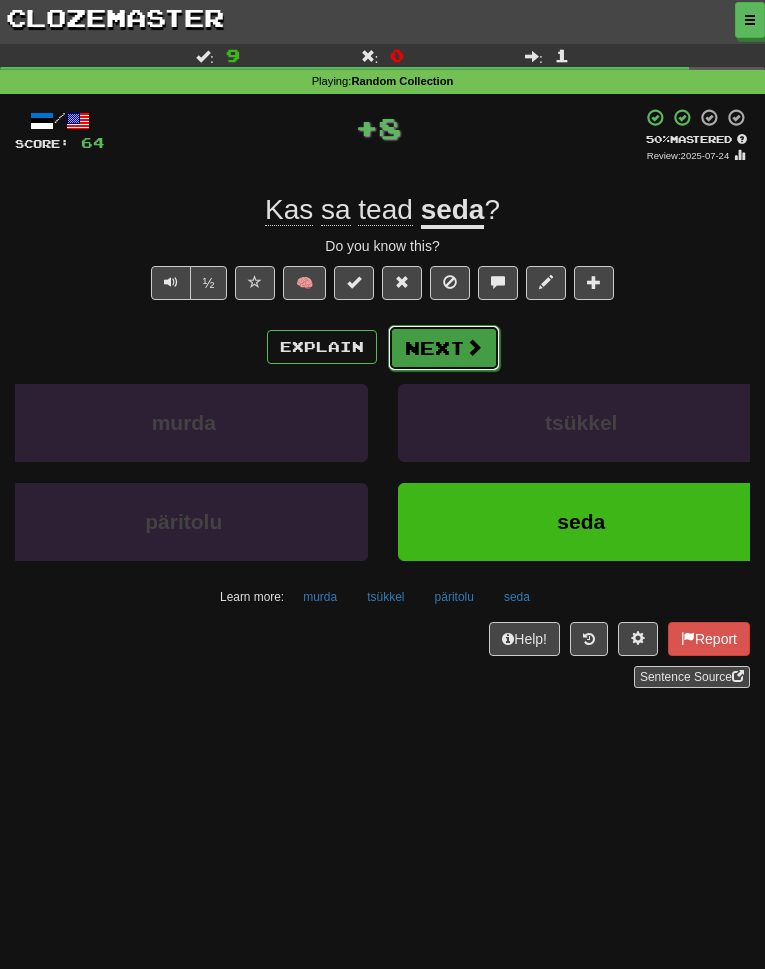 click on "Next" at bounding box center [444, 348] 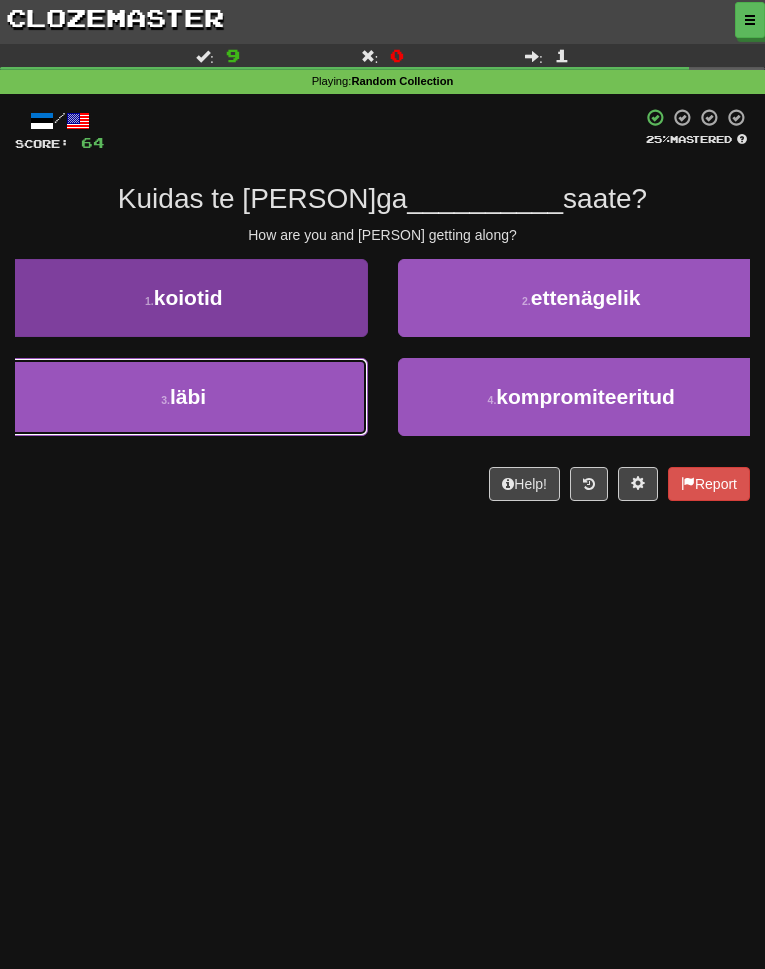 click on "3 .  läbi" at bounding box center (184, 397) 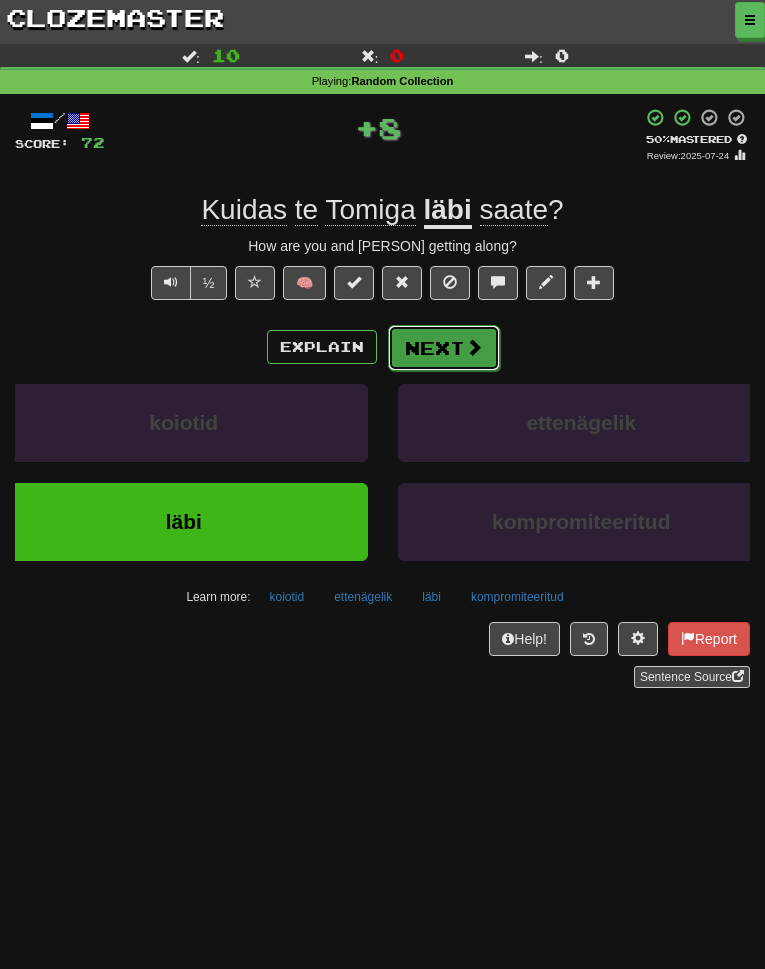 click at bounding box center [474, 347] 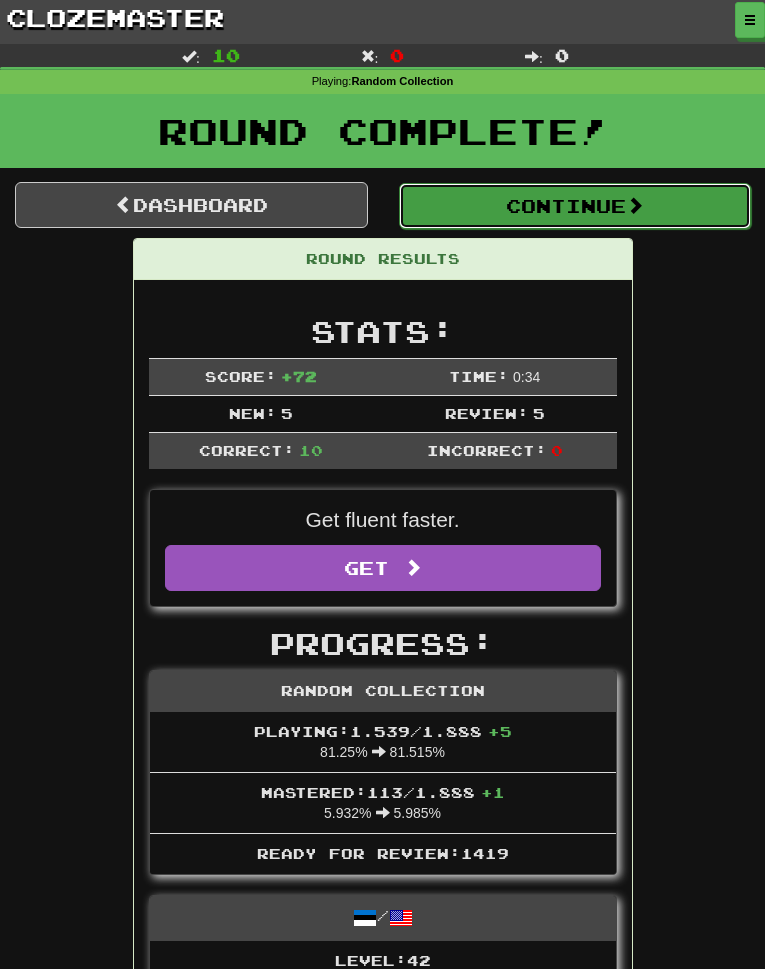 click on "Continue" at bounding box center (575, 206) 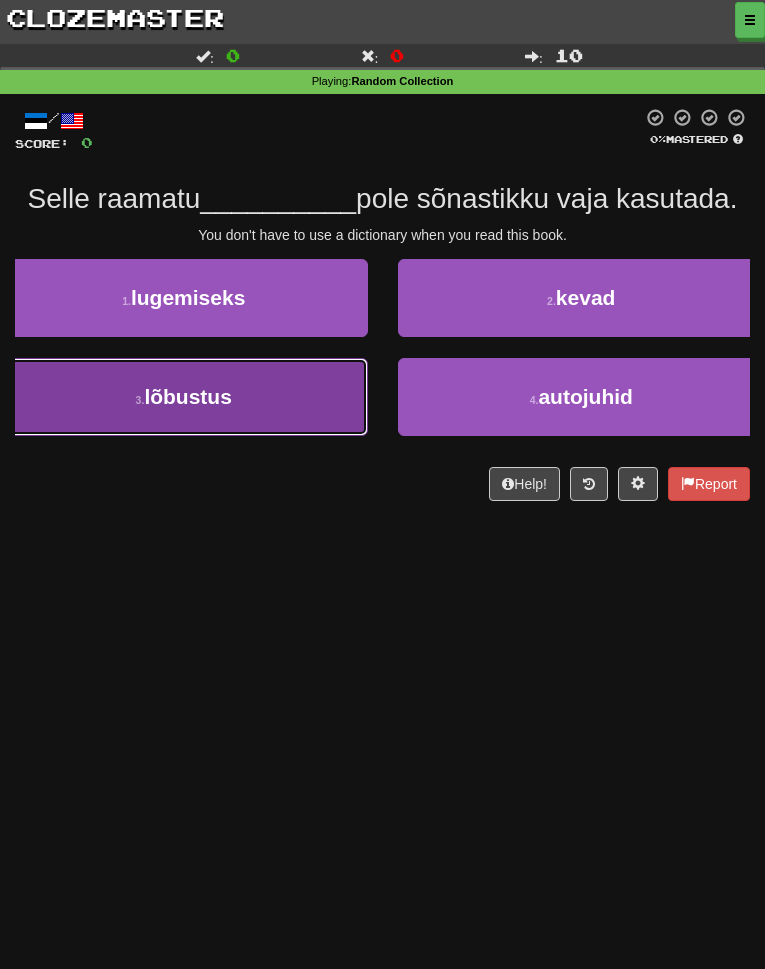 click on "3 .  lõbustus" at bounding box center [184, 397] 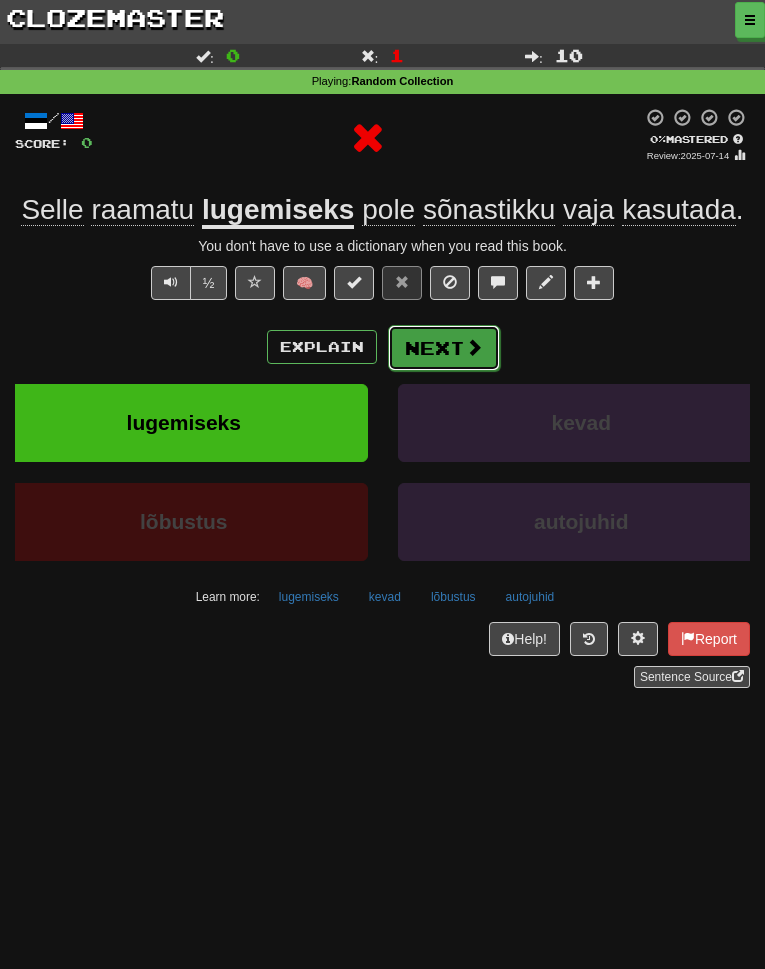 click on "Next" at bounding box center (444, 348) 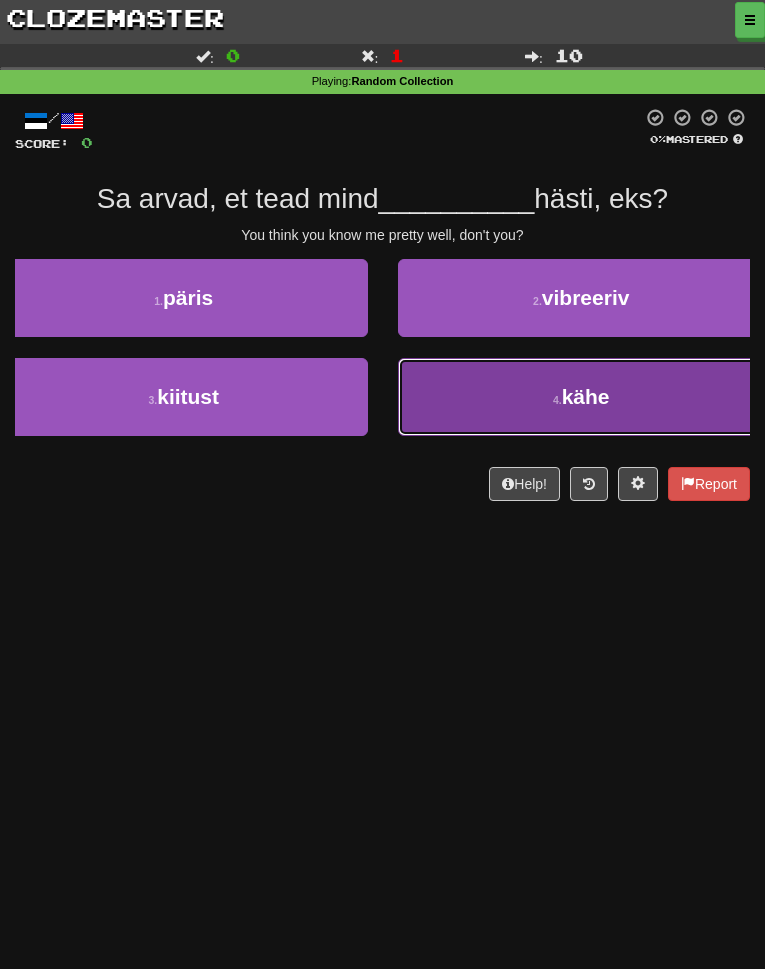 click on "4 .  kähe" at bounding box center [582, 397] 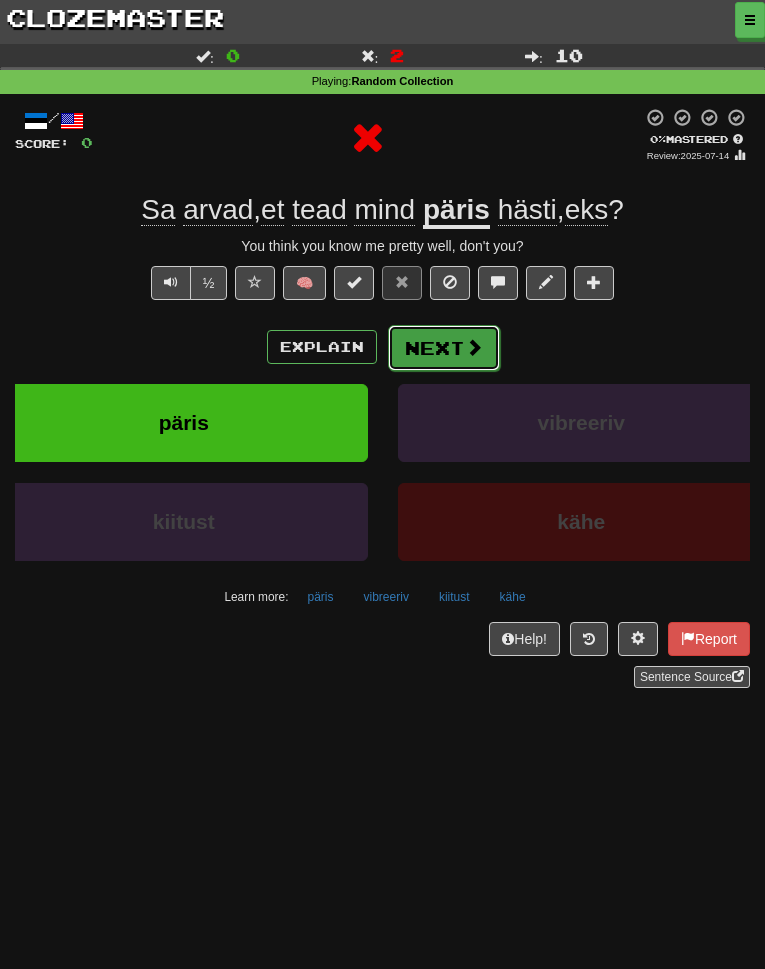 click on "Next" at bounding box center [444, 348] 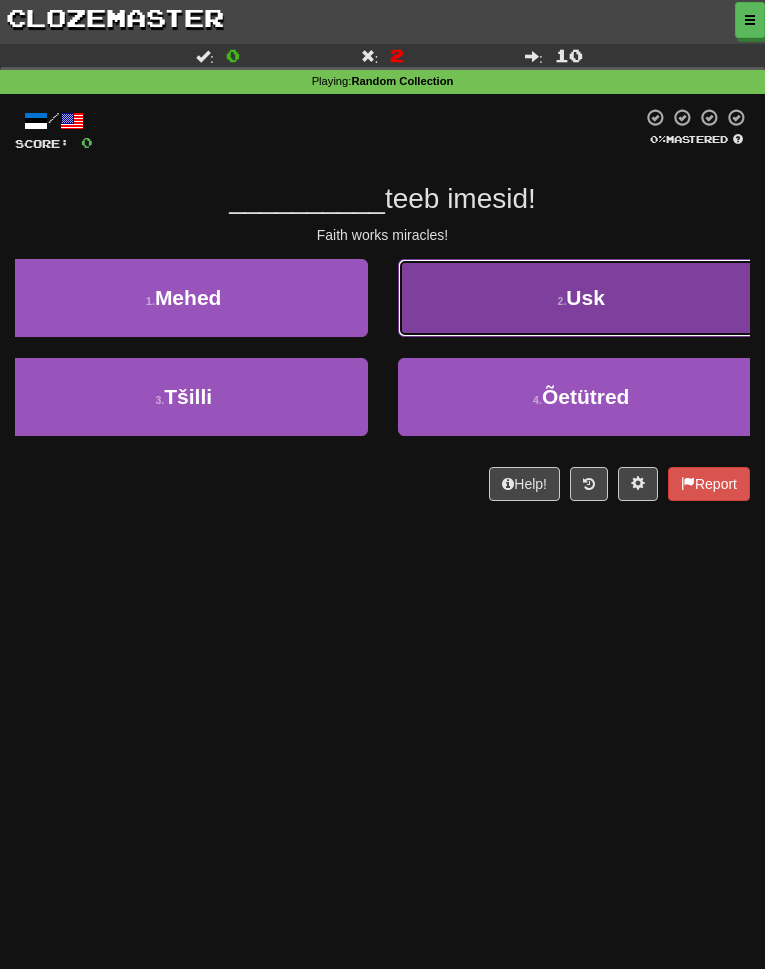 click on "2 .  Usk" at bounding box center [582, 298] 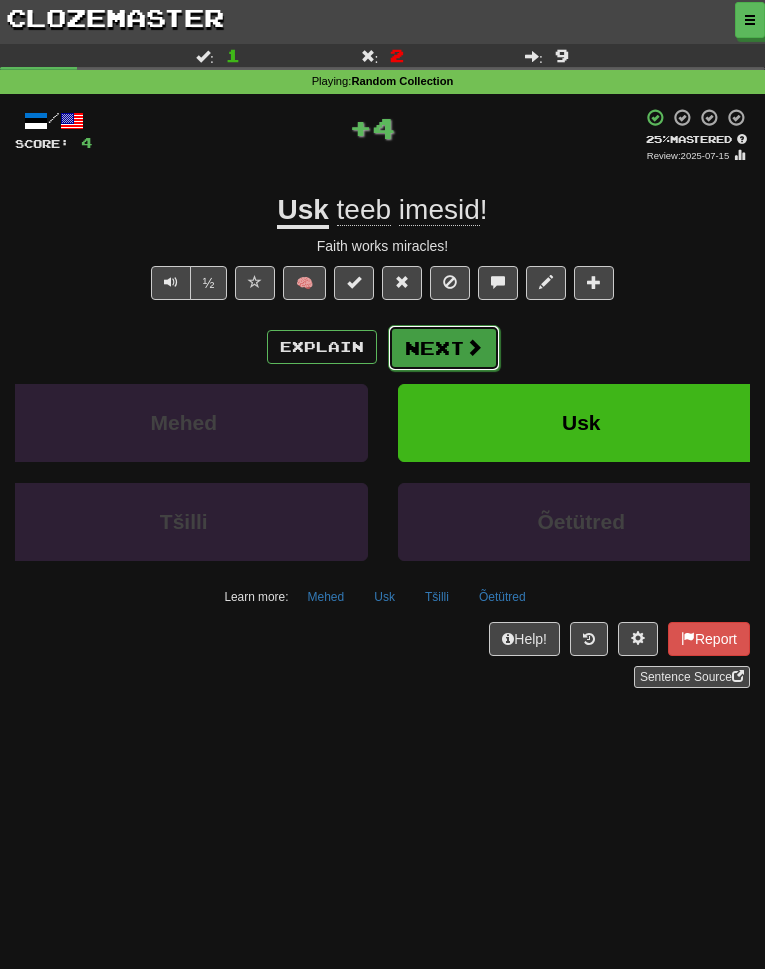 click on "Next" at bounding box center [444, 348] 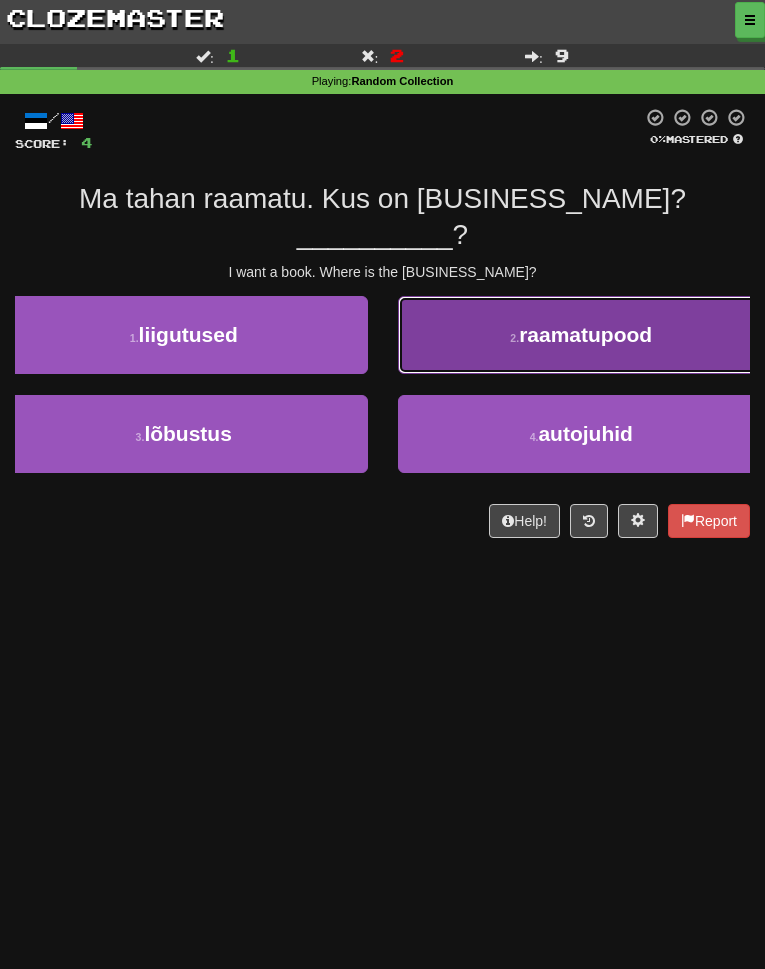 click on "2 .  raamatupood" at bounding box center [582, 335] 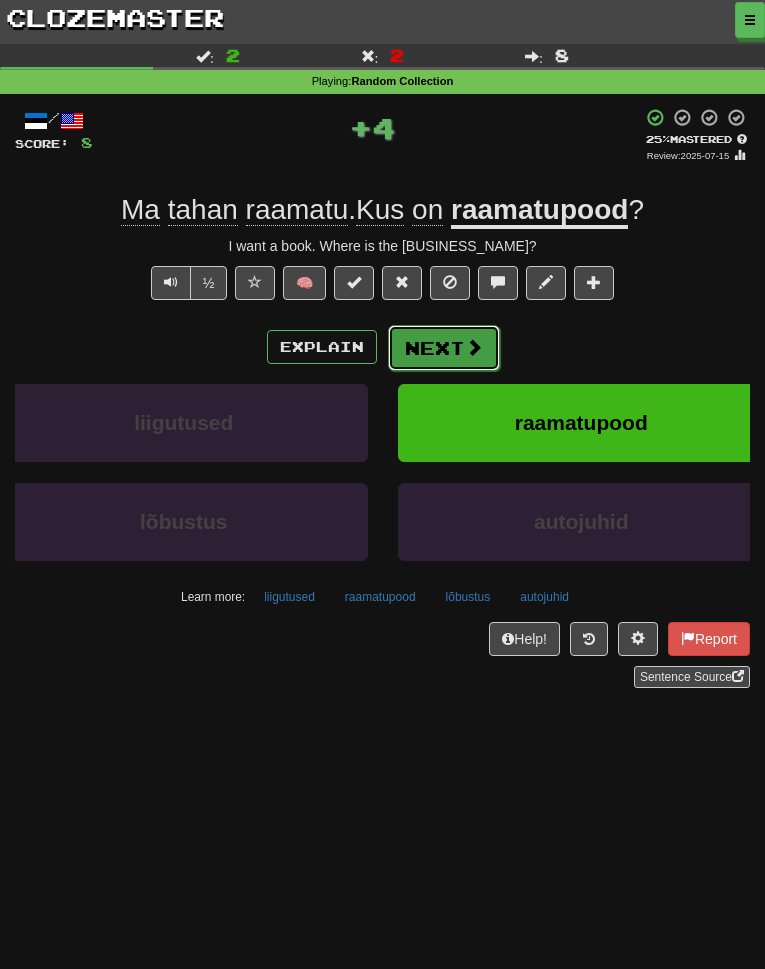 click on "Next" at bounding box center [444, 348] 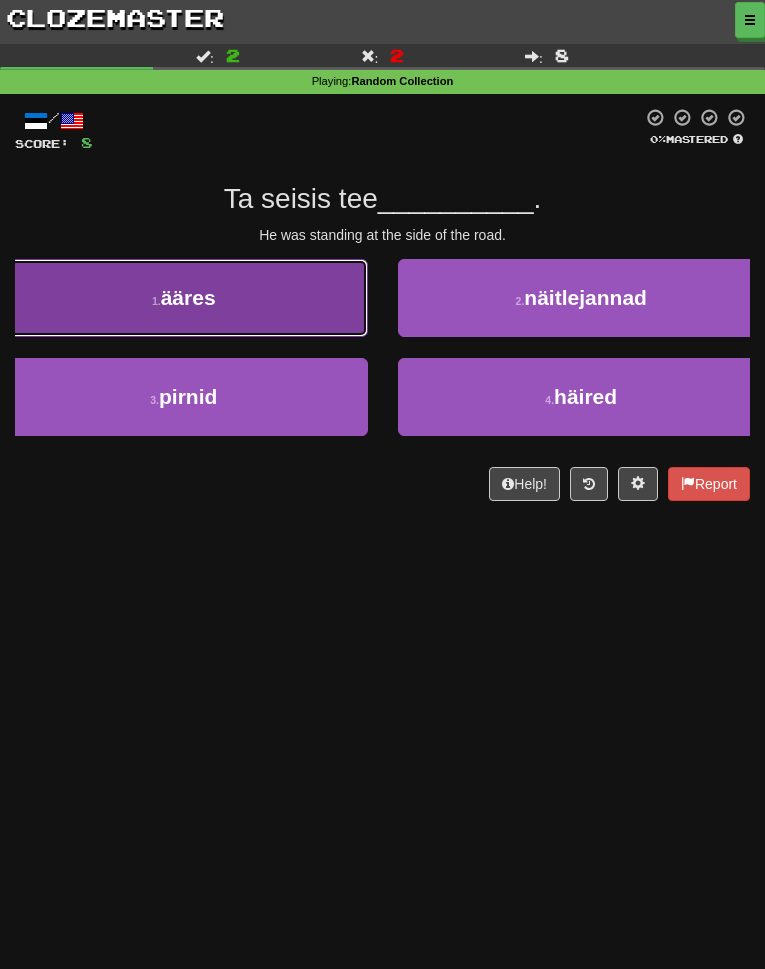 click on "1 .  ääres" at bounding box center (184, 298) 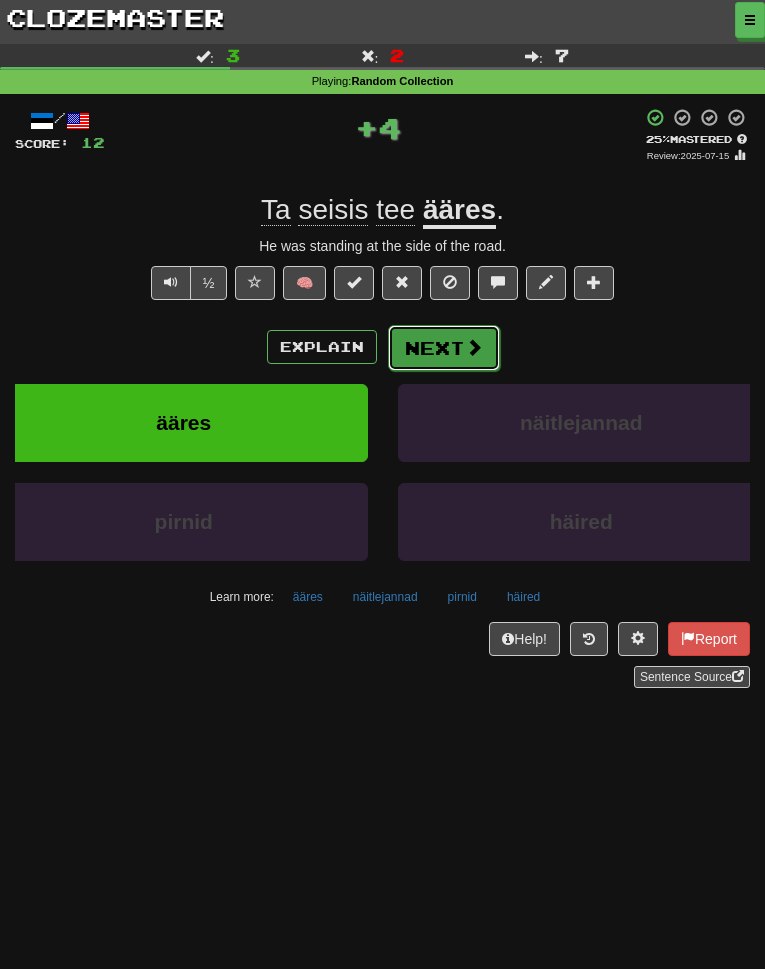 click at bounding box center (474, 347) 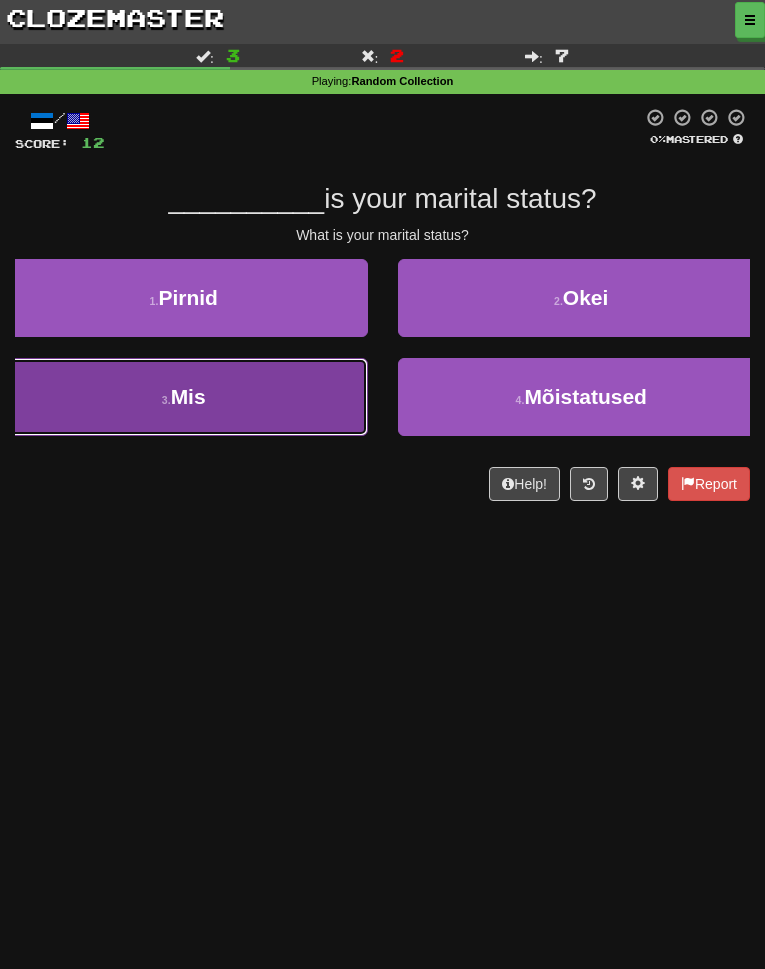 click on "3 .  Mis" at bounding box center [184, 397] 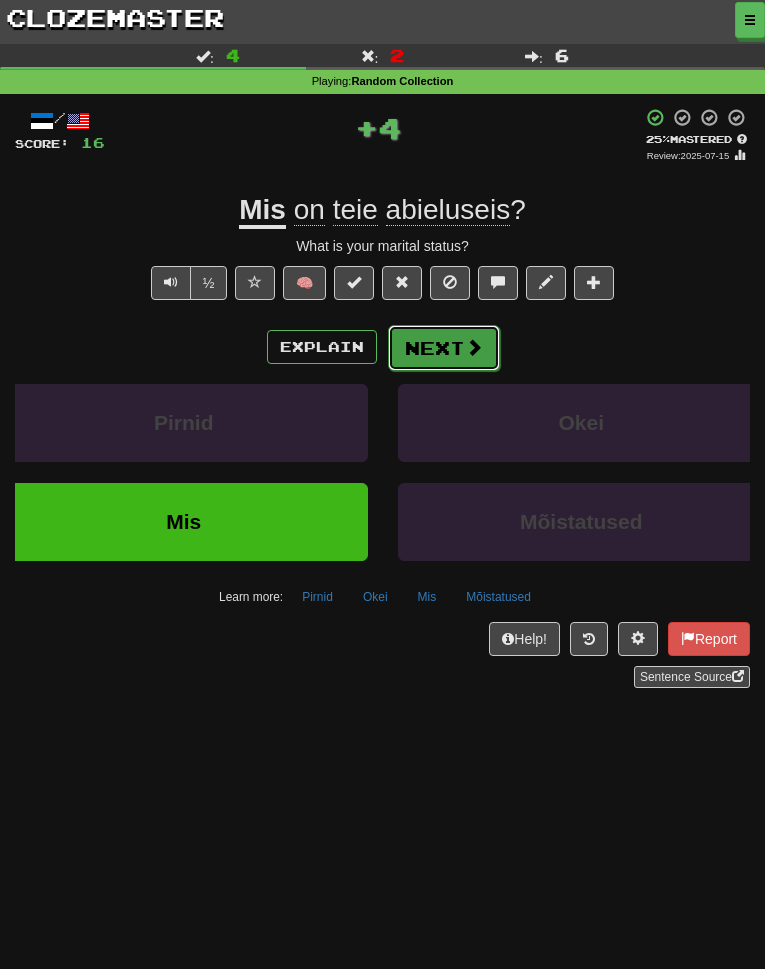 click on "Next" at bounding box center [444, 348] 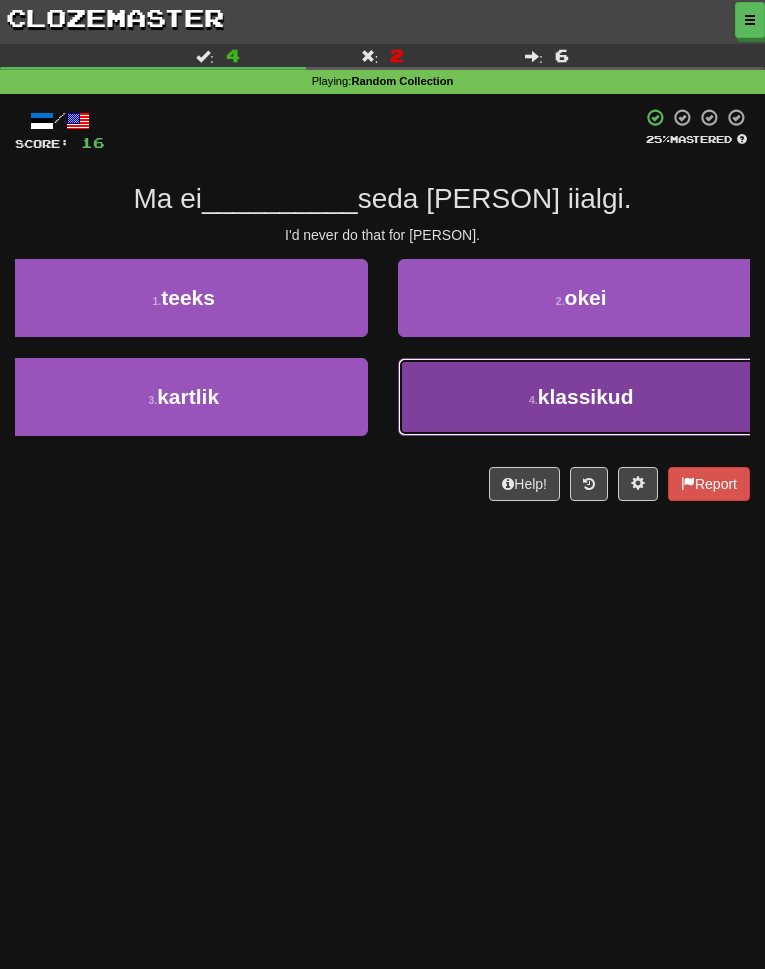 click on "klassikud" at bounding box center (586, 396) 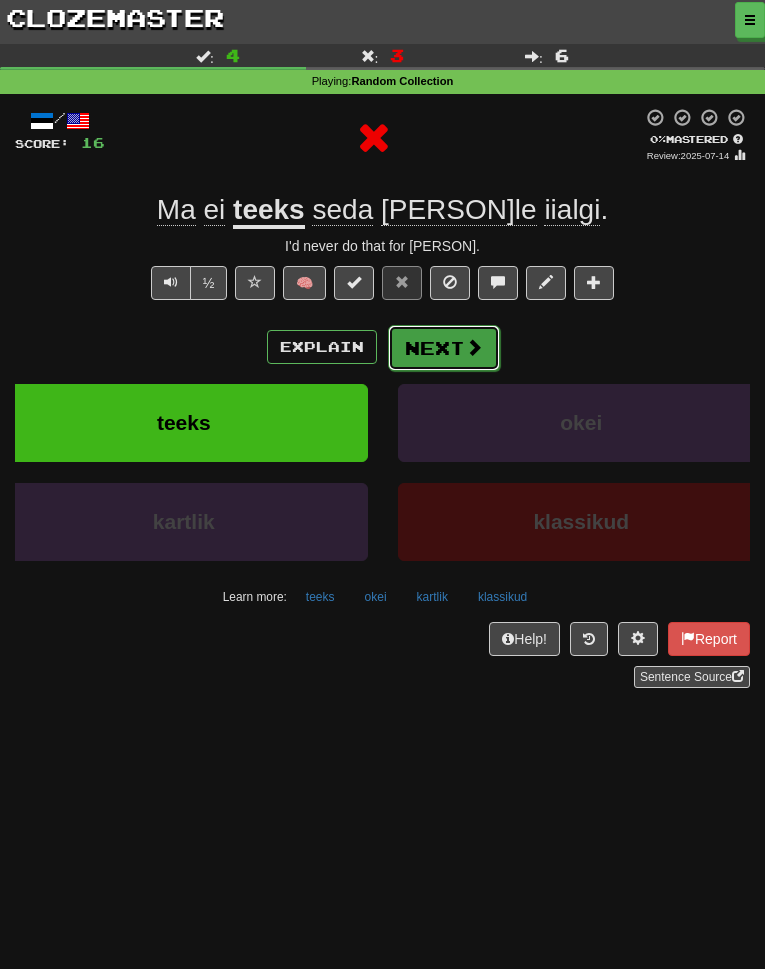 click on "Next" at bounding box center (444, 348) 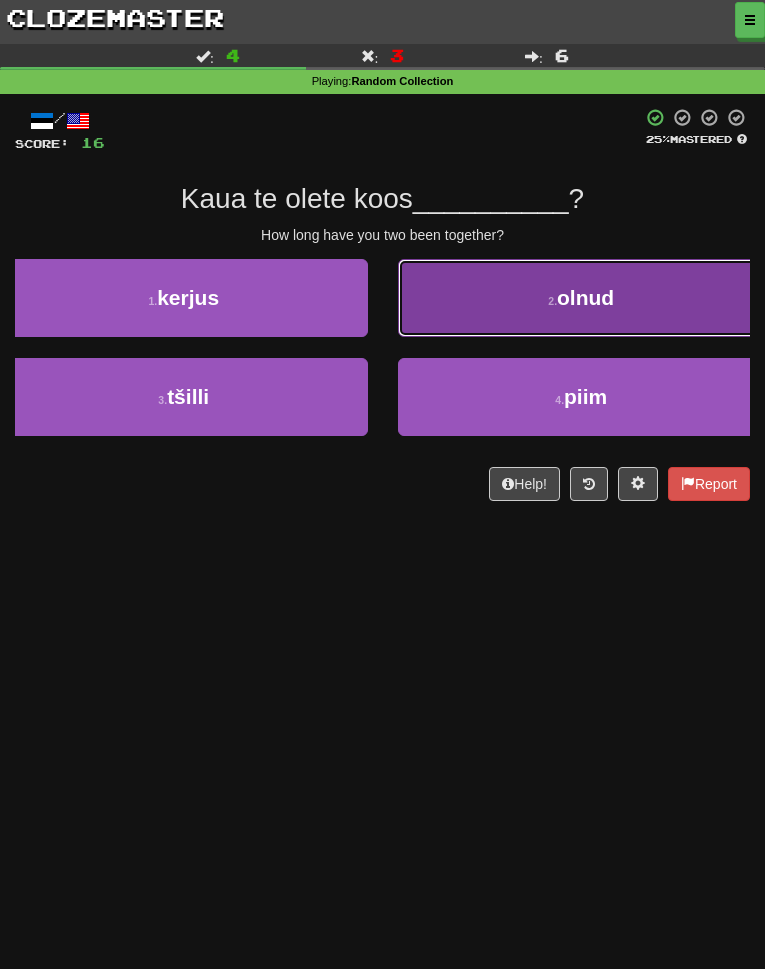 click on "2 .  olnud" at bounding box center (582, 298) 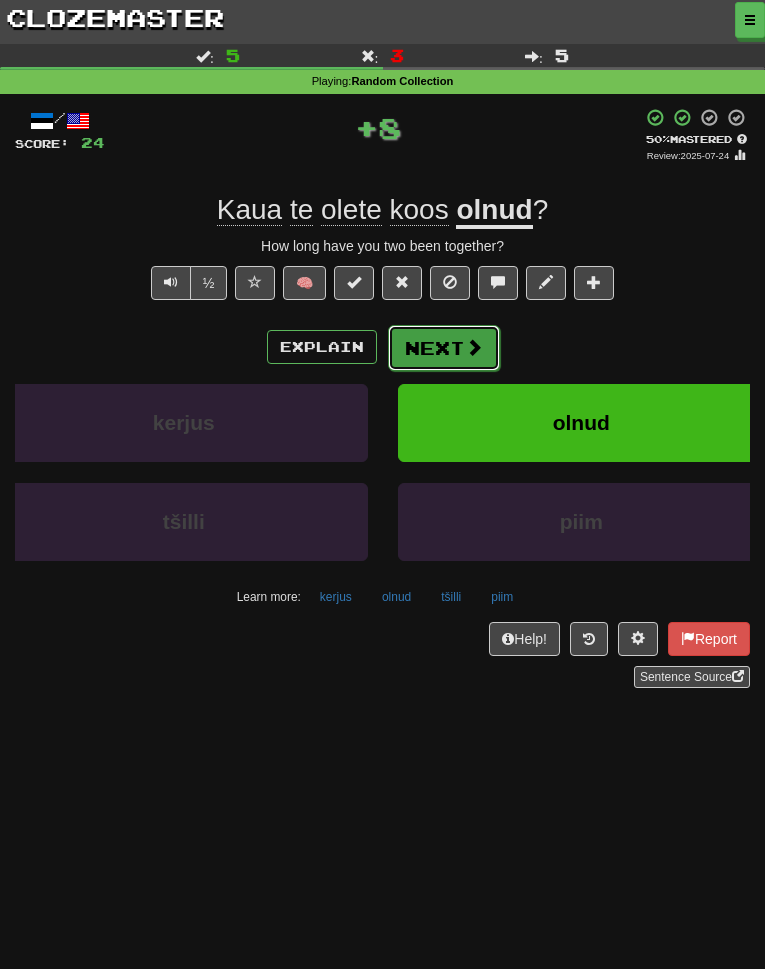 click on "Next" at bounding box center [444, 348] 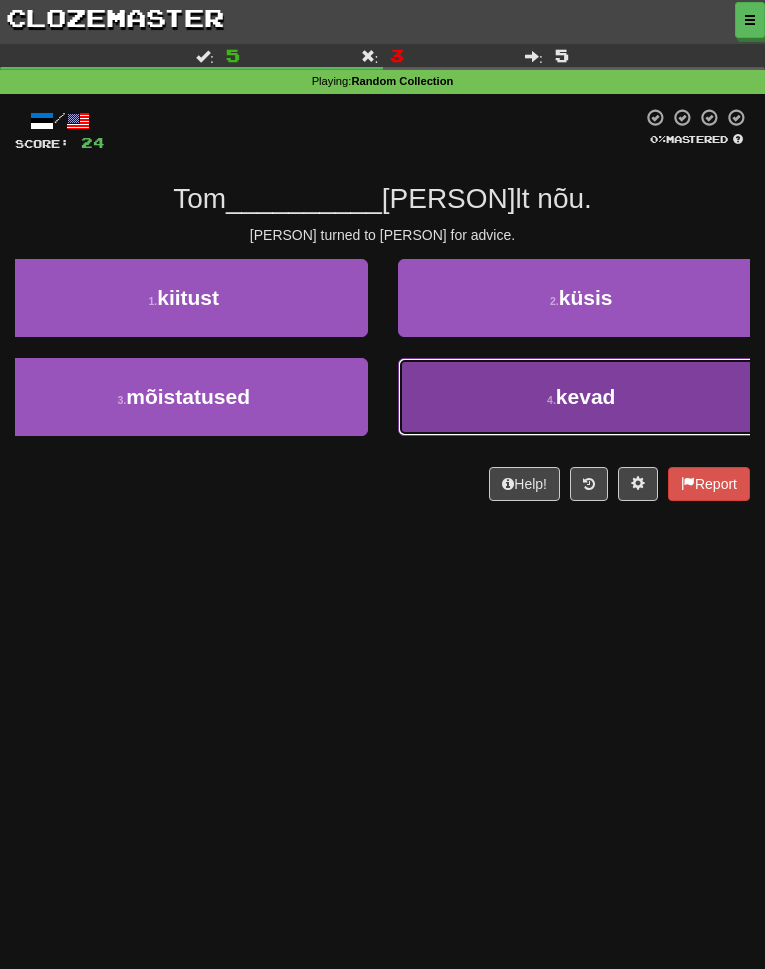 click on "4 .  kevad" at bounding box center (582, 397) 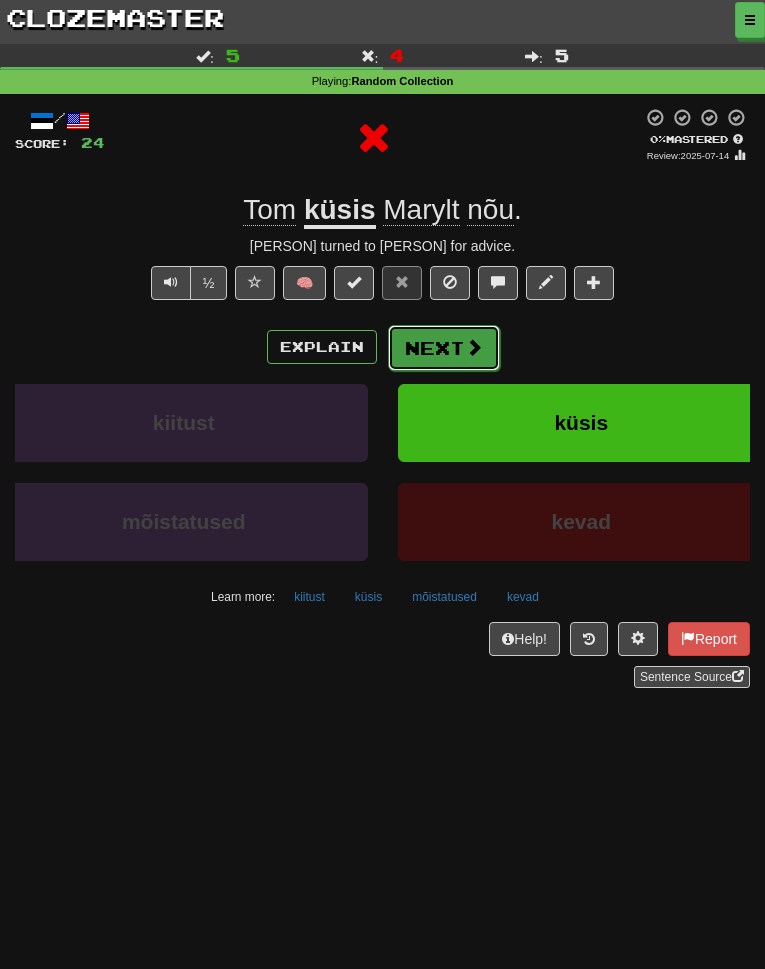 click on "Next" at bounding box center (444, 348) 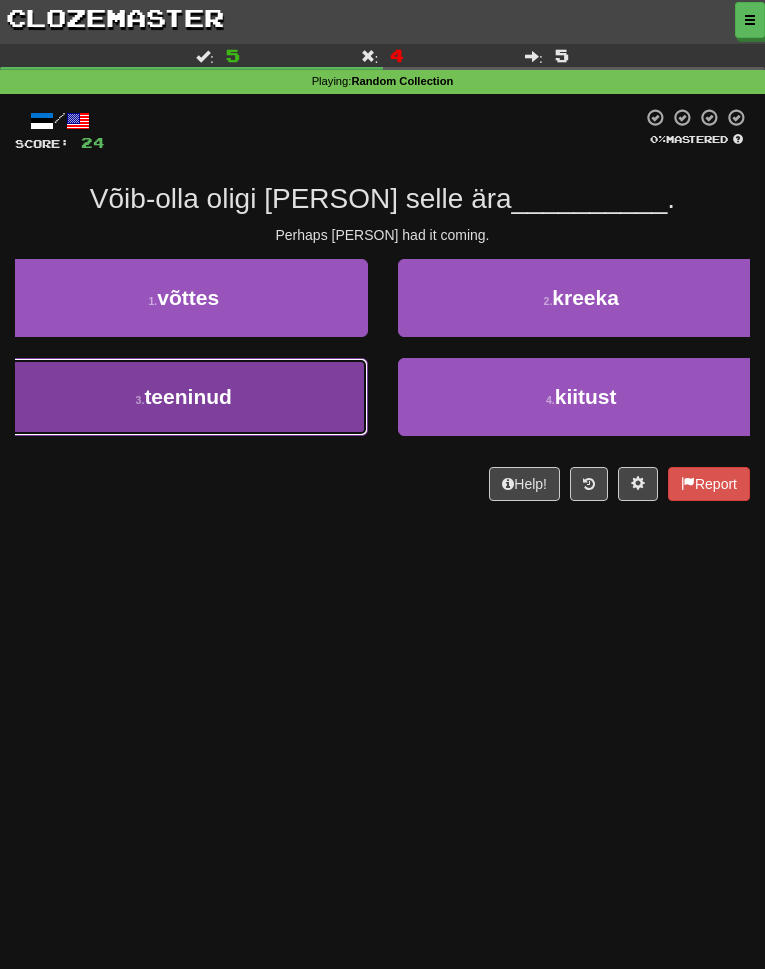 click on "3 .  teeninud" at bounding box center [184, 397] 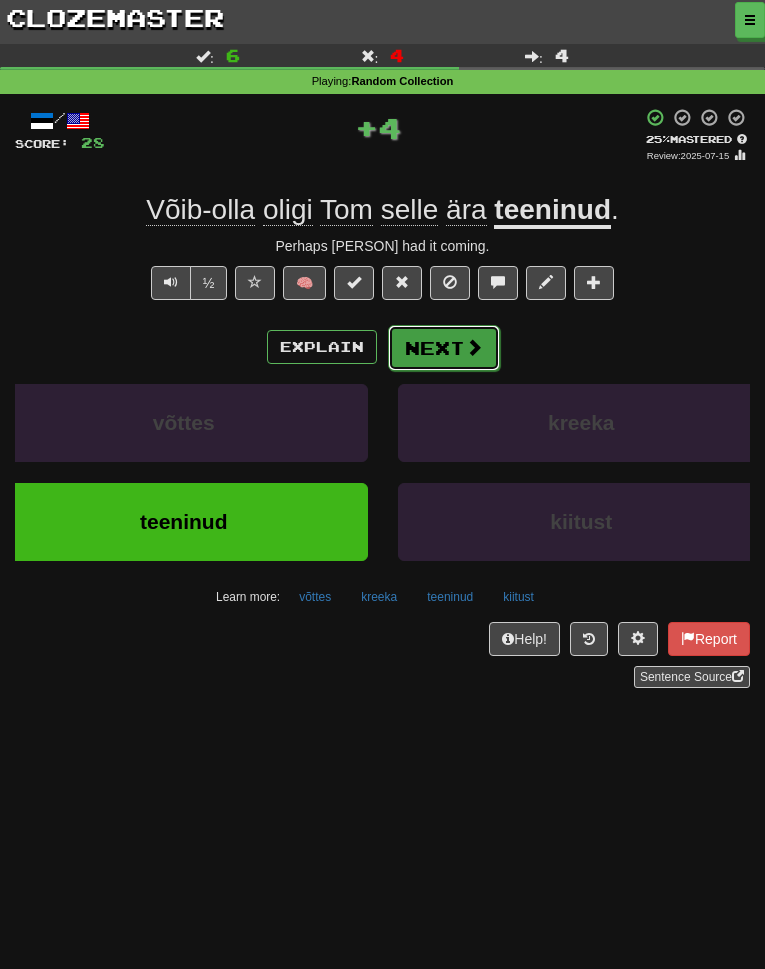 click at bounding box center (474, 347) 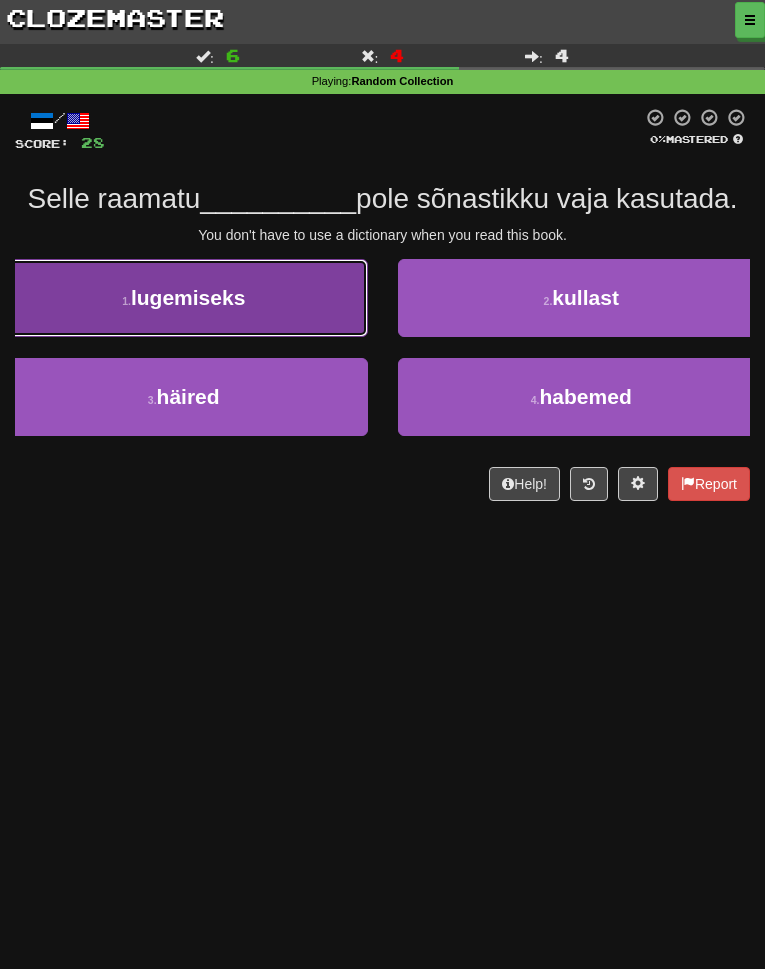 click on "1 .  lugemiseks" at bounding box center [184, 298] 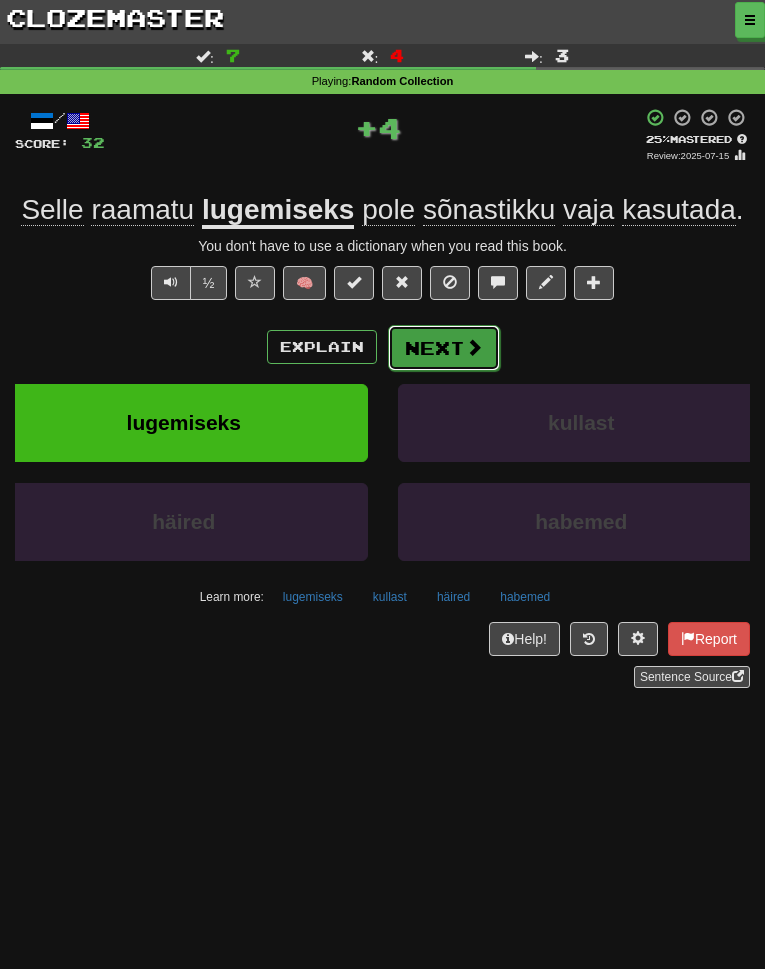 click on "Next" at bounding box center [444, 348] 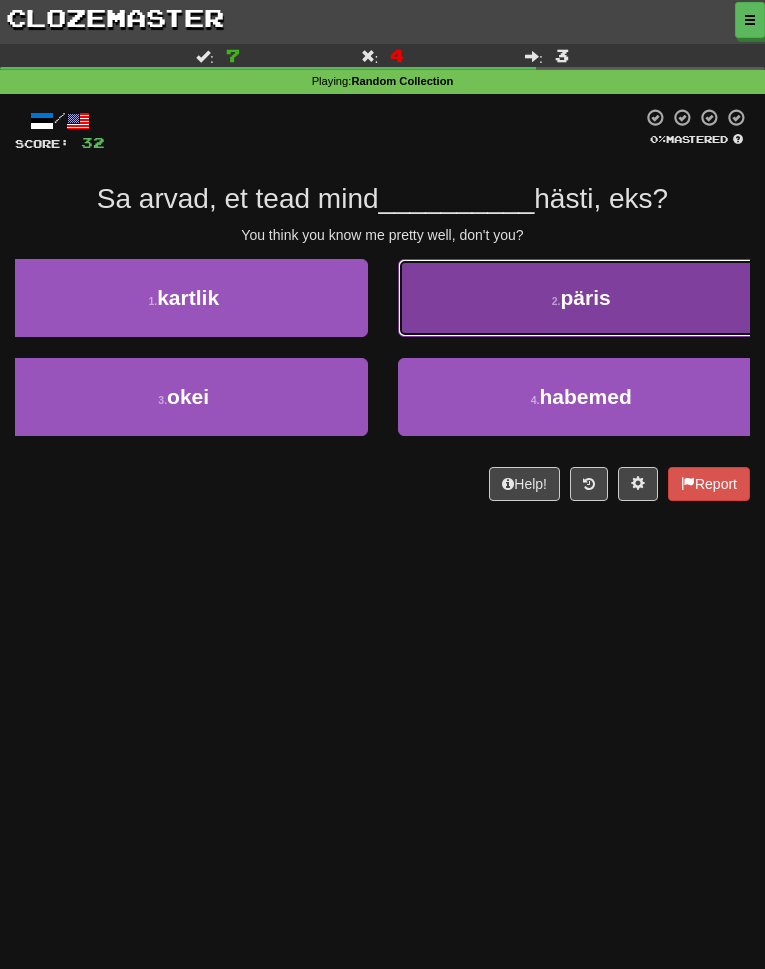 click on "2 .  päris" at bounding box center [582, 298] 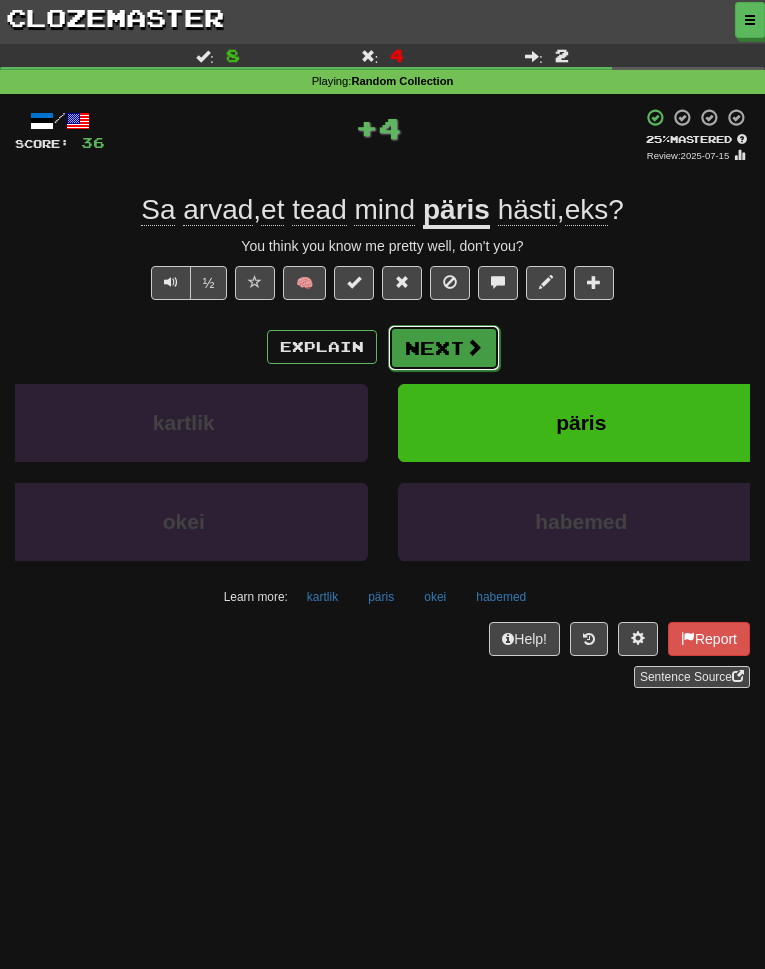 click on "Next" at bounding box center [444, 348] 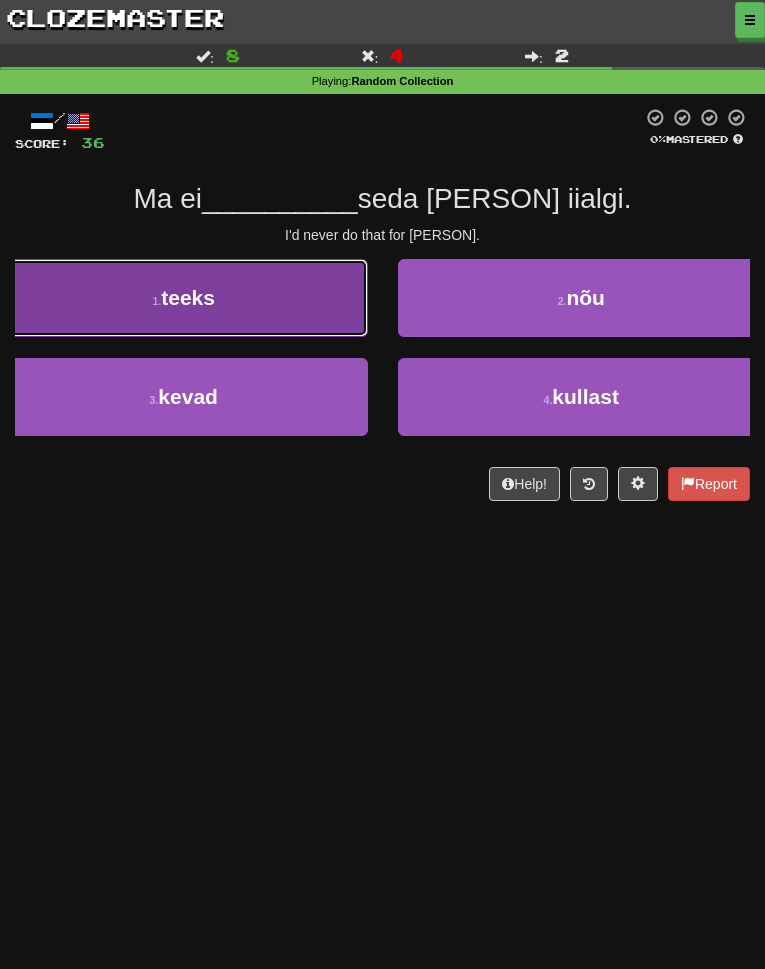 click on "1 .  teeks" at bounding box center [184, 298] 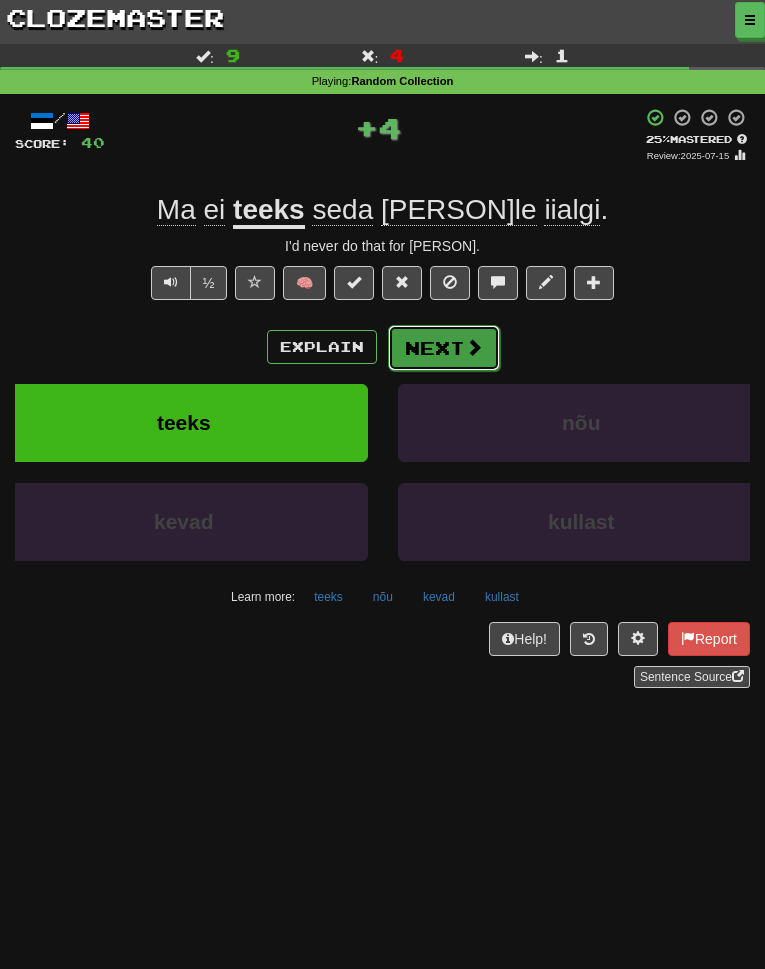 click on "Next" at bounding box center [444, 348] 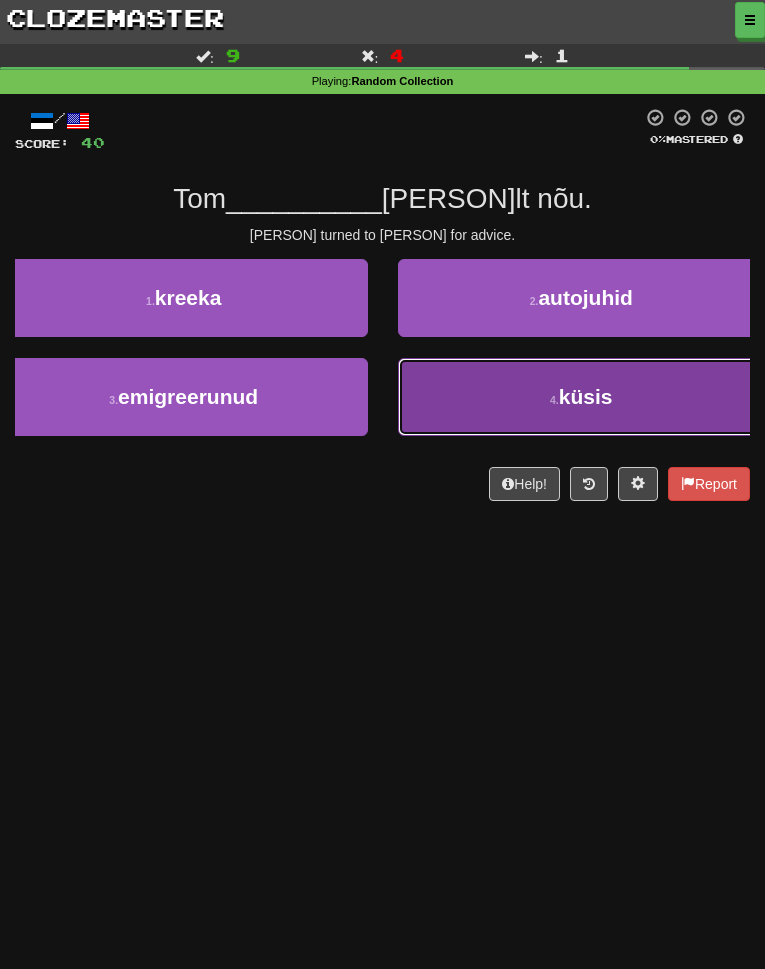 click on "4 .  küsis" at bounding box center [582, 397] 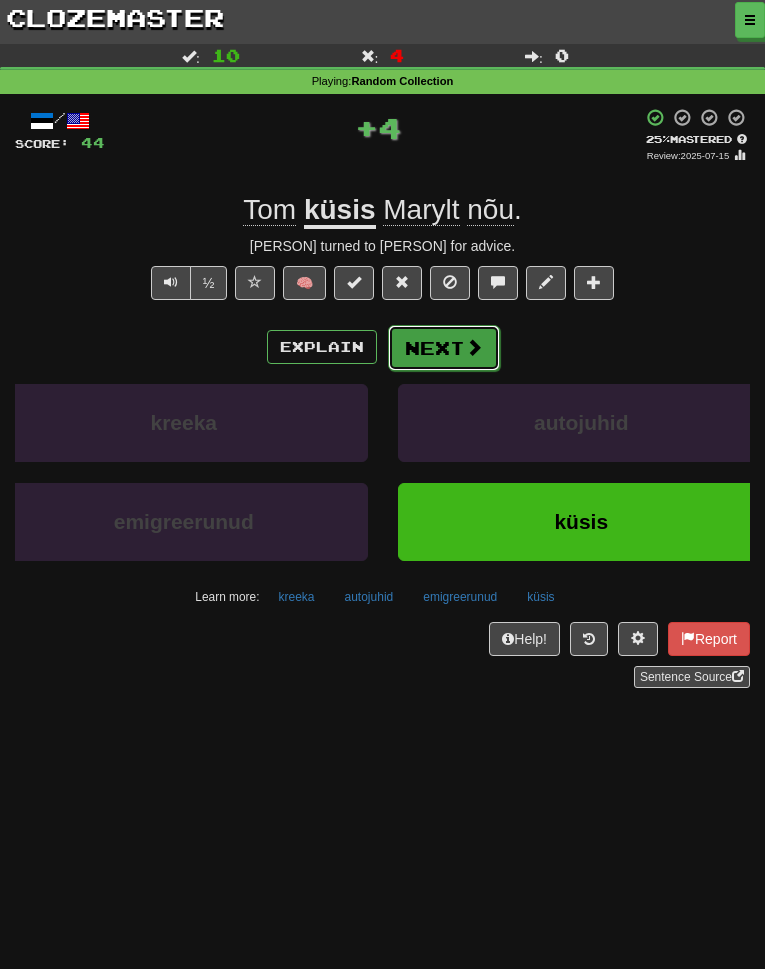 click on "Next" at bounding box center (444, 348) 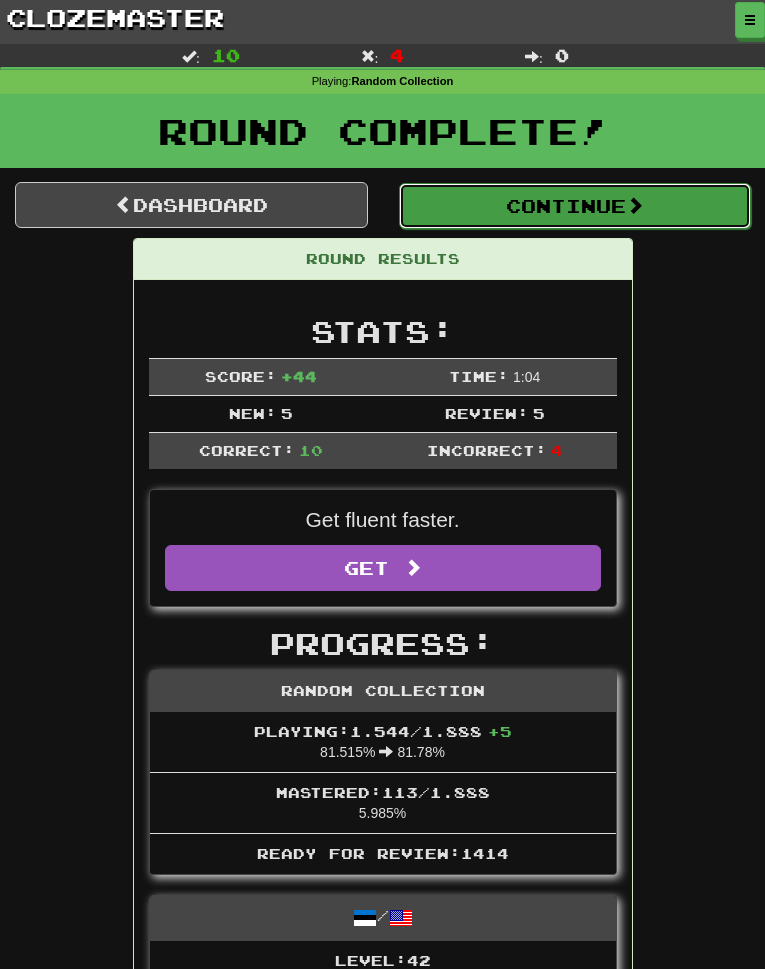 click on "Continue" at bounding box center [575, 206] 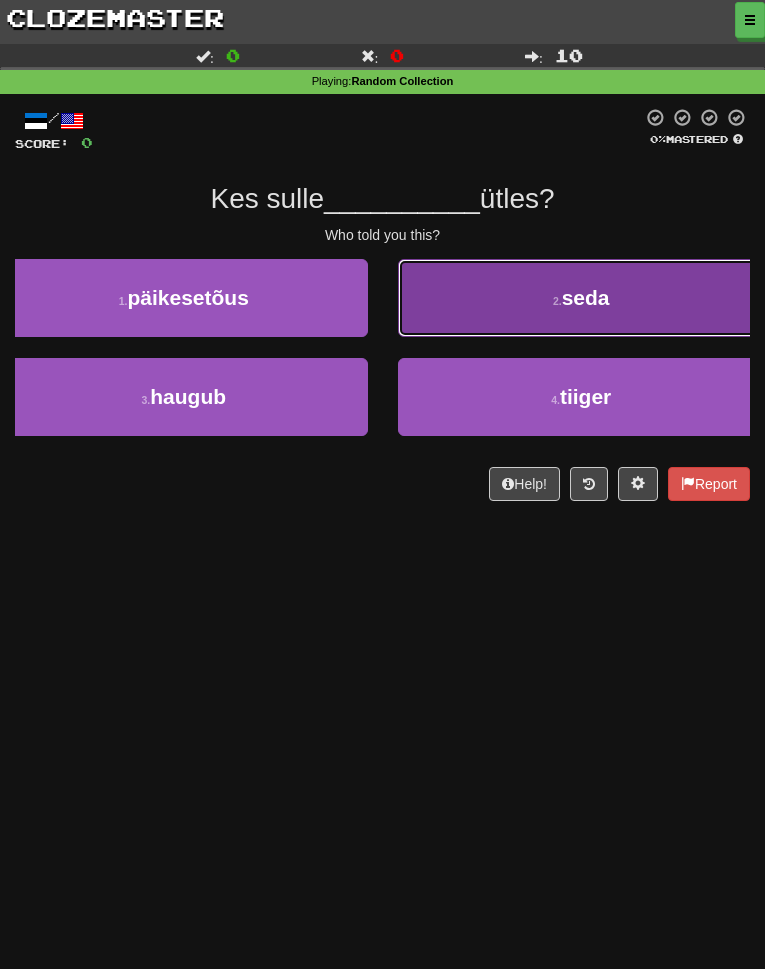 click on "2 .  seda" at bounding box center [582, 298] 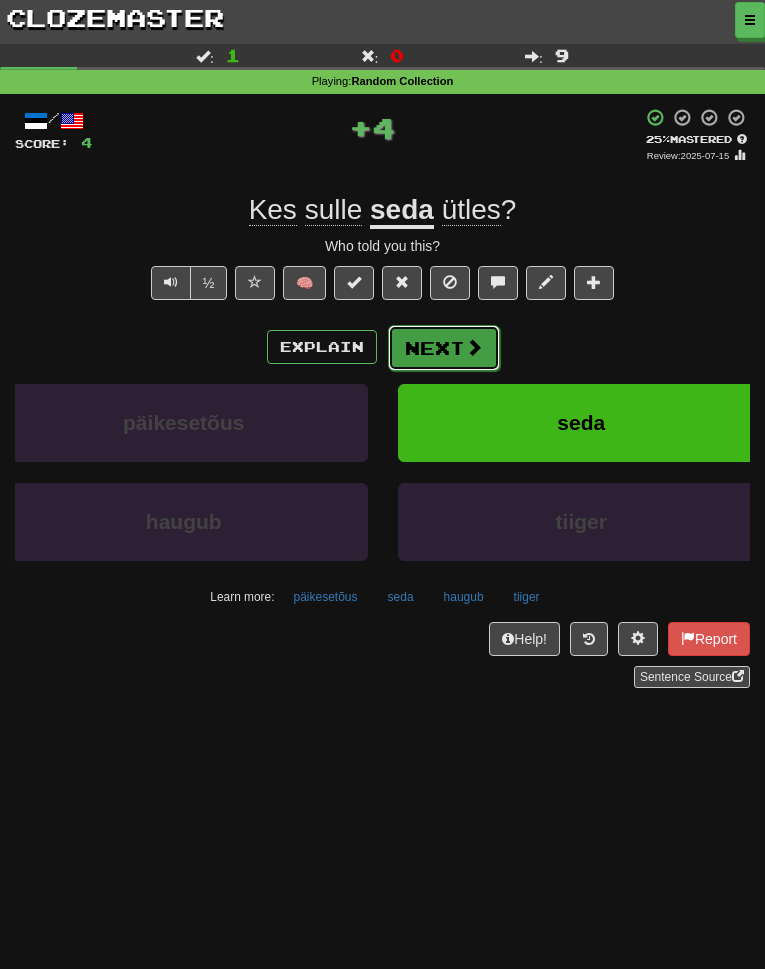 click on "Next" at bounding box center (444, 348) 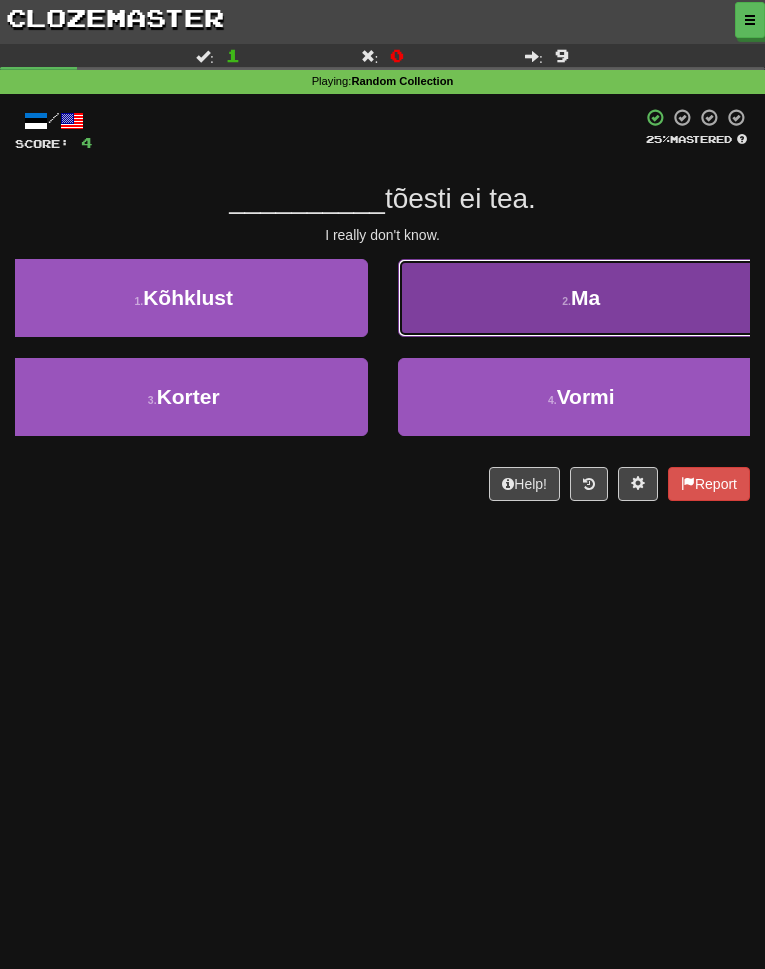 click on "2 .  Ma" at bounding box center (582, 298) 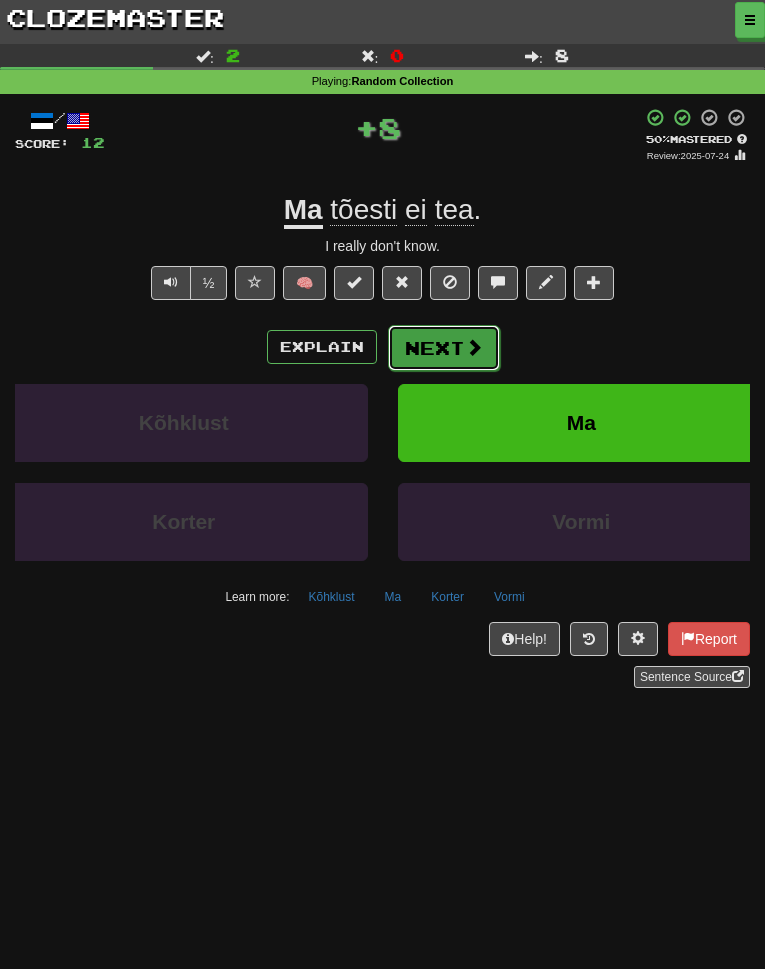 click on "Next" at bounding box center [444, 348] 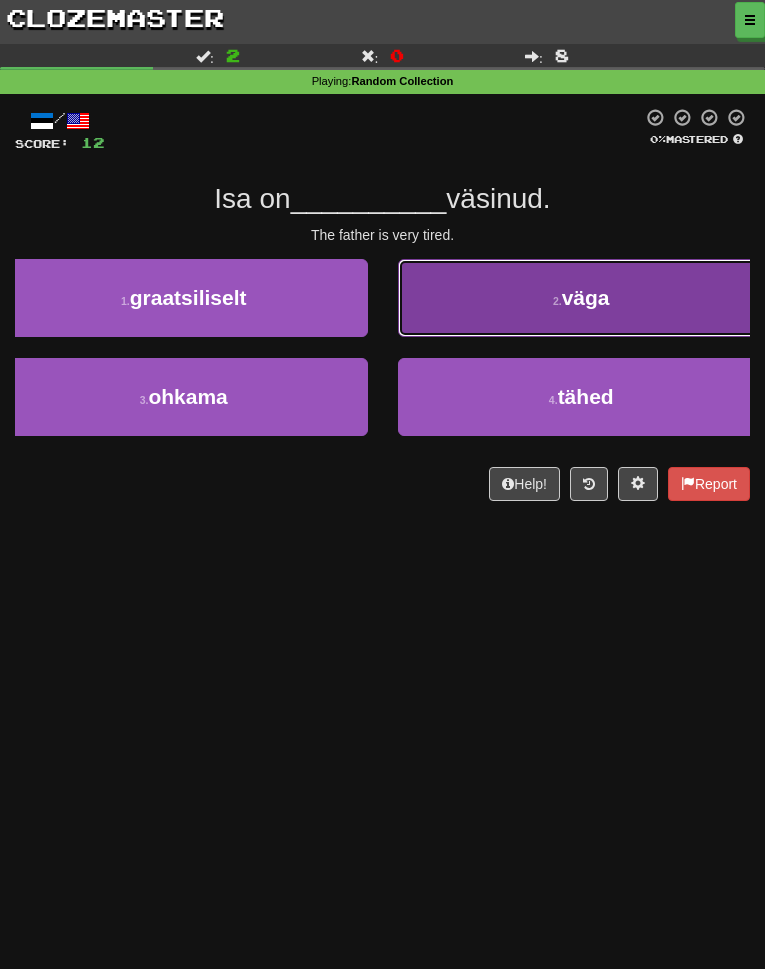 click on "2 .  väga" at bounding box center [582, 298] 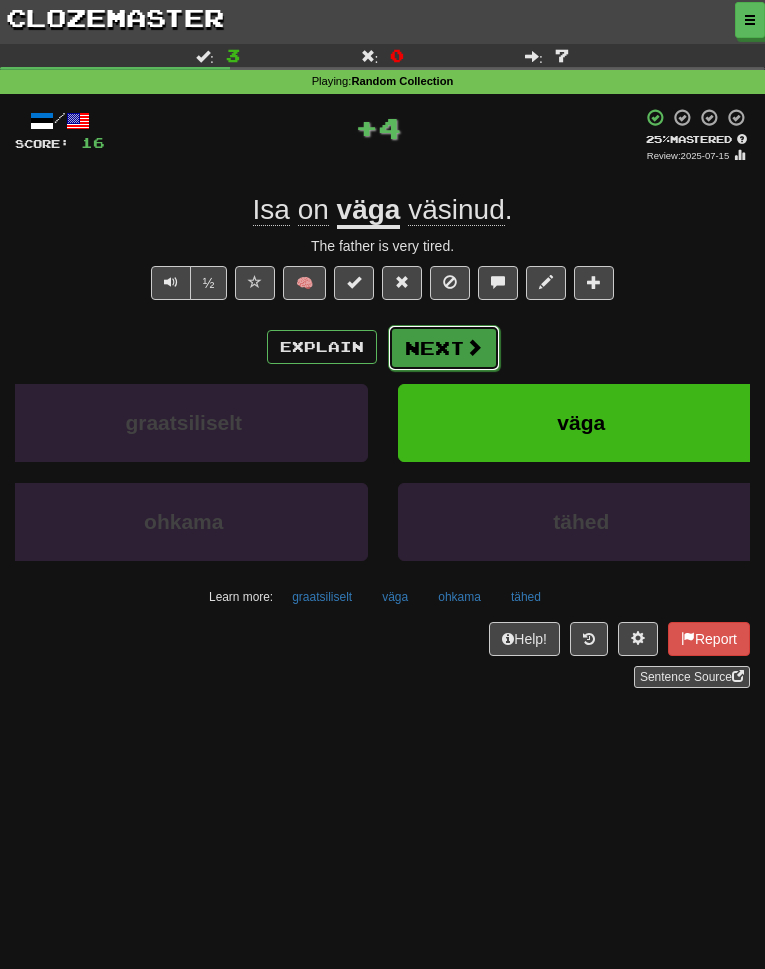 click on "Next" at bounding box center (444, 348) 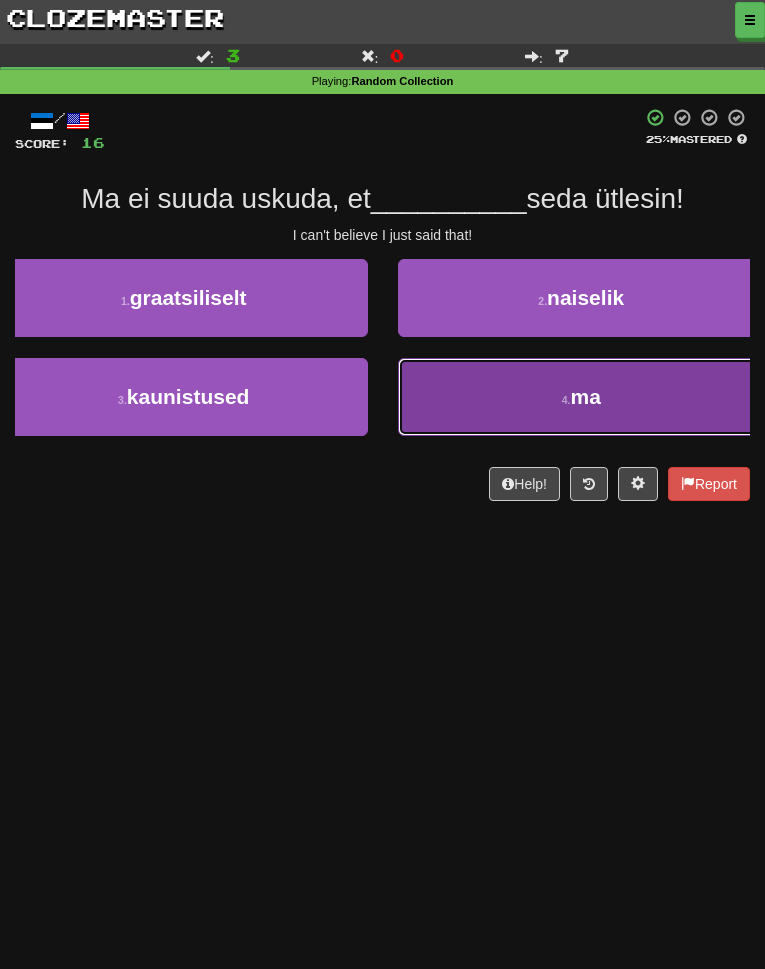 click on "4 .  ma" at bounding box center [582, 397] 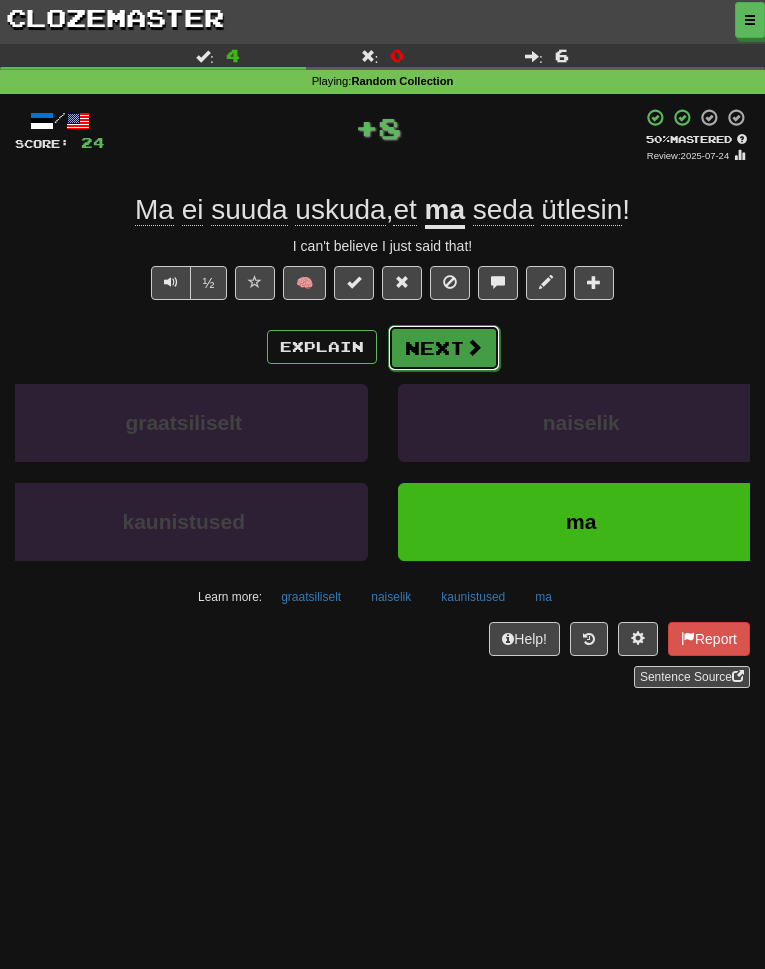 click on "Next" at bounding box center (444, 348) 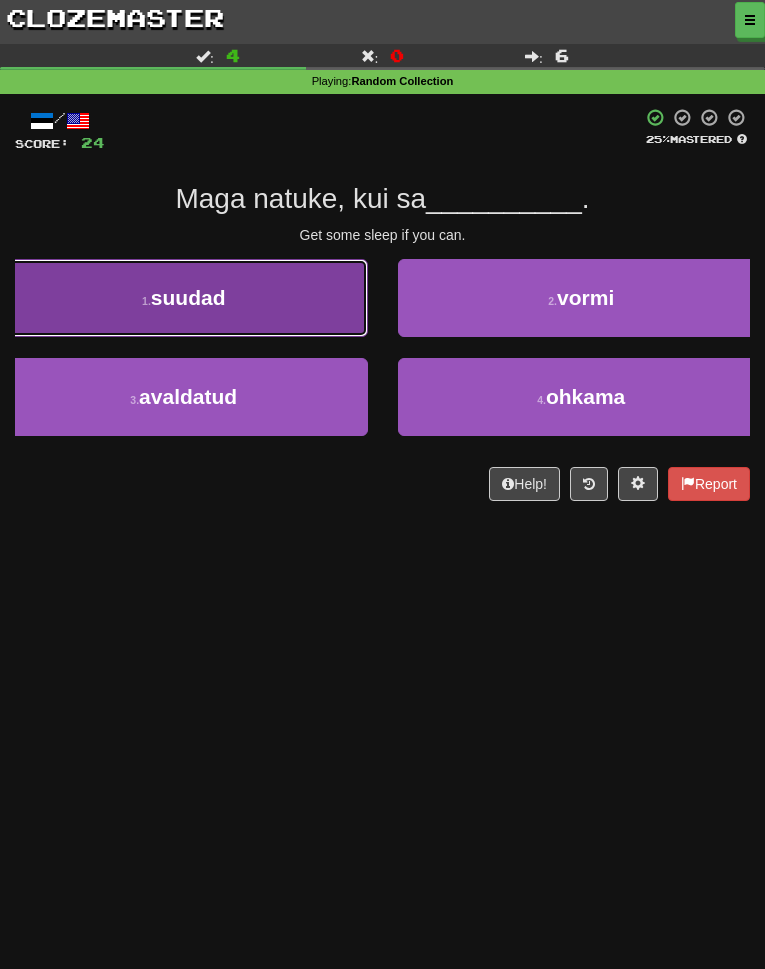 click on "1 .  suudad" at bounding box center [184, 298] 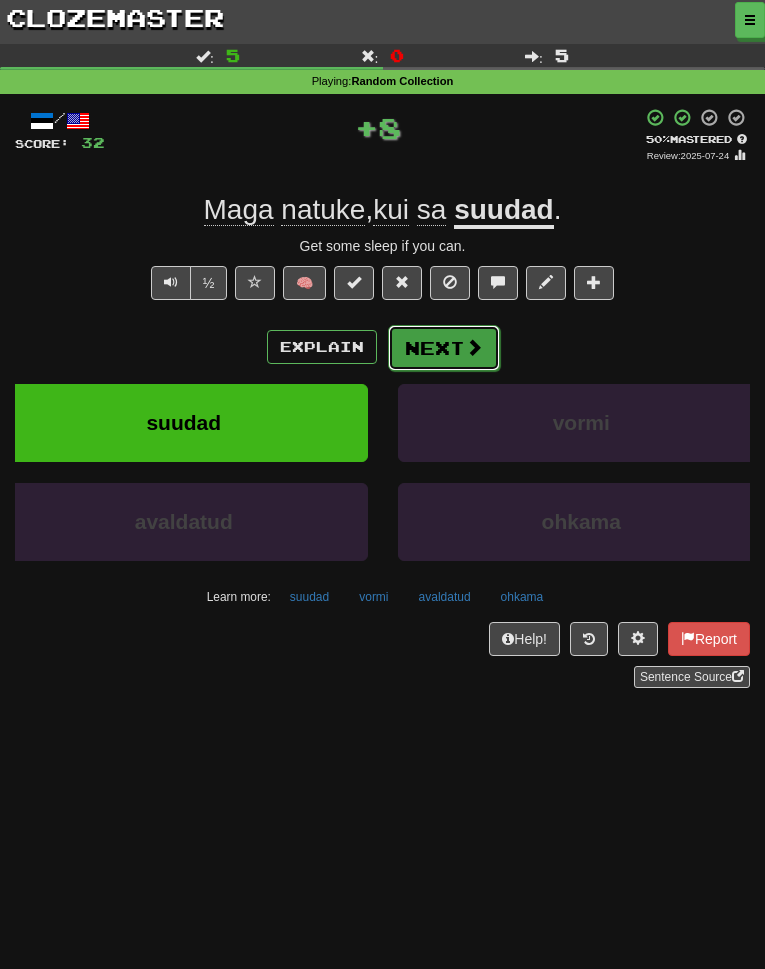 click on "Next" at bounding box center [444, 348] 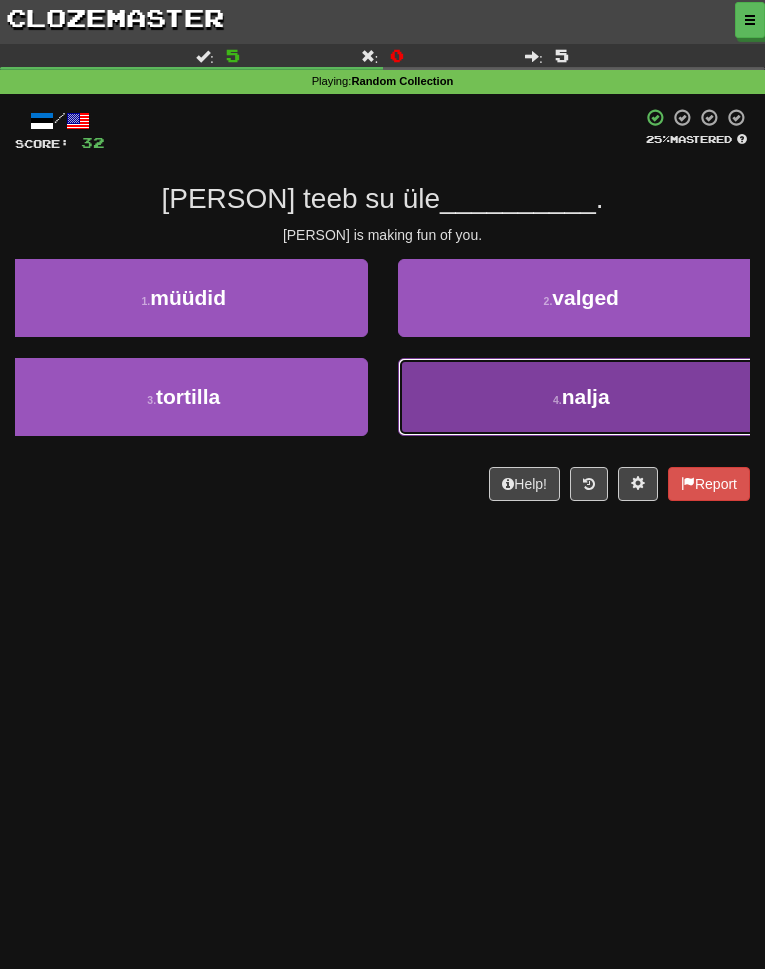 click on "4 .  nalja" at bounding box center (582, 397) 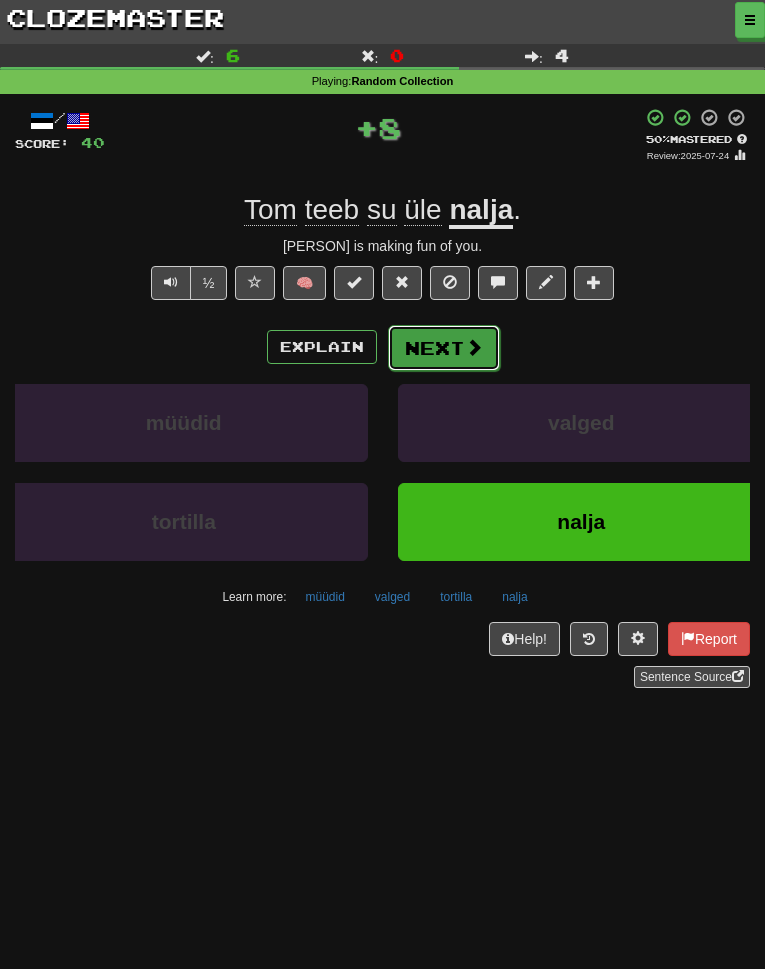 click on "Next" at bounding box center [444, 348] 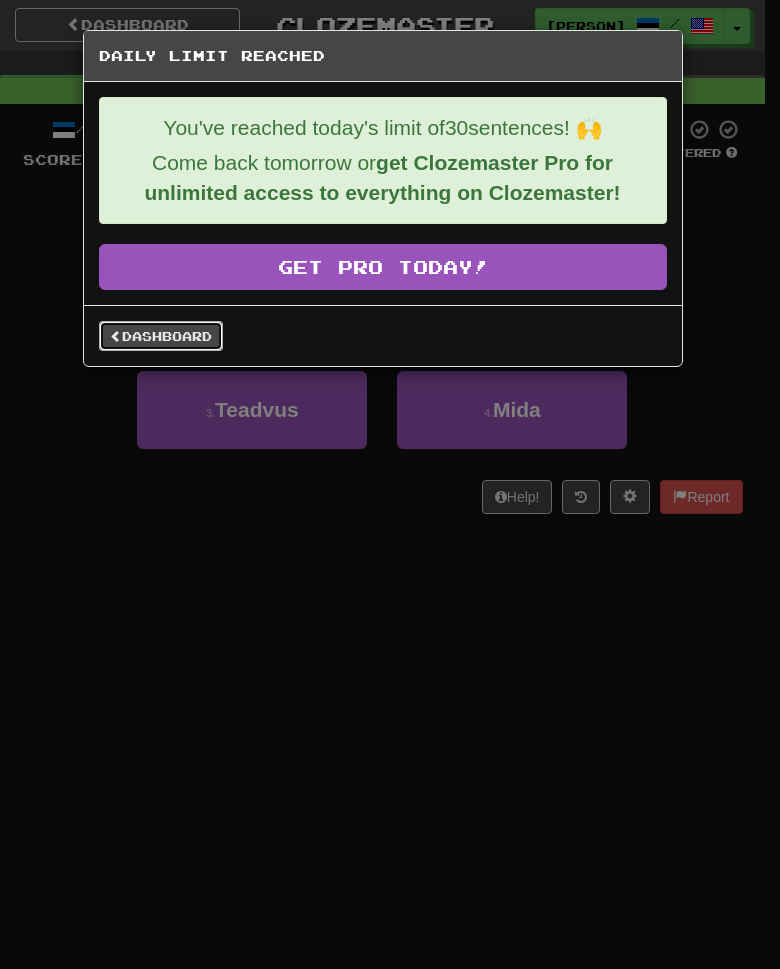 click on "Dashboard" at bounding box center [161, 336] 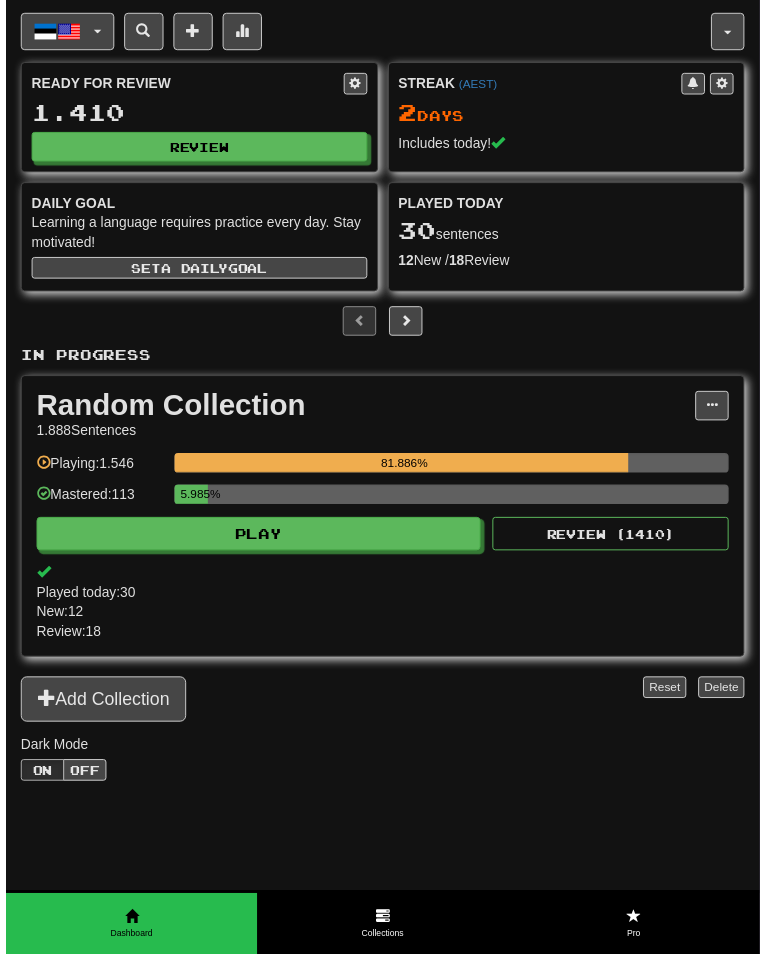 scroll, scrollTop: 0, scrollLeft: 0, axis: both 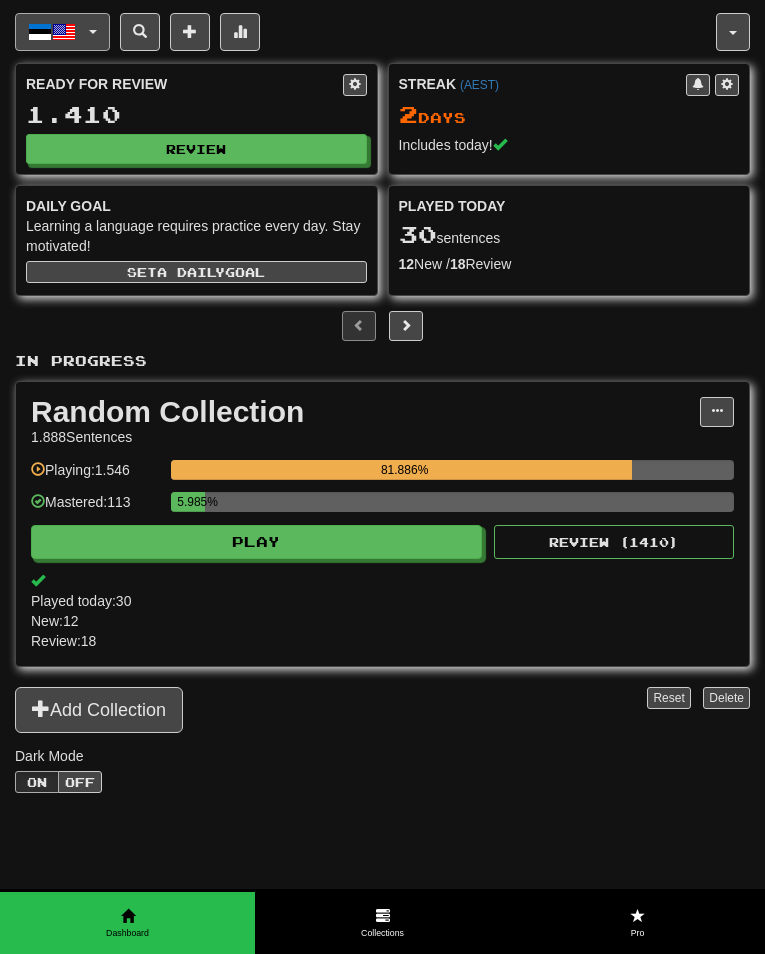 click on "Eesti  /  English" at bounding box center (62, 32) 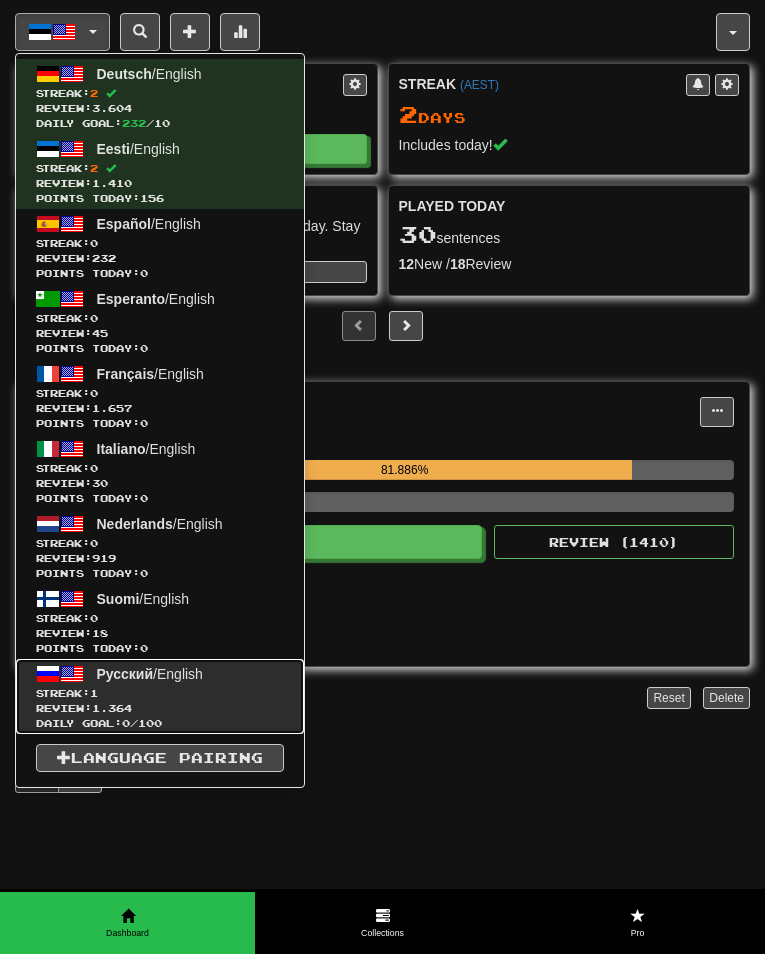 click on "Review:  1.364" at bounding box center [160, 708] 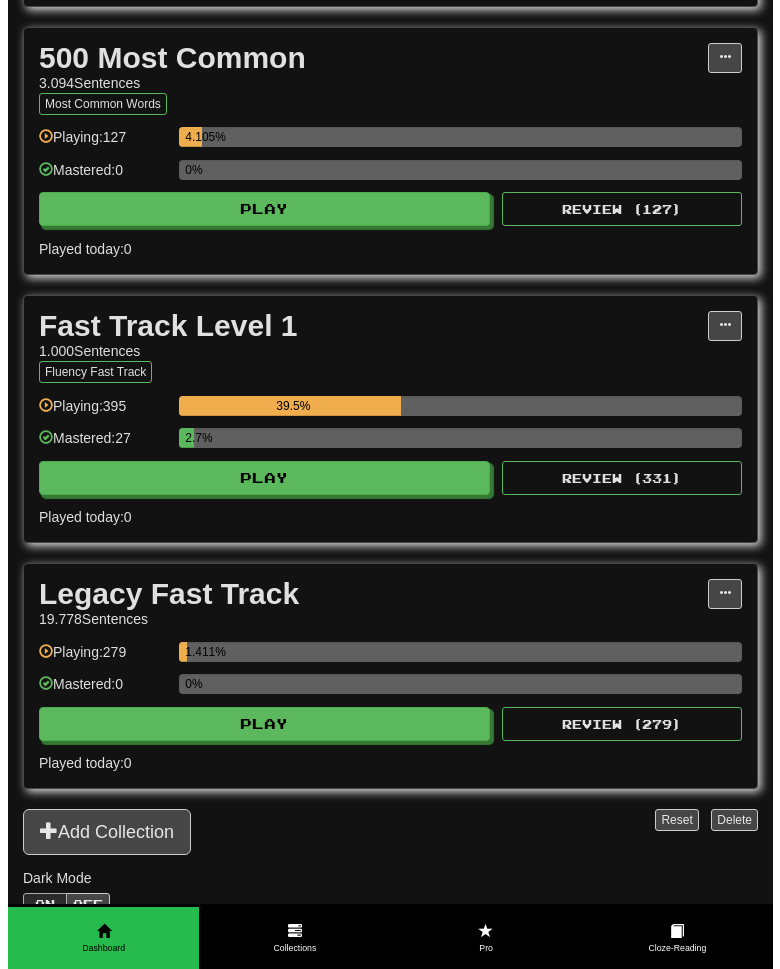 scroll, scrollTop: 900, scrollLeft: 0, axis: vertical 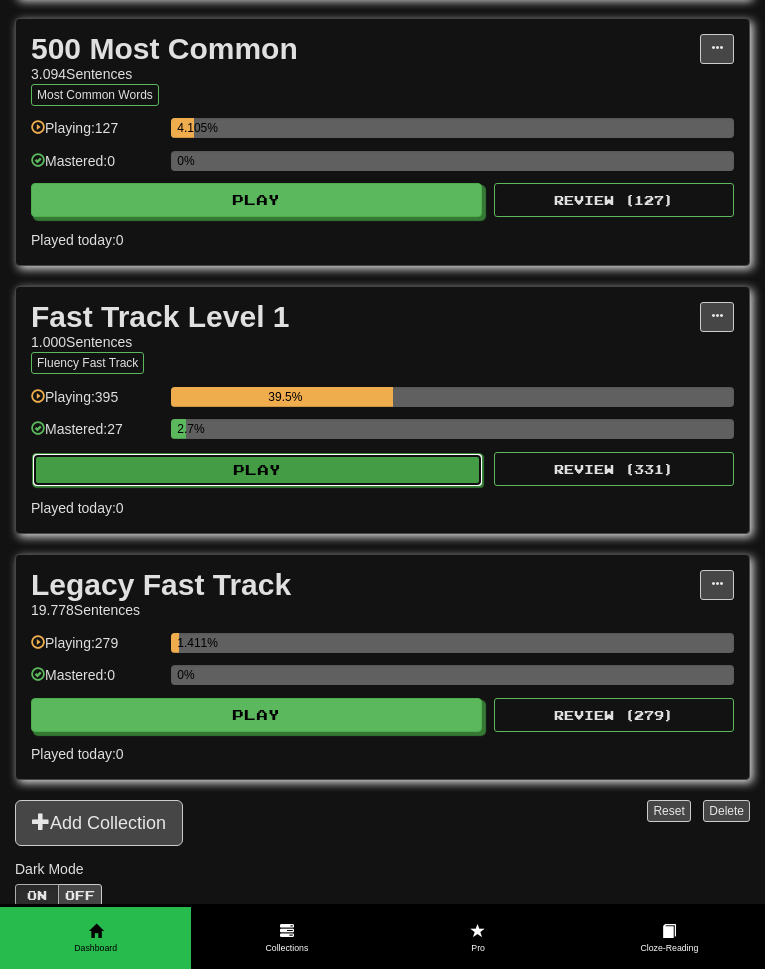 click on "Play" at bounding box center [257, 470] 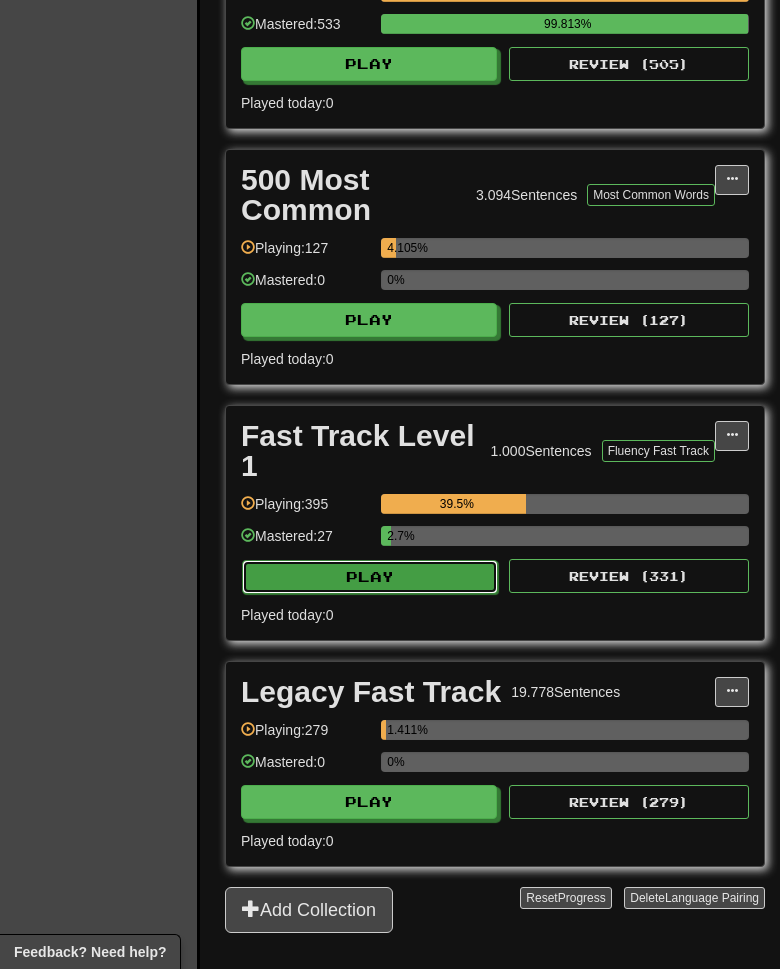 select on "**" 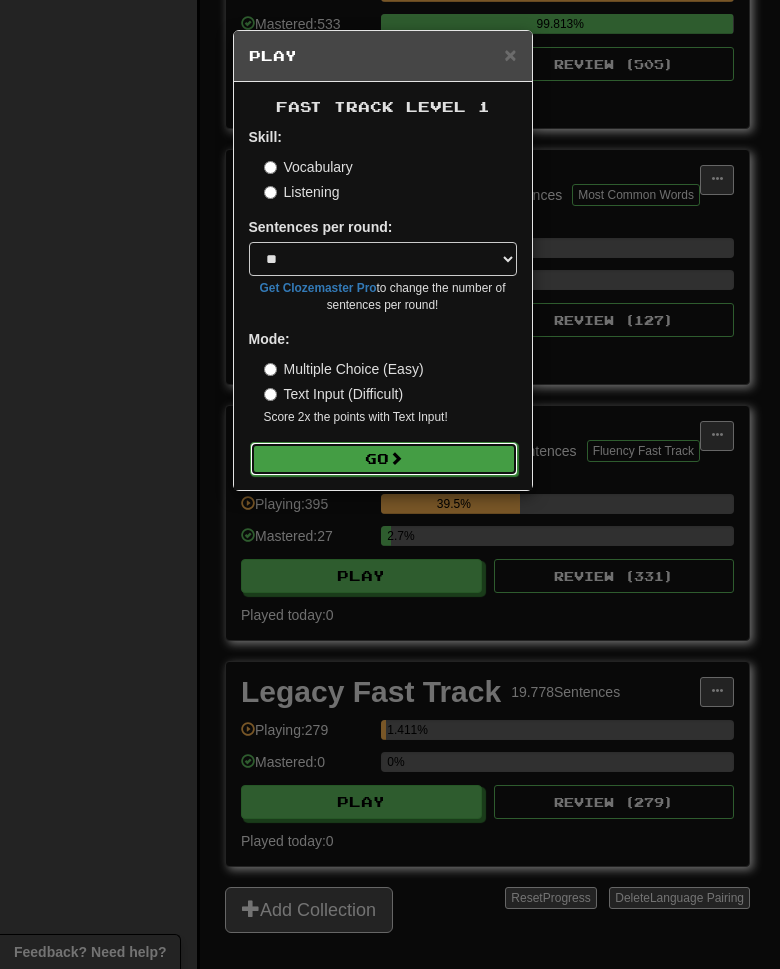 click on "Go" at bounding box center [384, 459] 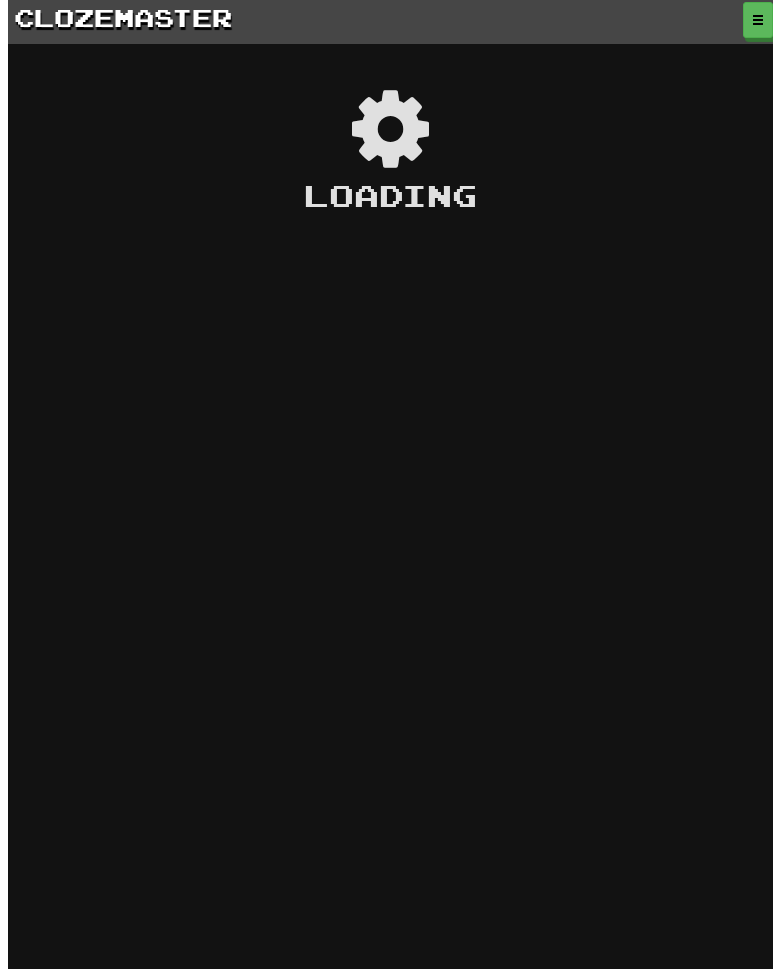 scroll, scrollTop: 0, scrollLeft: 0, axis: both 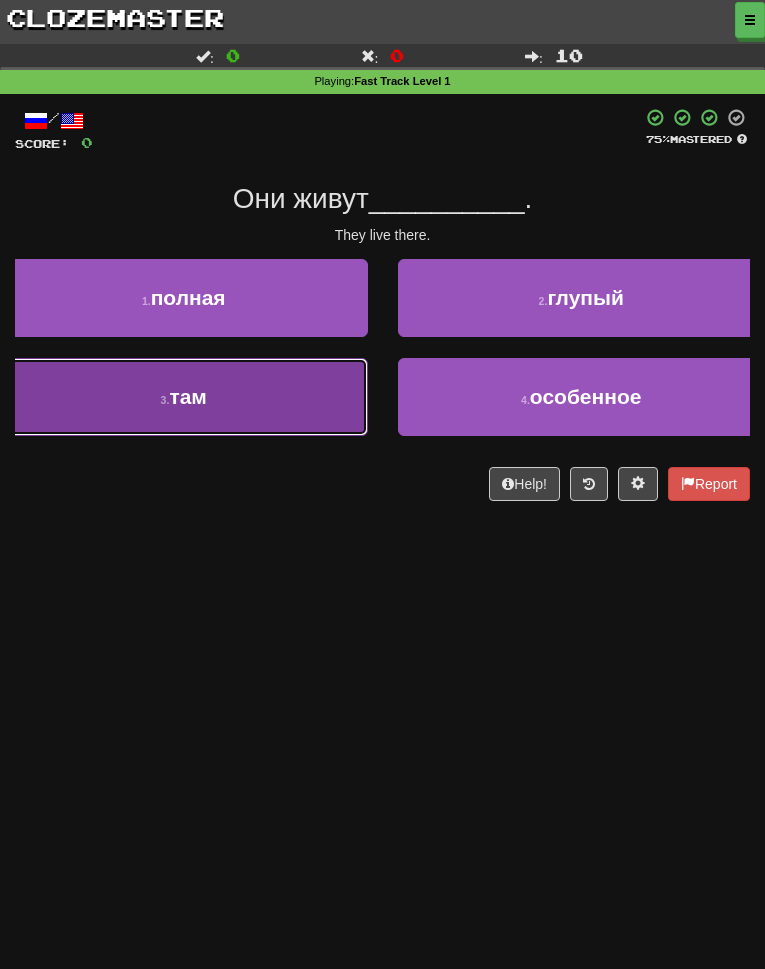 click on "3 .  там" at bounding box center (184, 397) 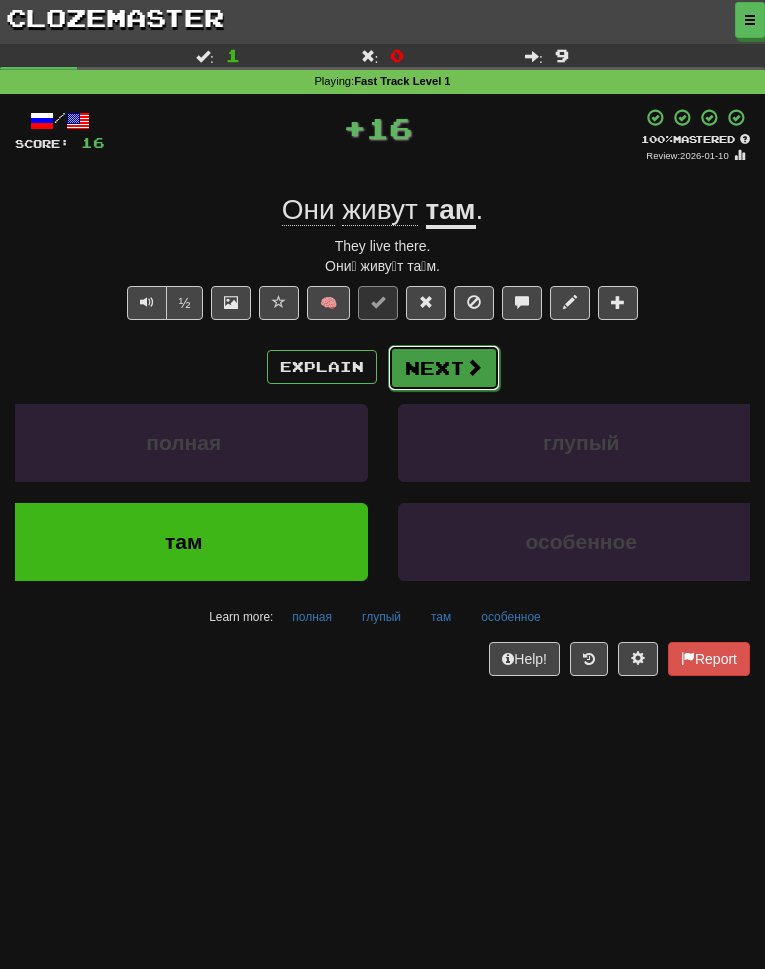 click on "Next" at bounding box center [444, 368] 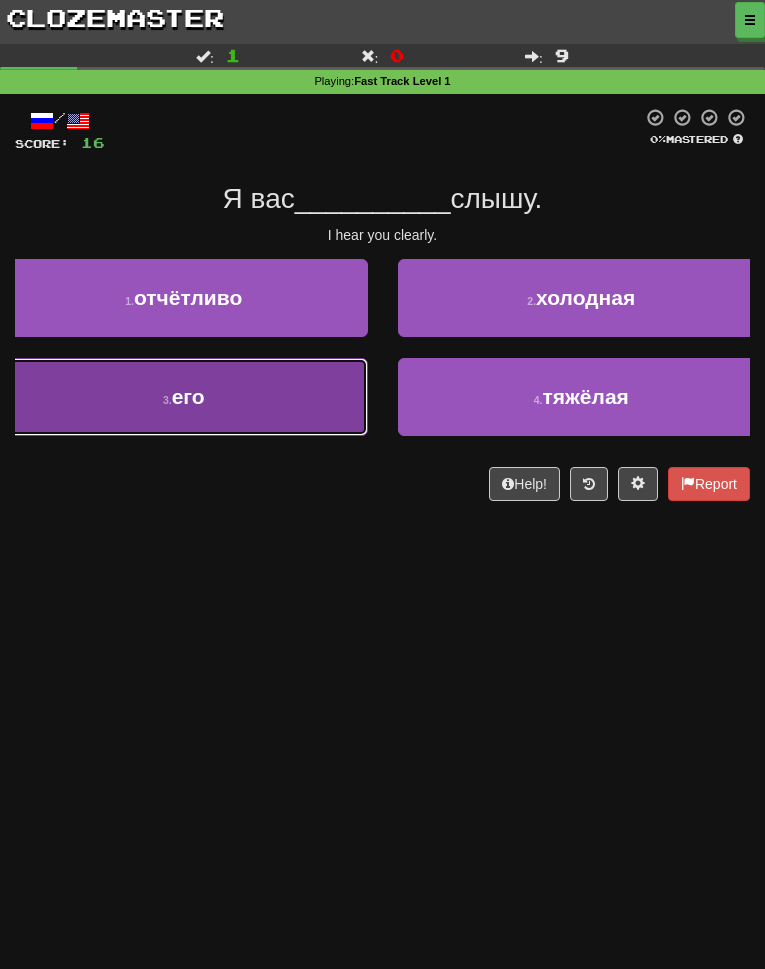 click on "3 .  его" at bounding box center [184, 397] 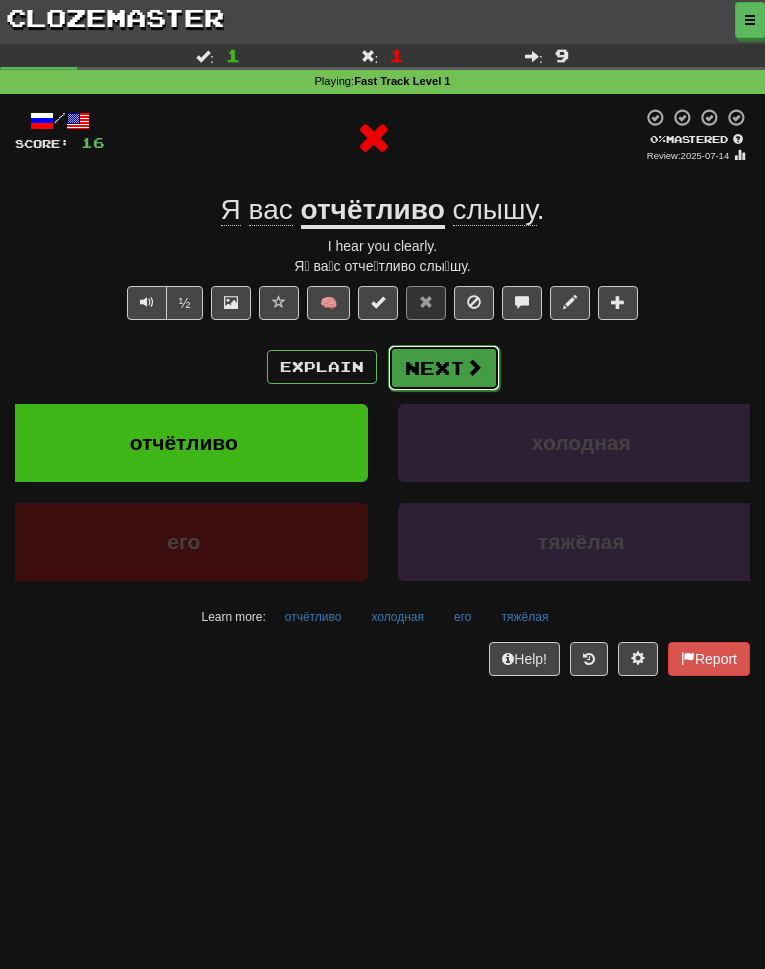 click on "Next" at bounding box center [444, 368] 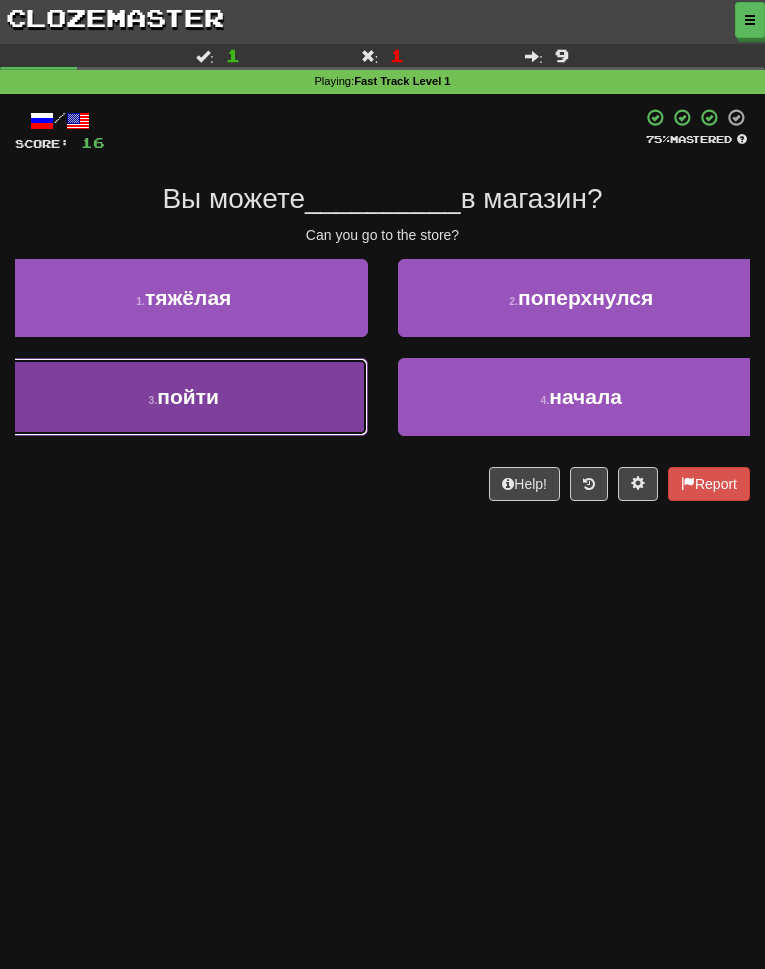 click on "3 .  пойти" at bounding box center [184, 397] 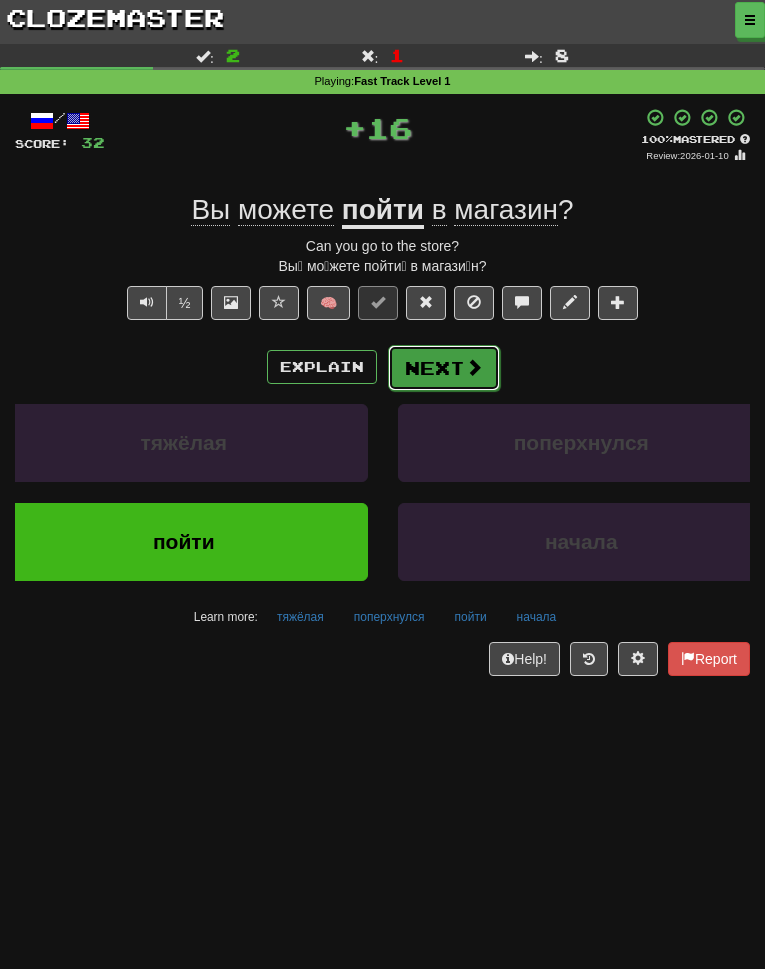 click on "Next" at bounding box center [444, 368] 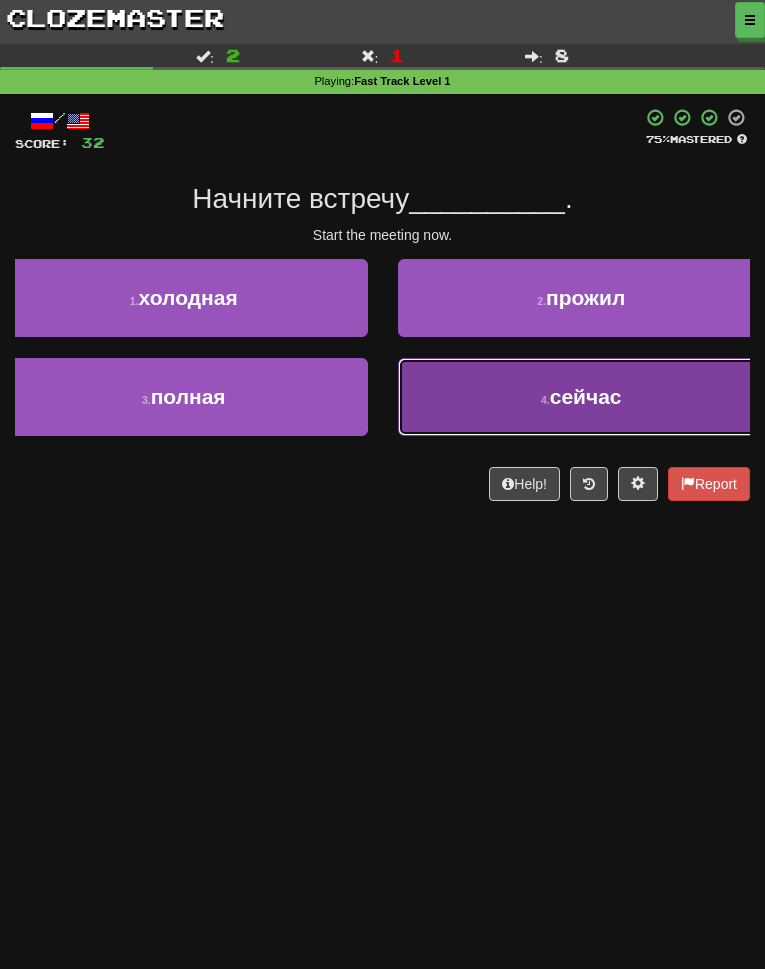 click on "4 .  сейчас" at bounding box center (582, 397) 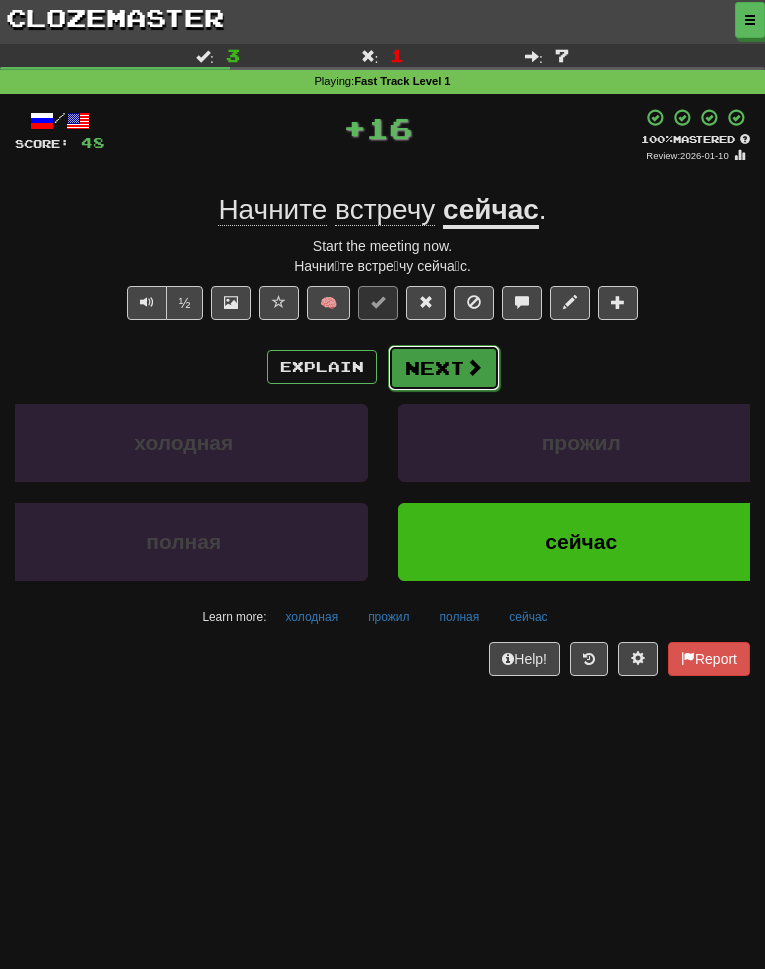 click at bounding box center (474, 367) 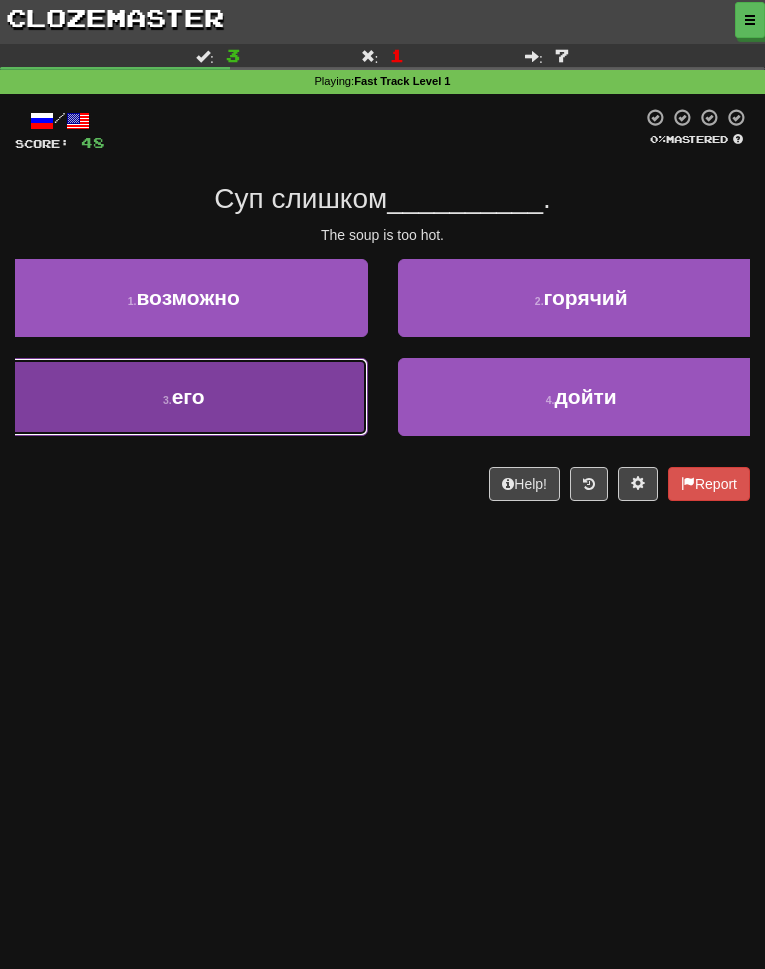 click on "3 .  его" at bounding box center (184, 397) 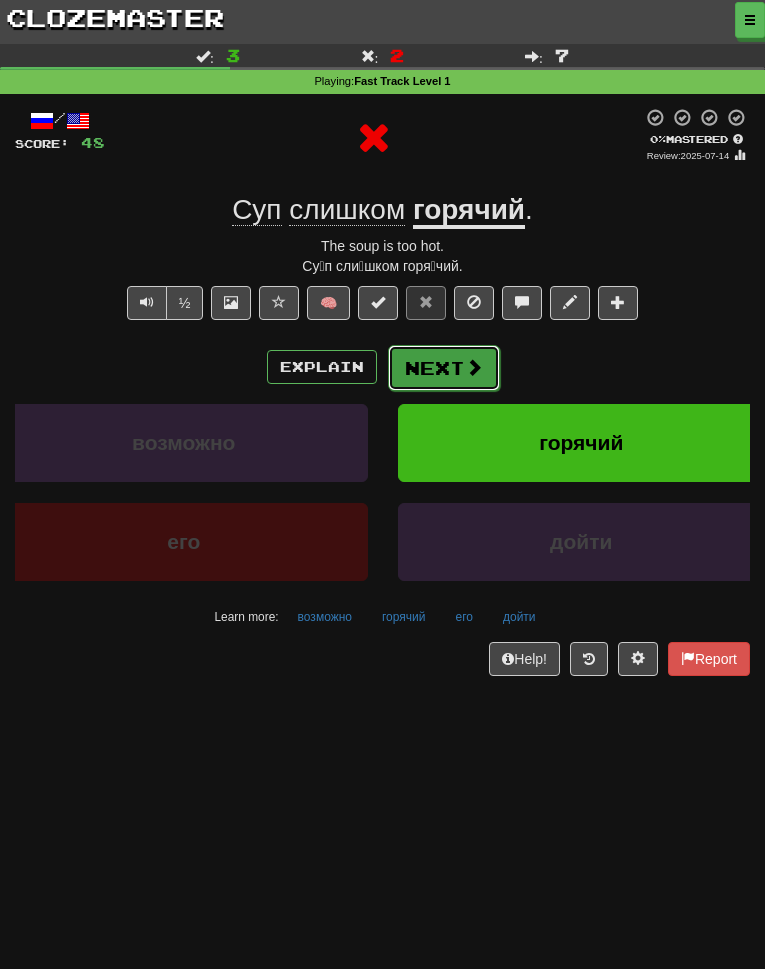 click on "Next" at bounding box center [444, 368] 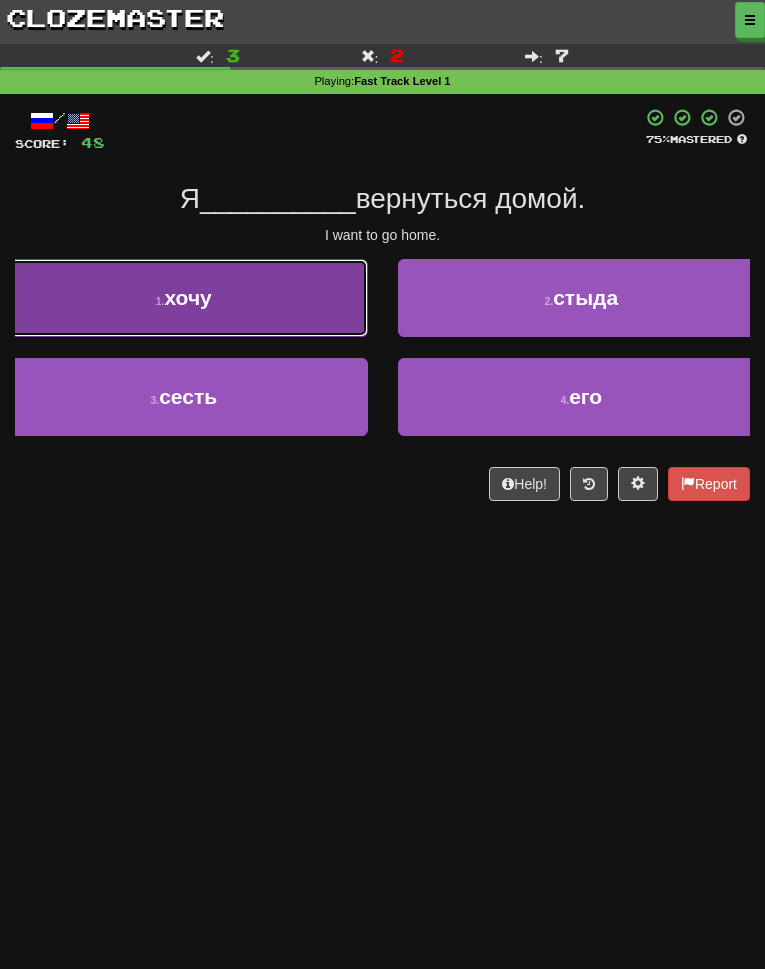 click on "1 .  хочу" at bounding box center (184, 298) 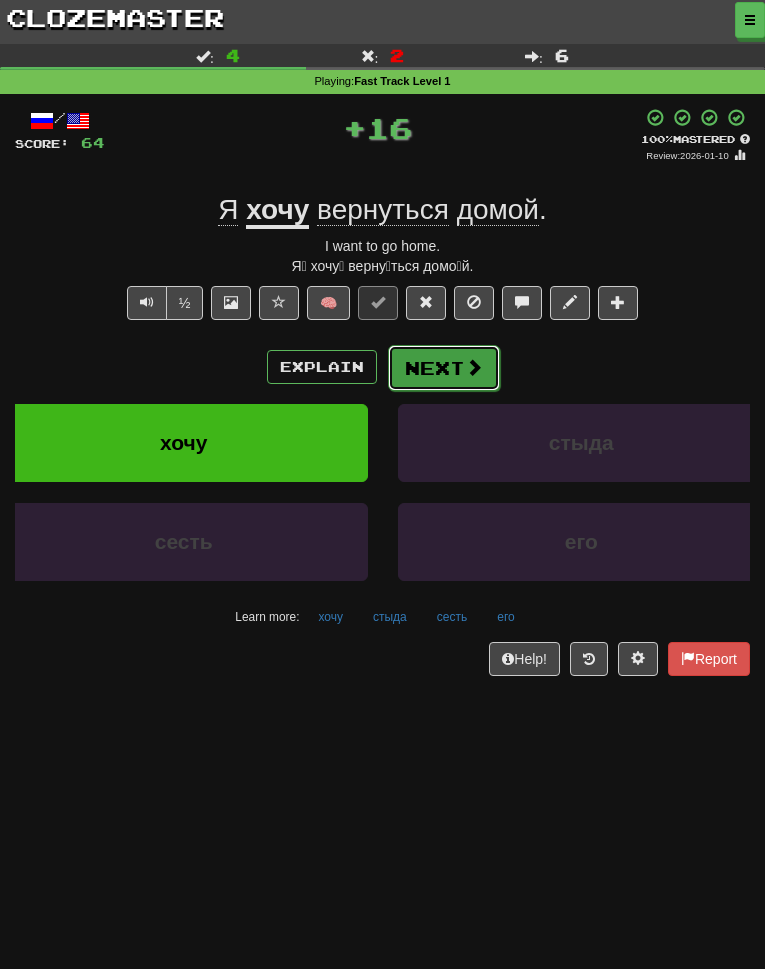 click on "Next" at bounding box center [444, 368] 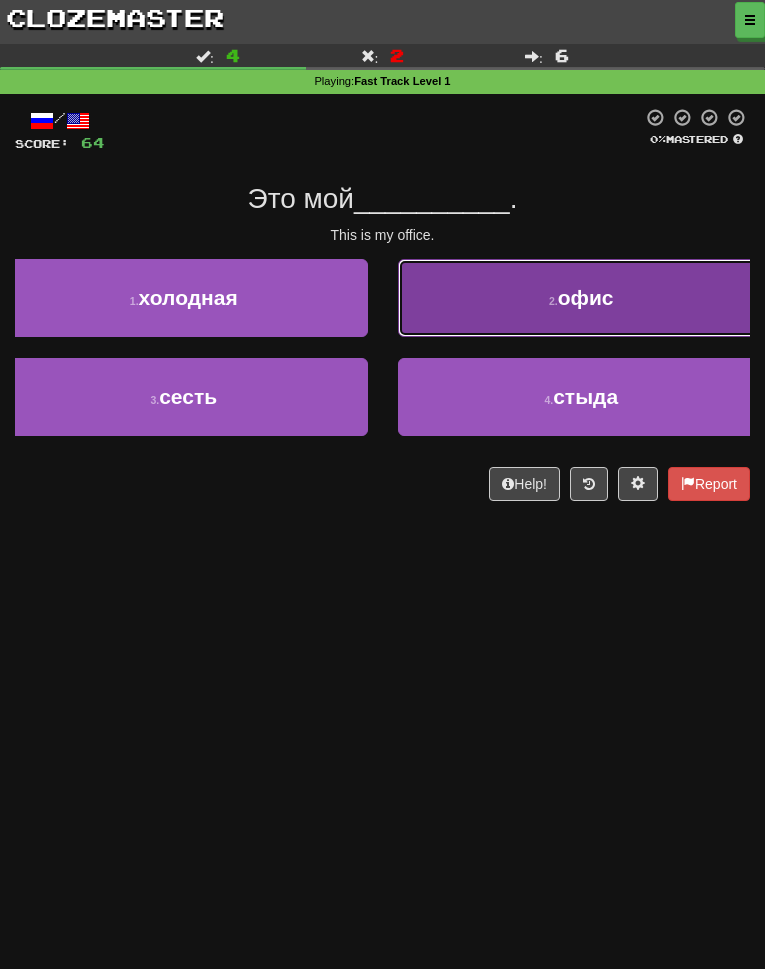 click on "2 .  офис" at bounding box center (582, 298) 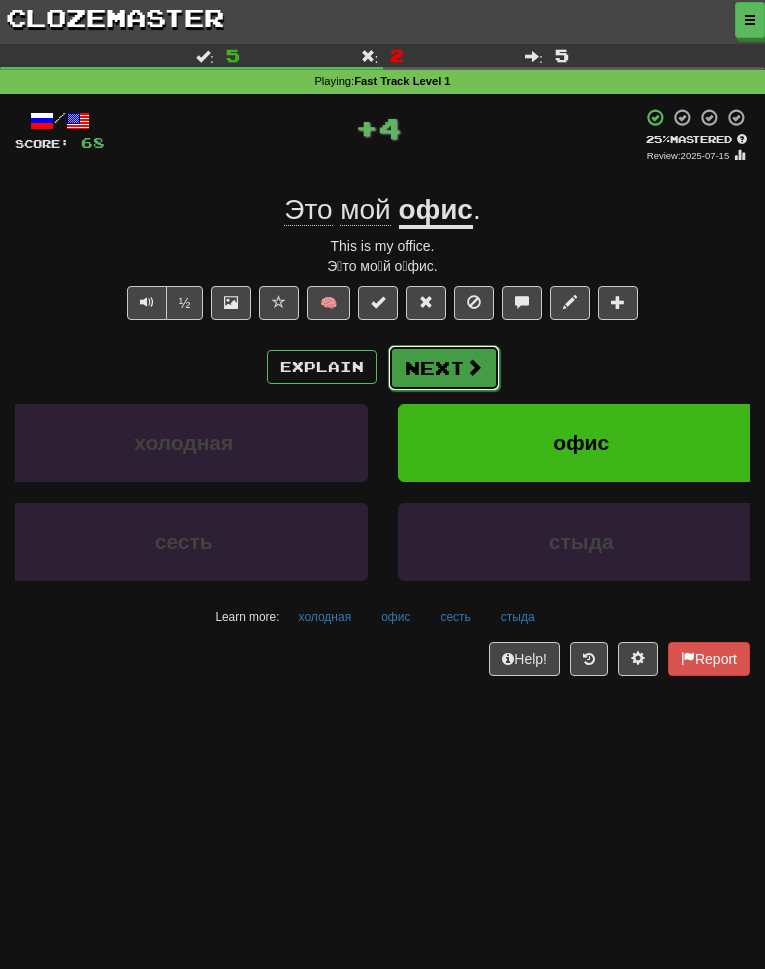 click at bounding box center [474, 367] 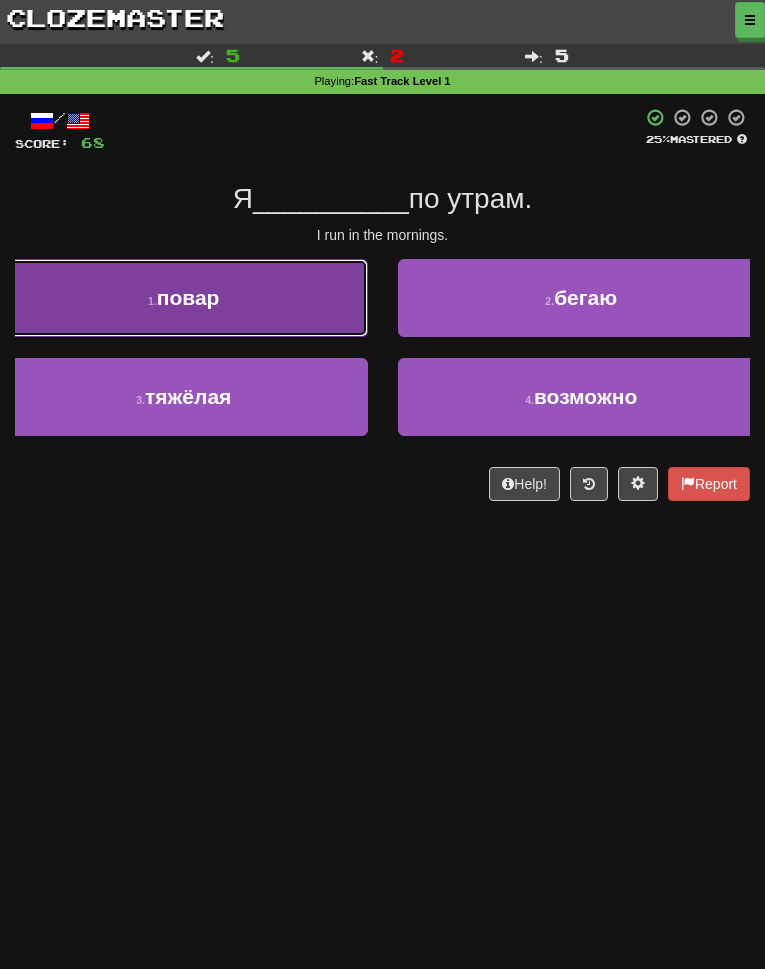 click on "1 .  повар" at bounding box center [184, 298] 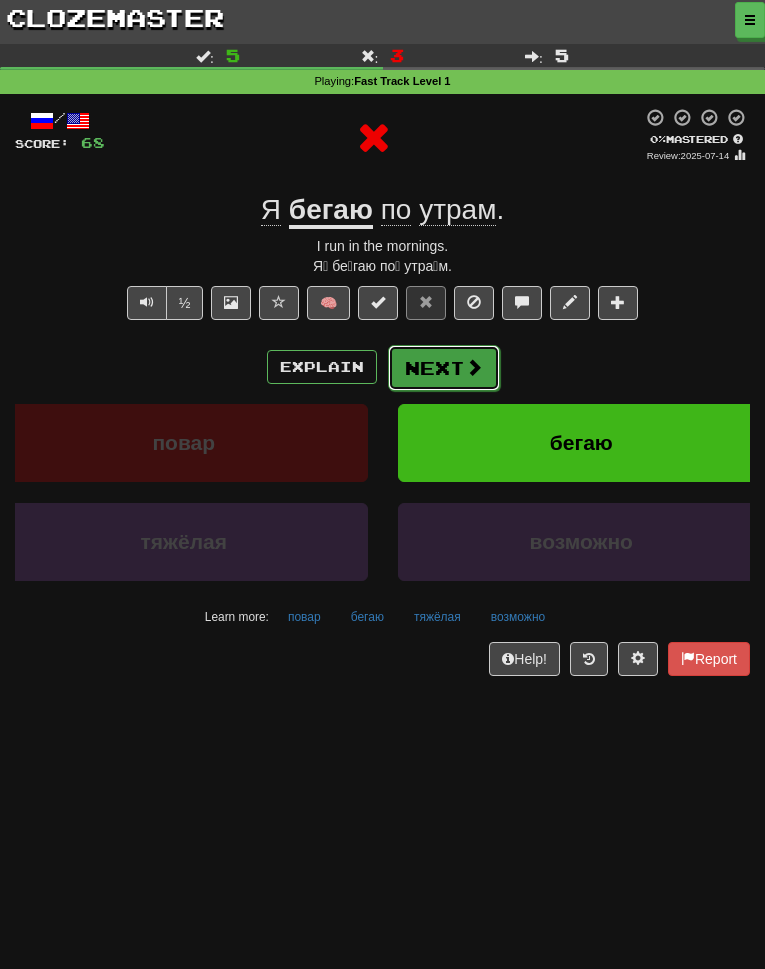 click on "Next" at bounding box center (444, 368) 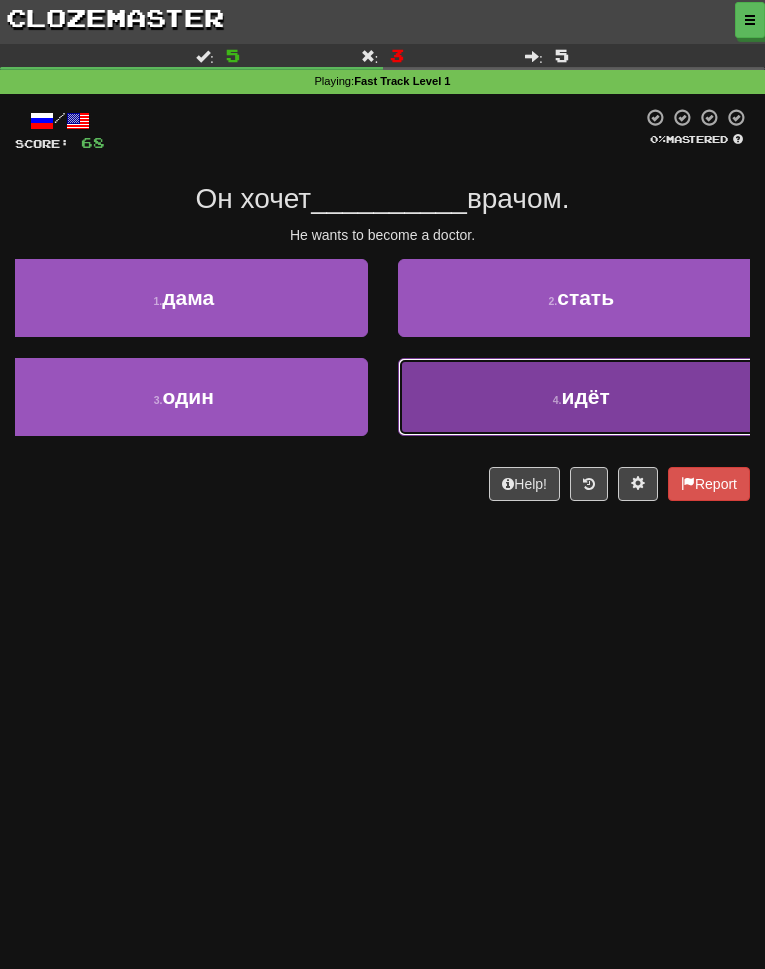 click on "4 .  идёт" at bounding box center (582, 397) 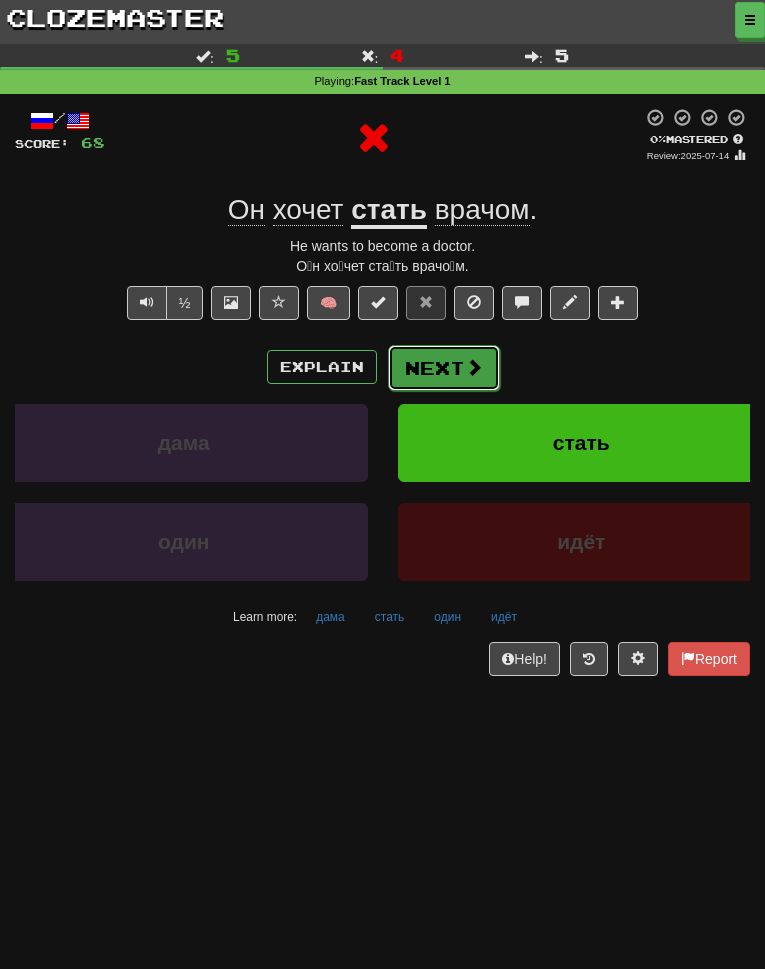 click on "Next" at bounding box center (444, 368) 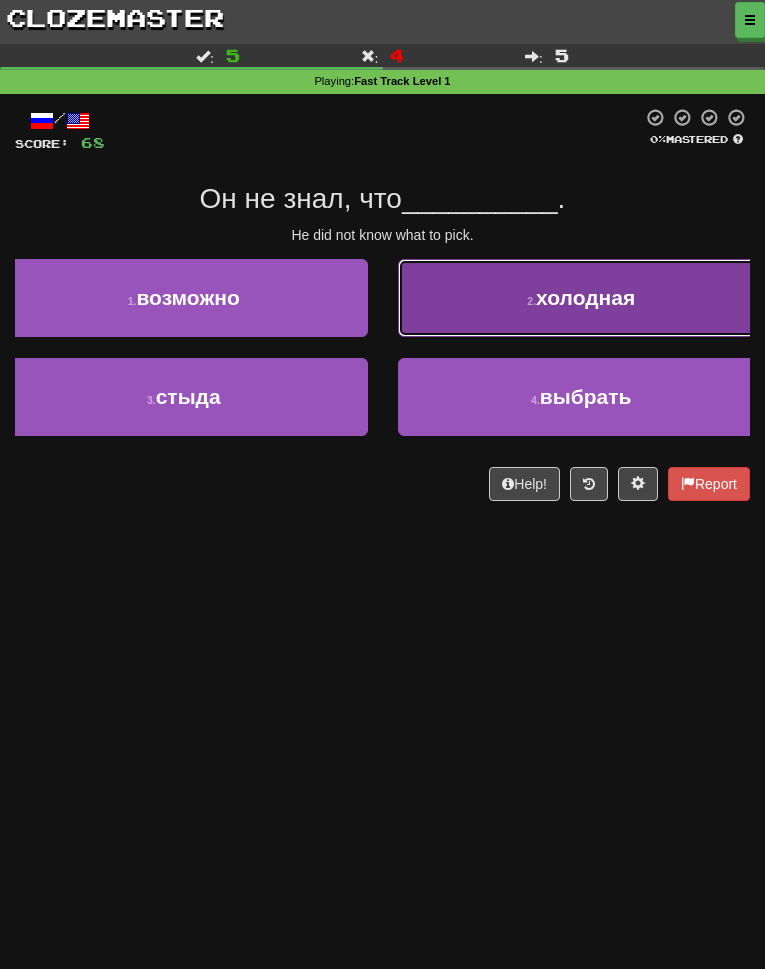 click on "холодная" at bounding box center (585, 297) 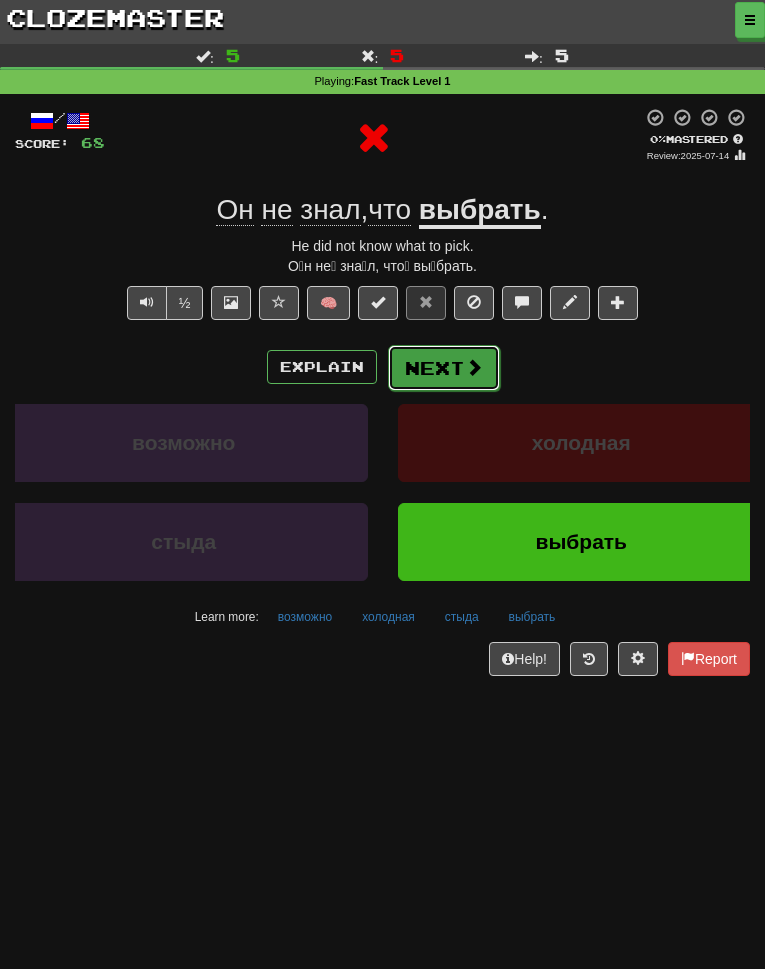 click on "Next" at bounding box center (444, 368) 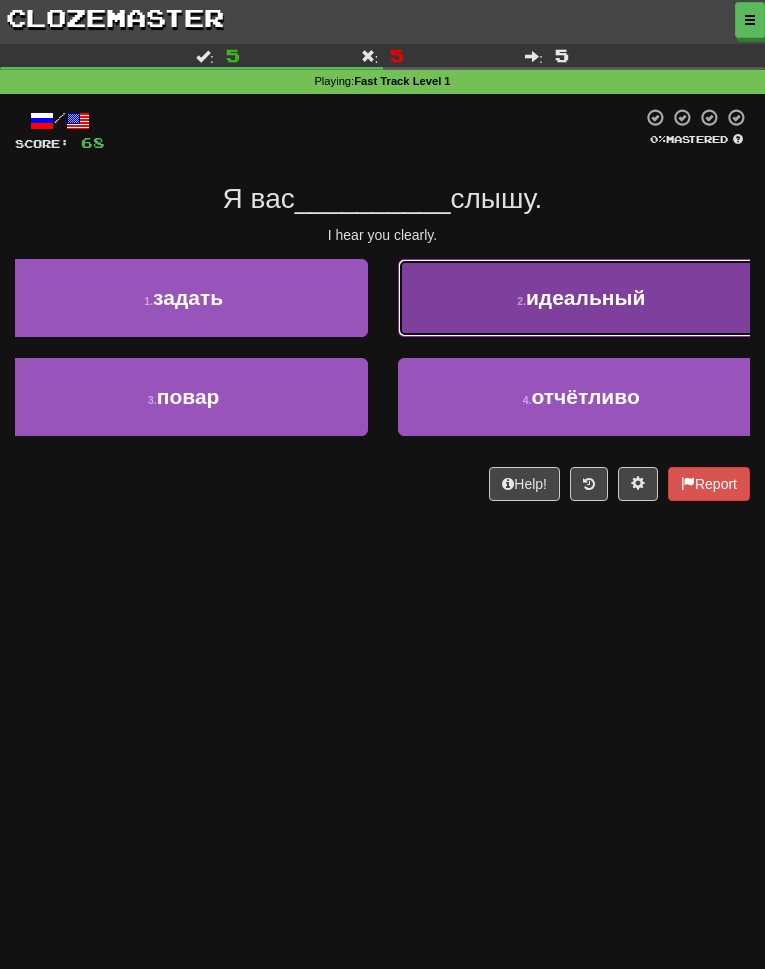 click on "2 .  идеальный" at bounding box center [582, 298] 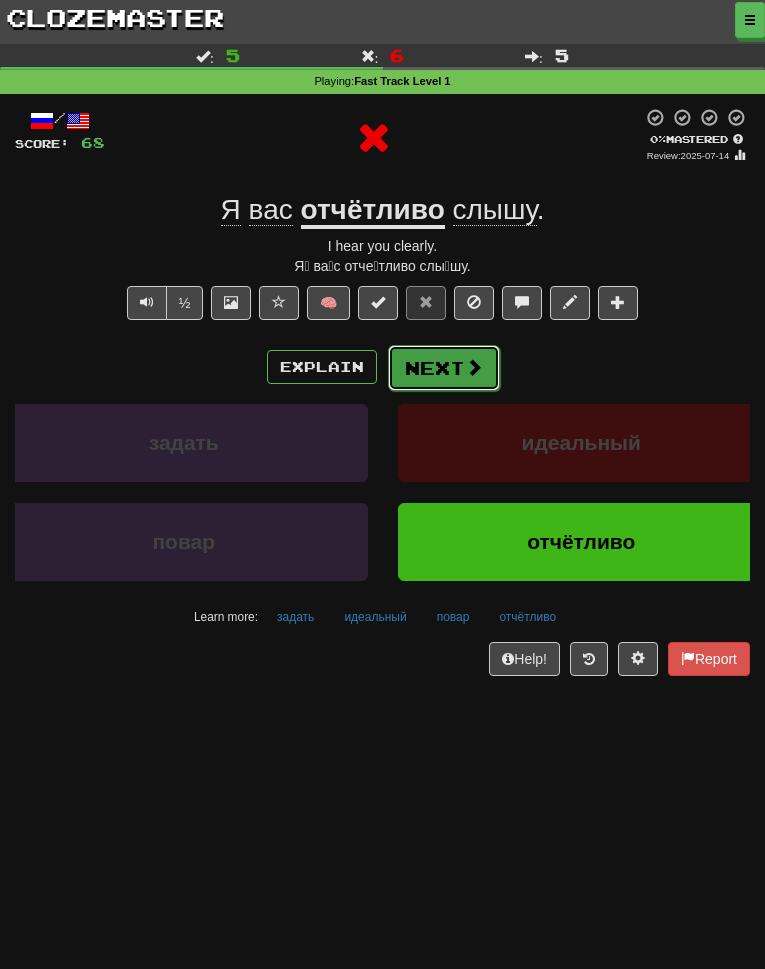 click on "Next" at bounding box center (444, 368) 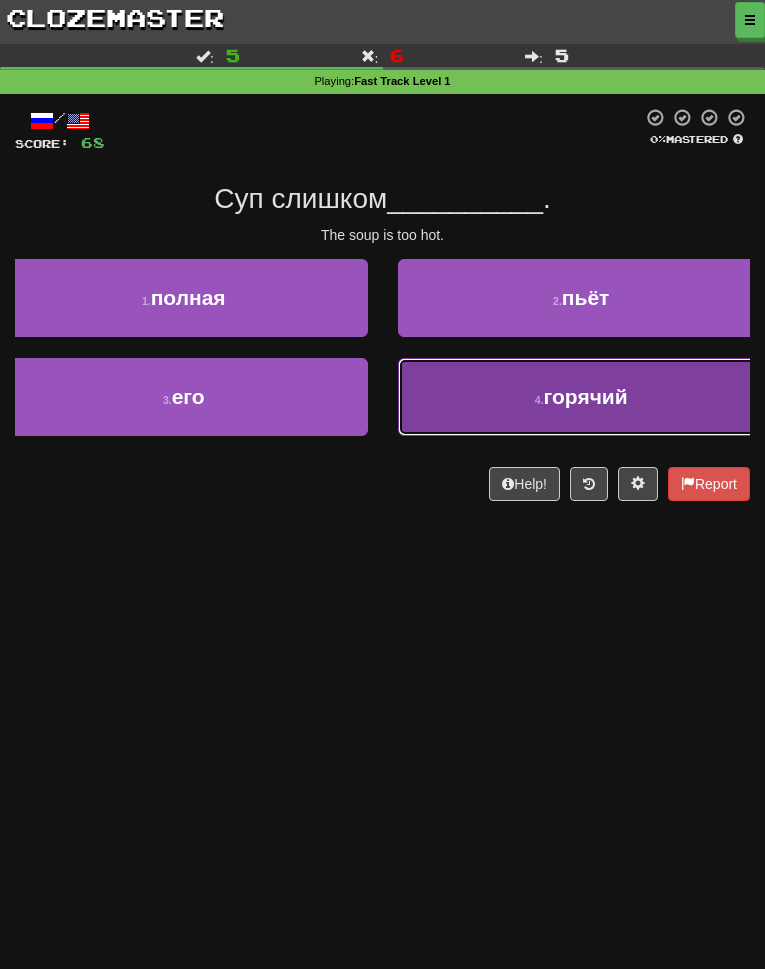 click on "4 .  горячий" at bounding box center (582, 397) 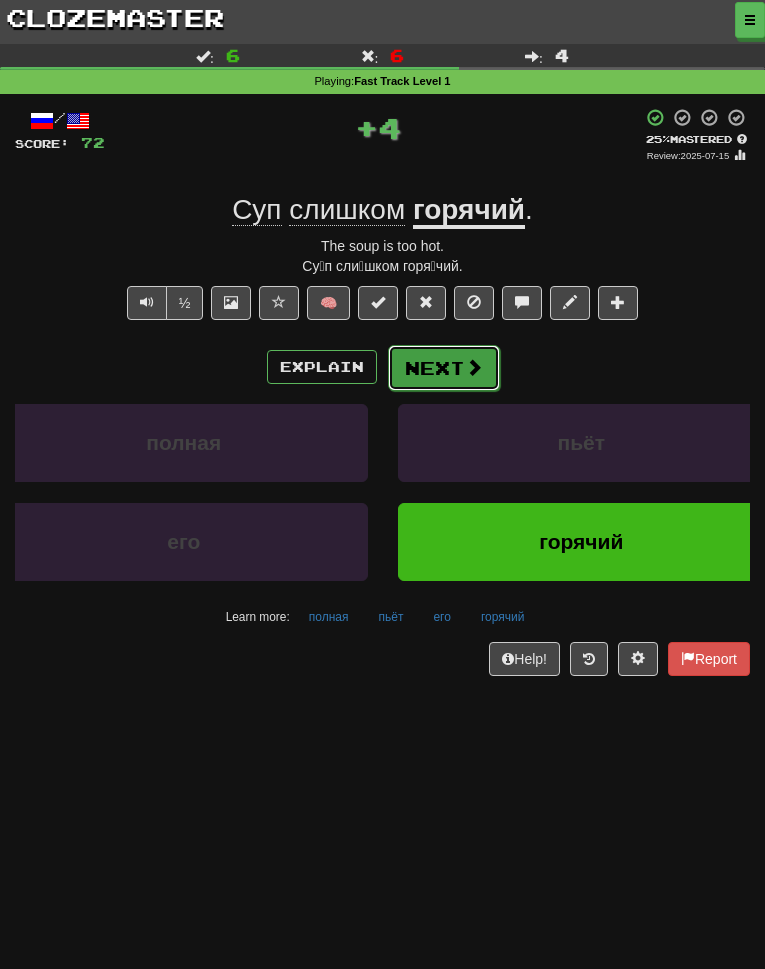click on "Next" at bounding box center [444, 368] 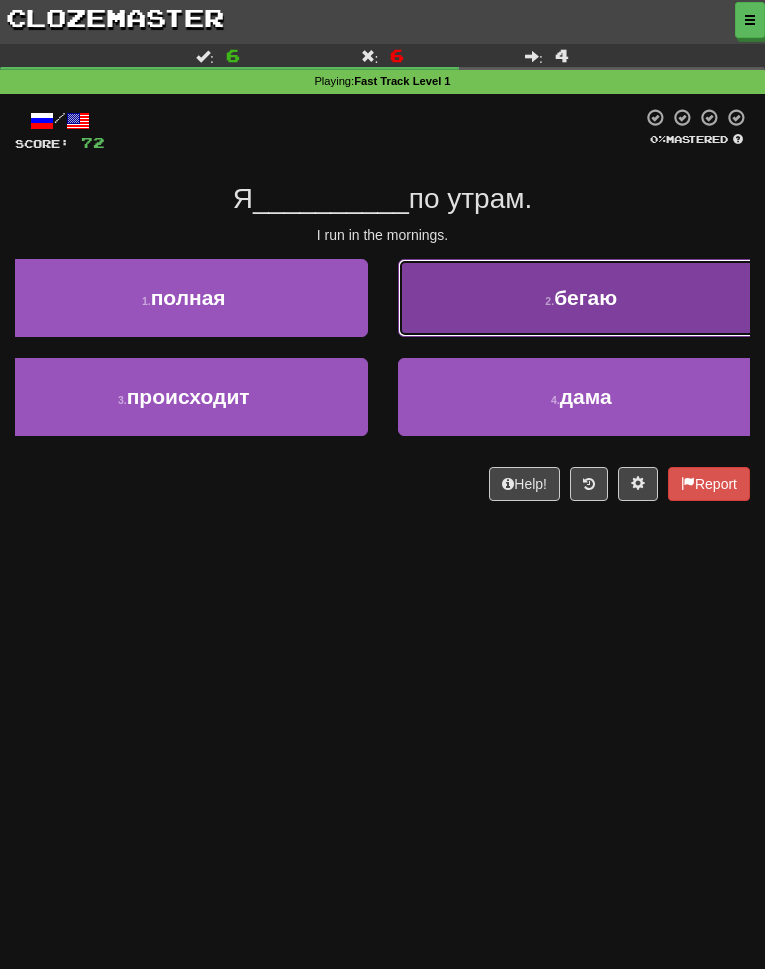 click on "2 .  бегаю" at bounding box center (582, 298) 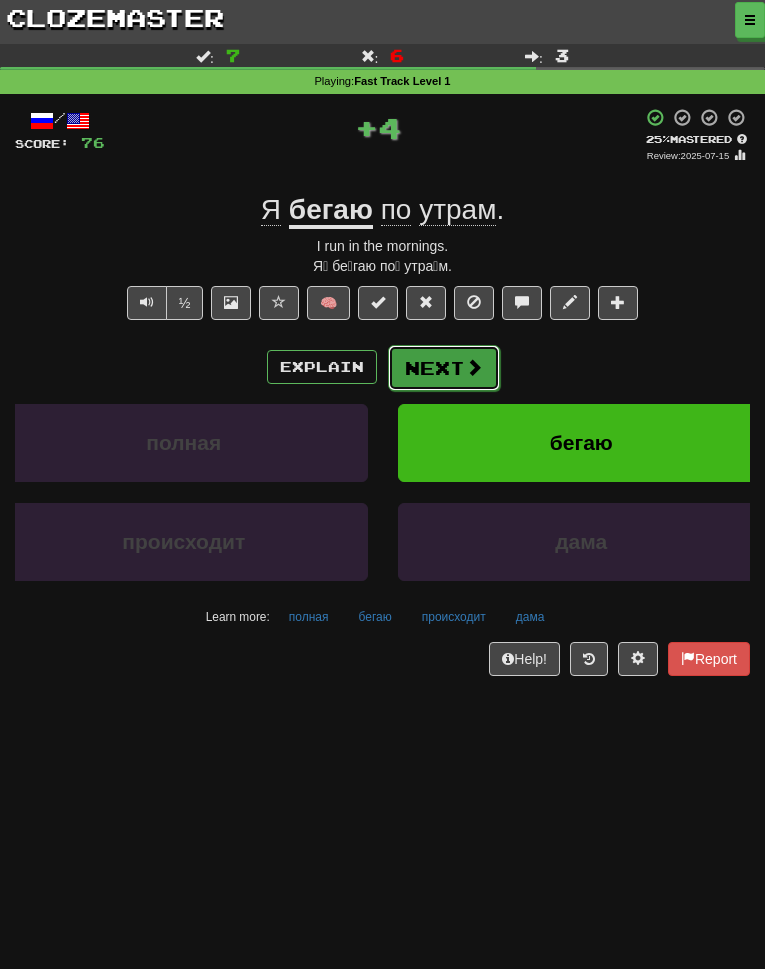 click on "Next" at bounding box center (444, 368) 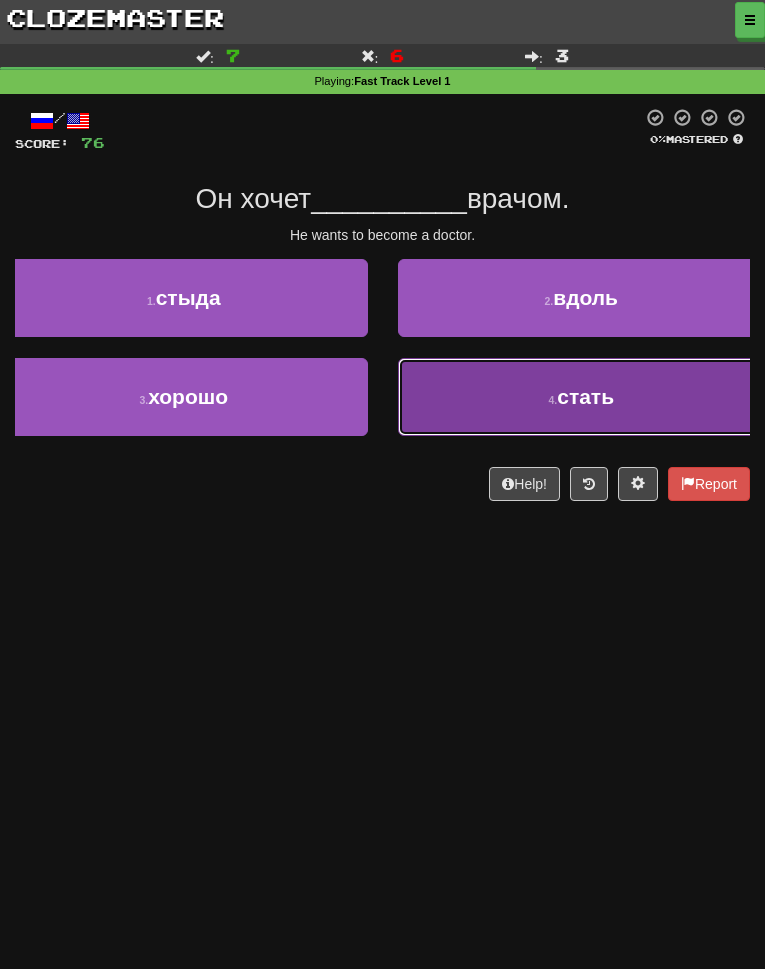 click on "4 .  стать" at bounding box center (582, 397) 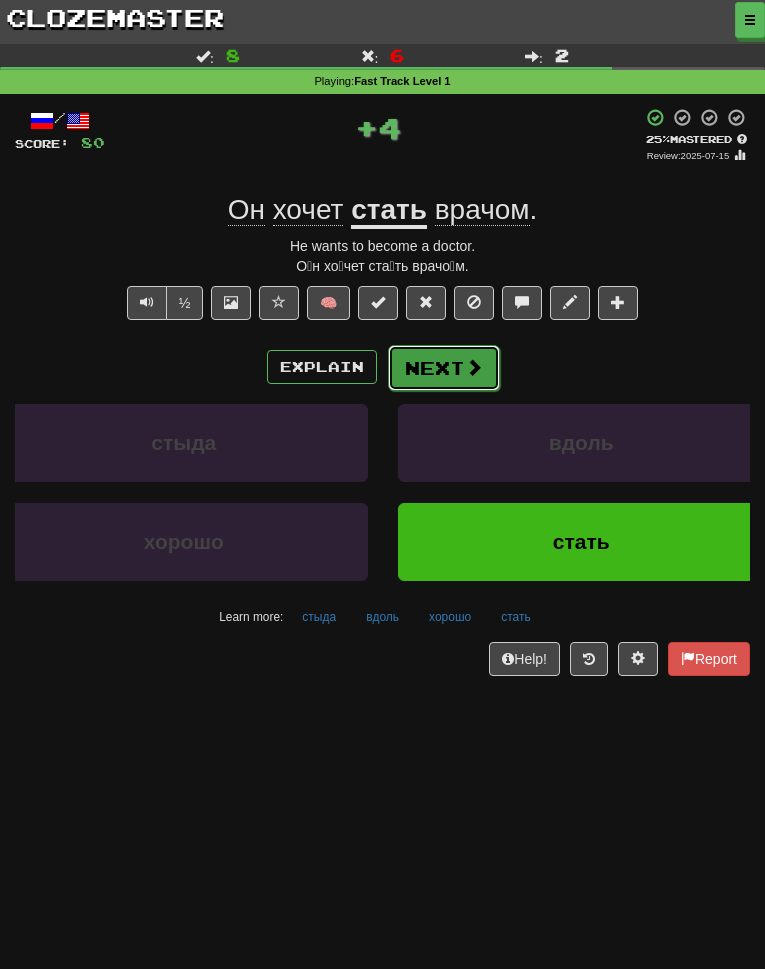 click on "Next" at bounding box center [444, 368] 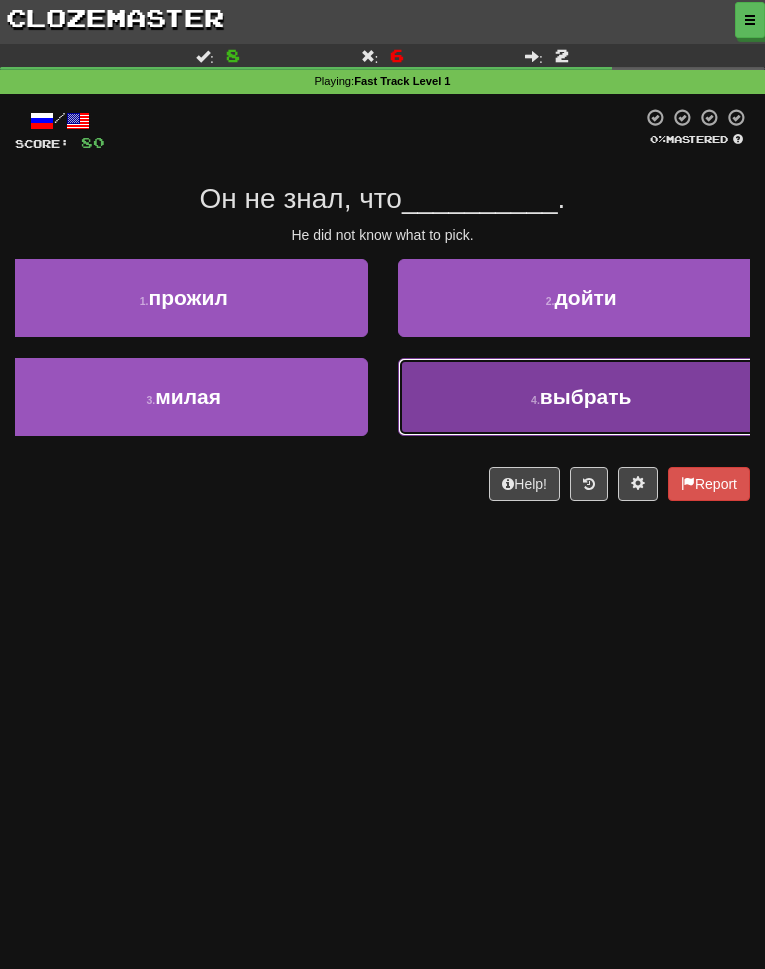 click on "4 ." at bounding box center [535, 400] 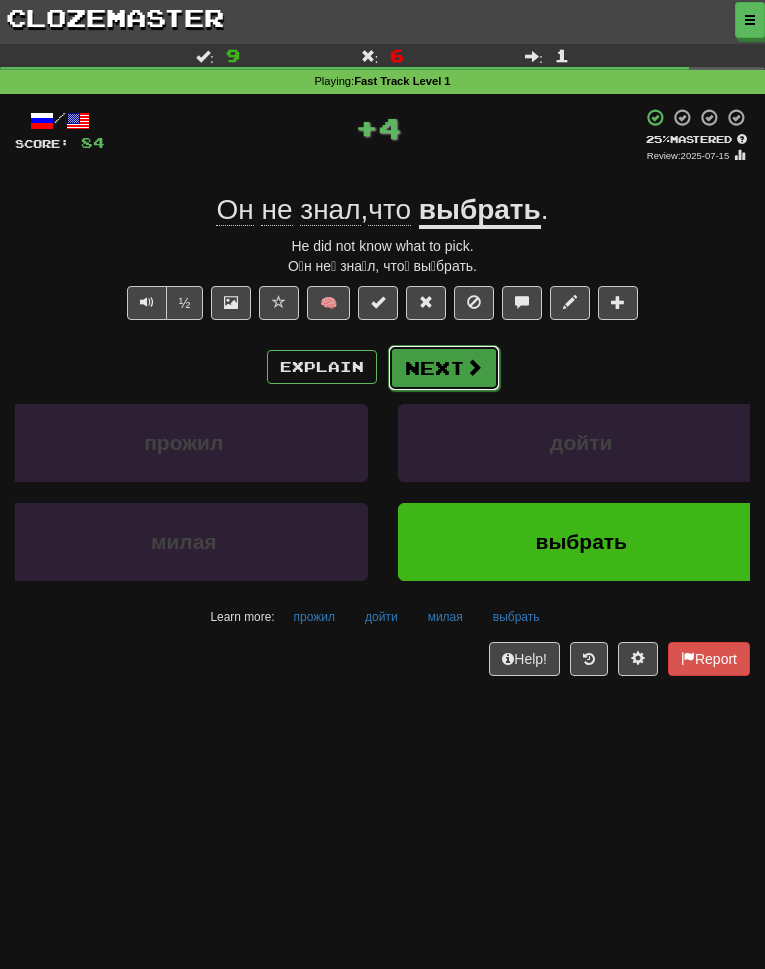 click at bounding box center [474, 367] 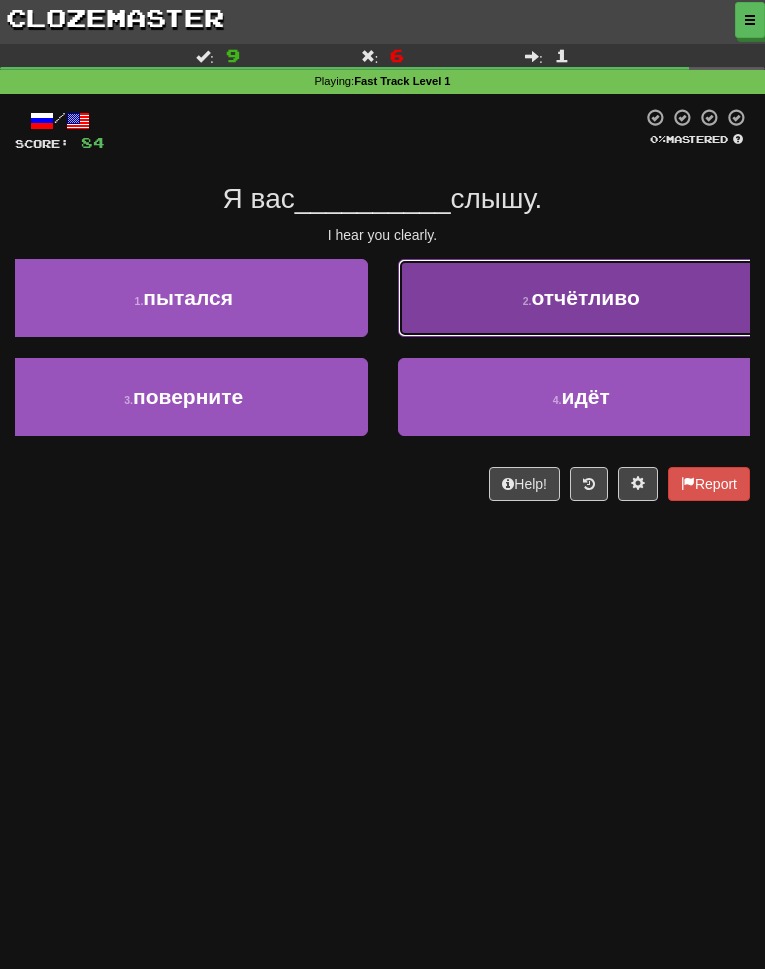 click on "2 .  отчётливо" at bounding box center [582, 298] 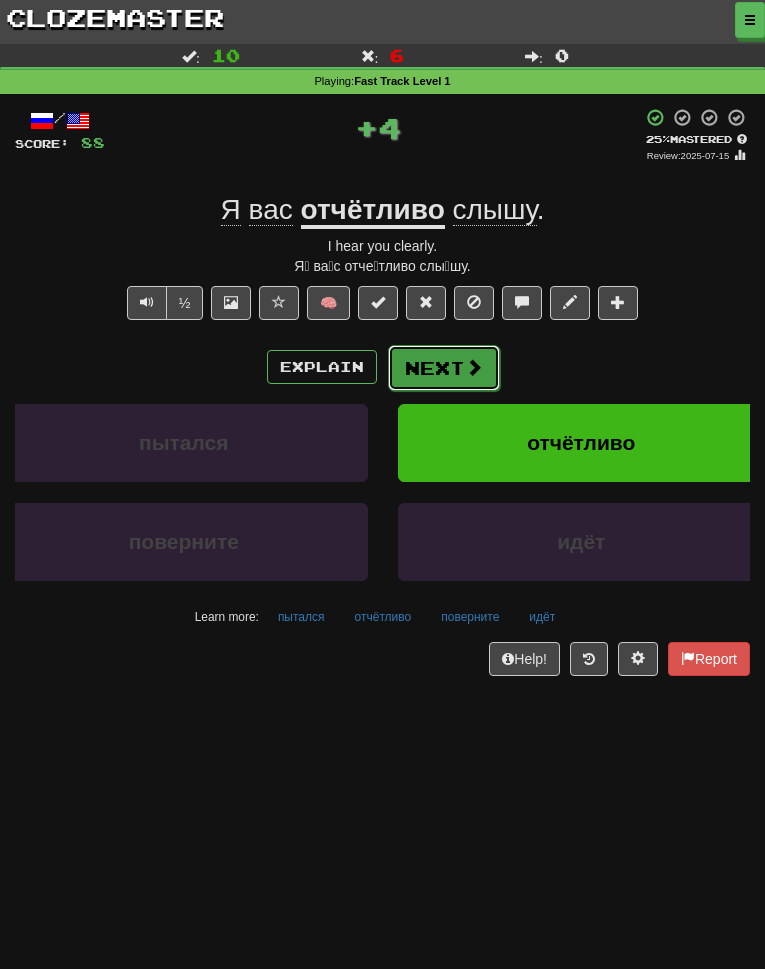 click at bounding box center (474, 367) 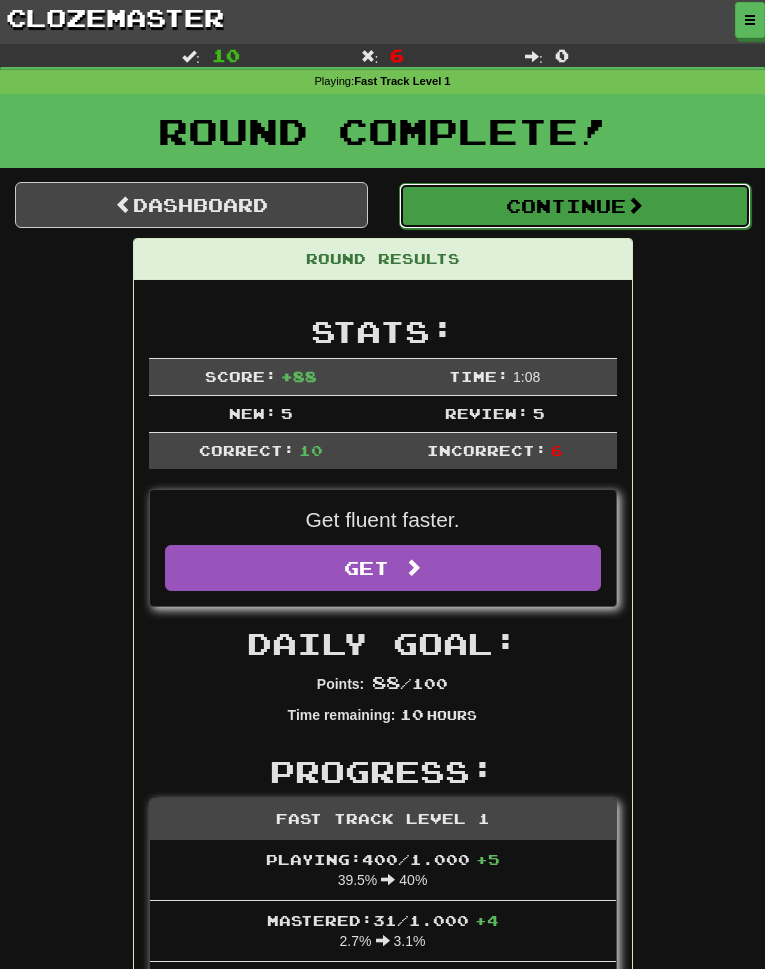 click on "Continue" at bounding box center [575, 206] 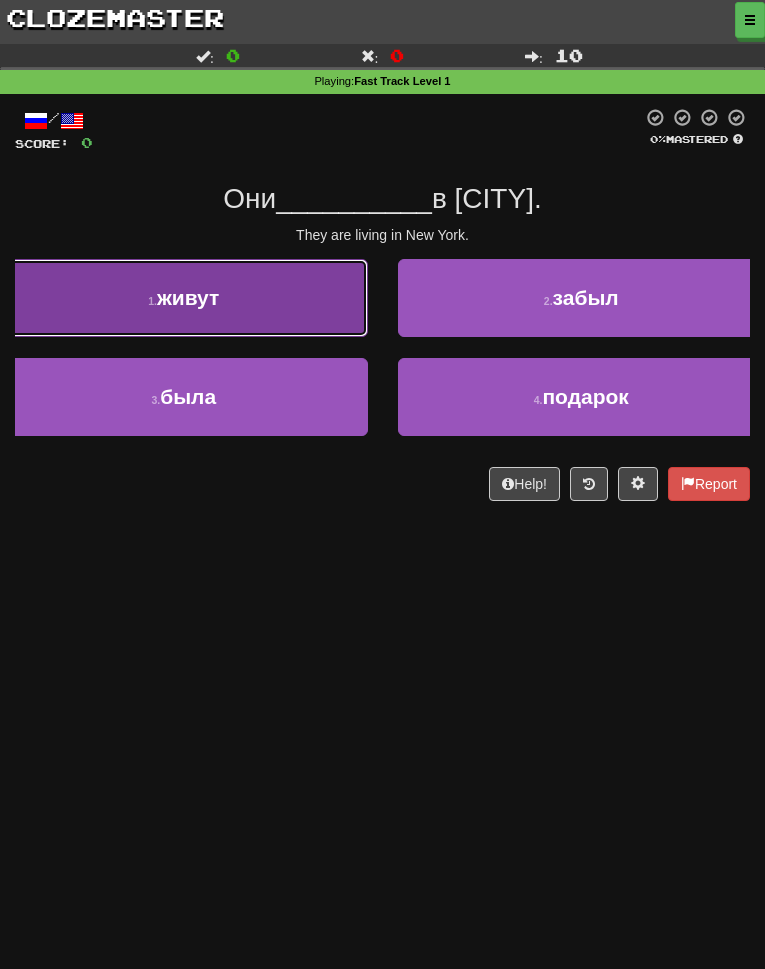 click on "1 .  живут" at bounding box center [184, 298] 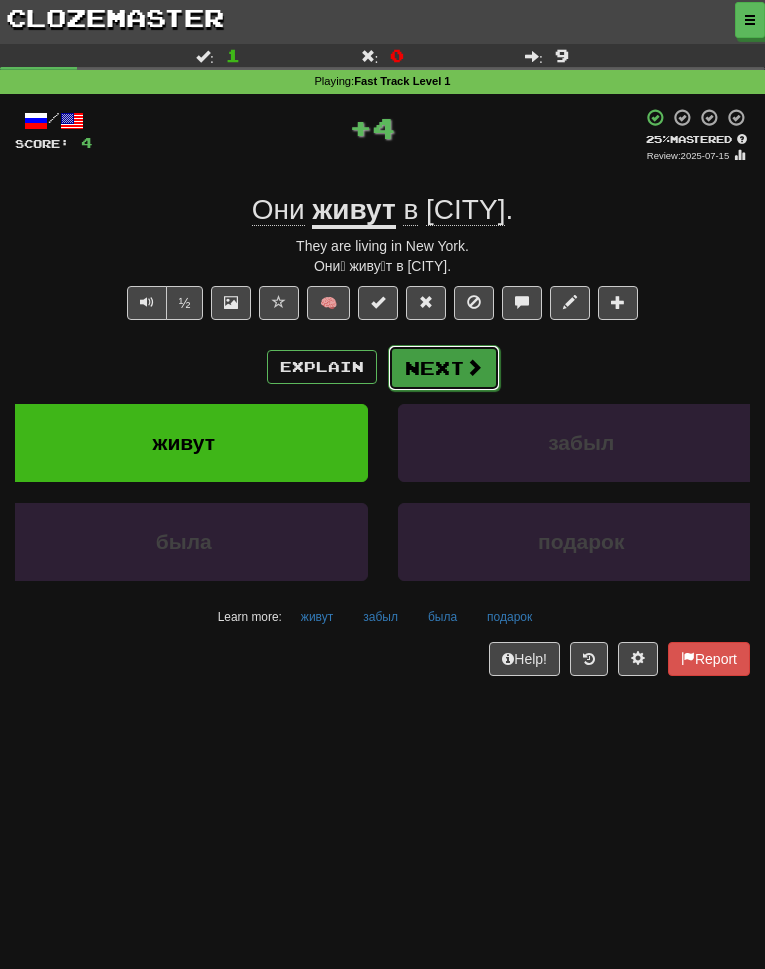click at bounding box center (474, 367) 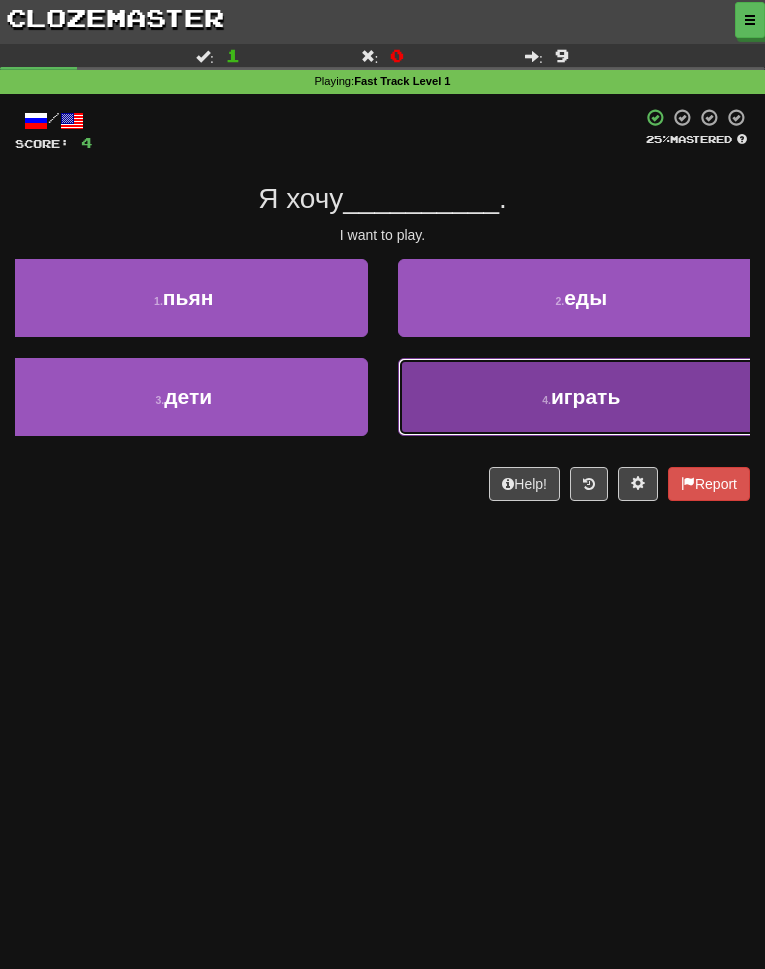 click on "4 .  играть" at bounding box center [582, 397] 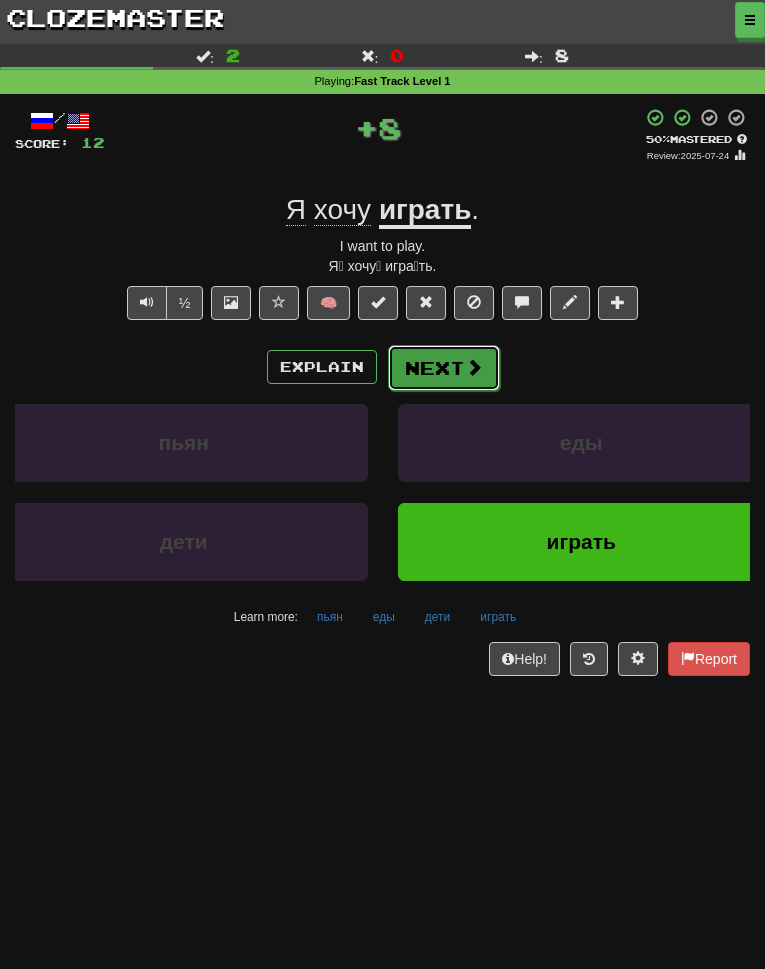 click on "Next" at bounding box center [444, 368] 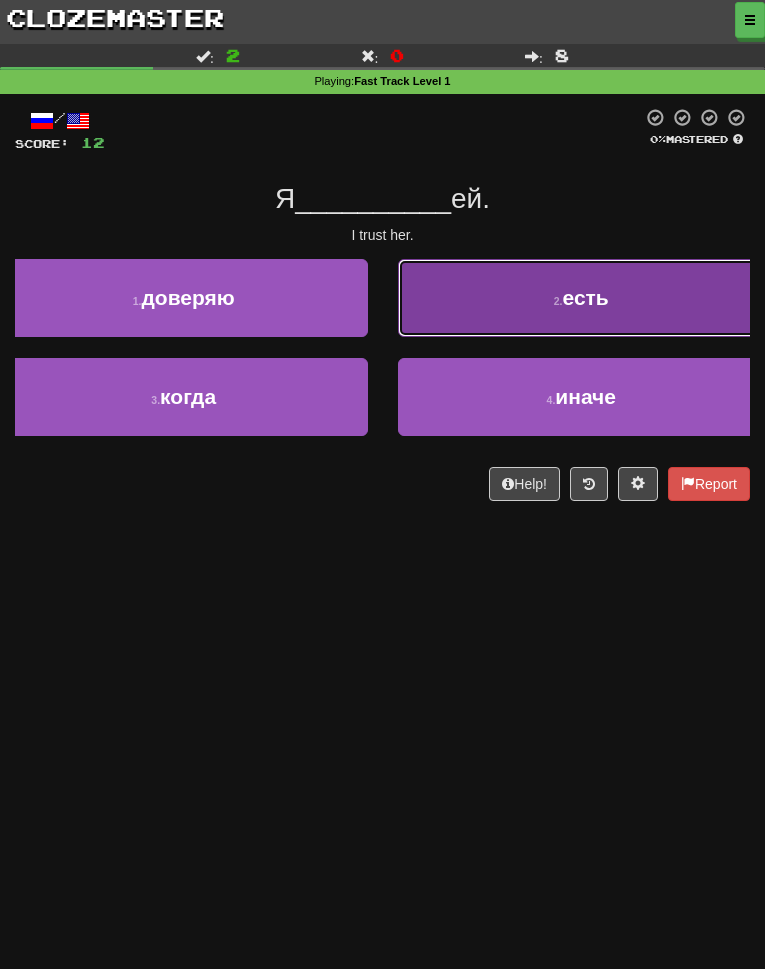click on "2 .  есть" at bounding box center [582, 298] 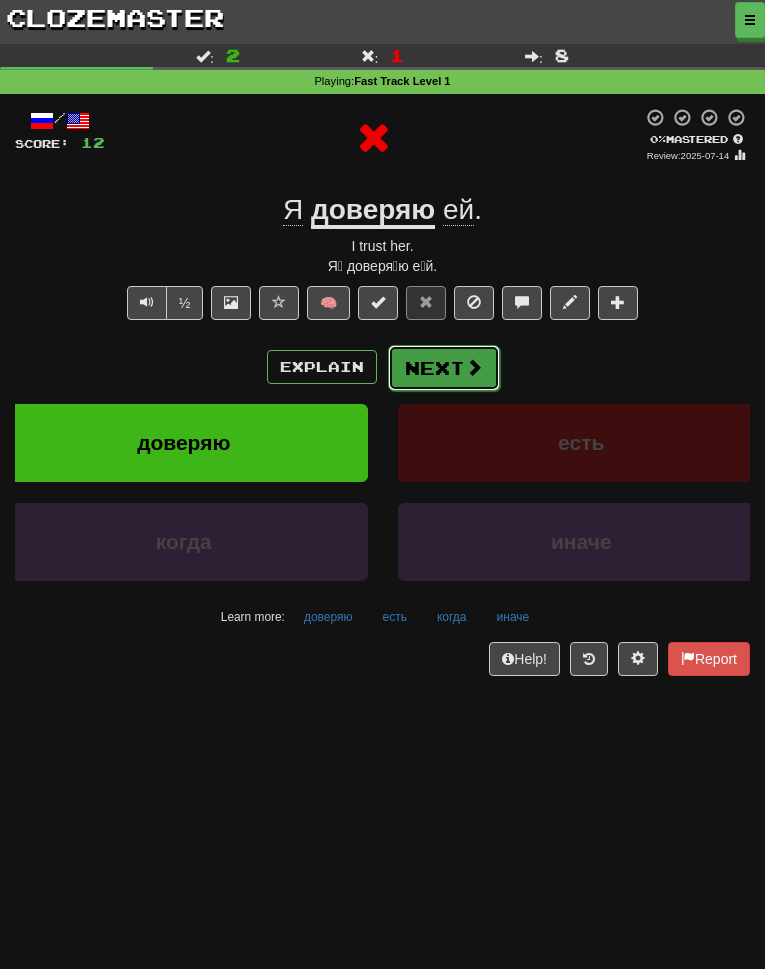 click on "Next" at bounding box center (444, 368) 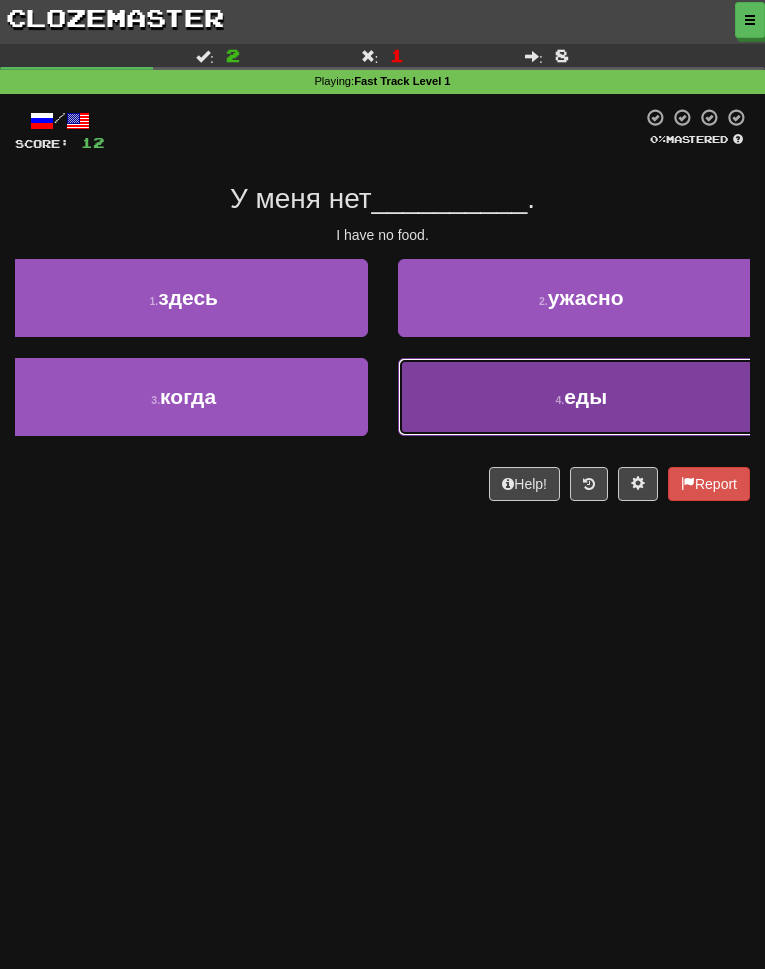 click on "4 .  еды" at bounding box center (582, 397) 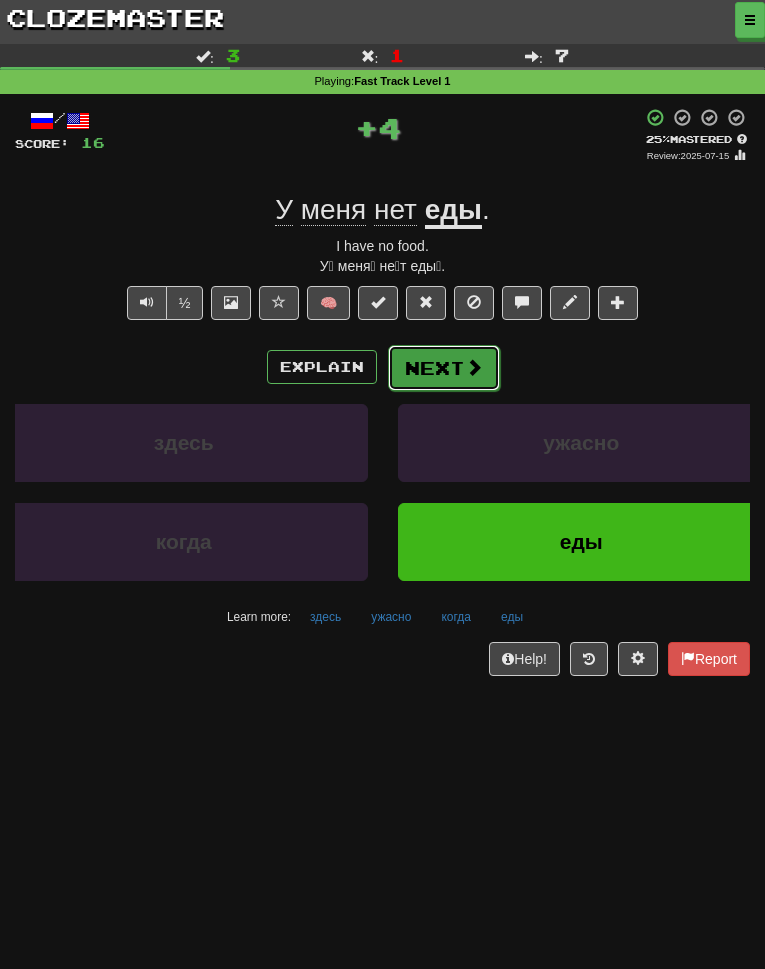 click at bounding box center (474, 367) 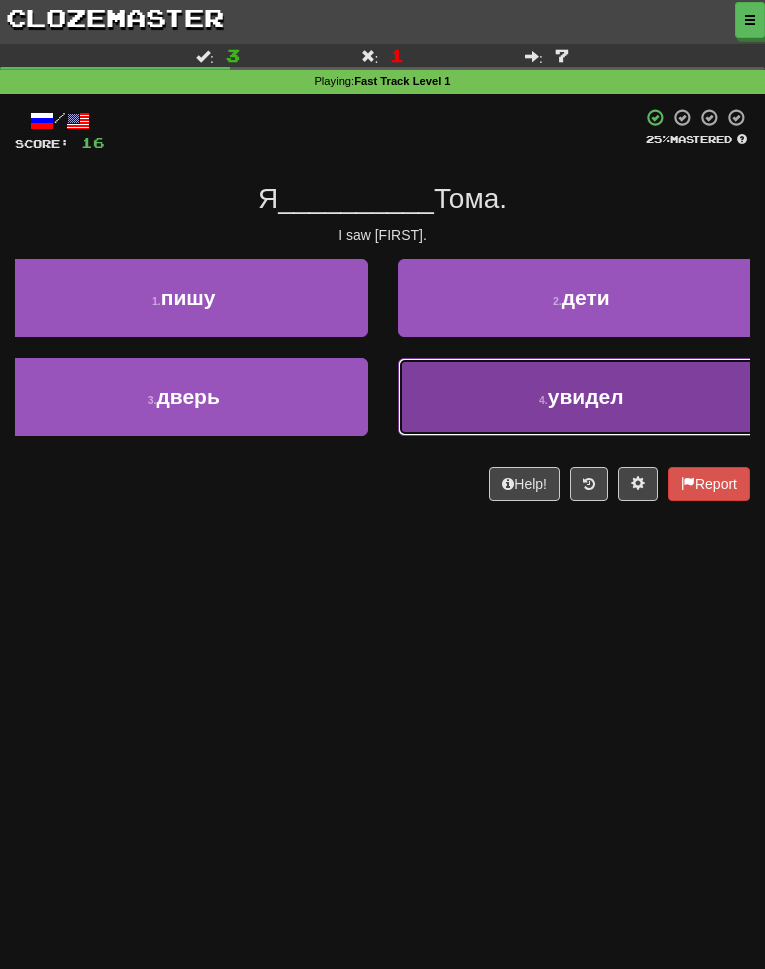click on "увидел" at bounding box center (586, 396) 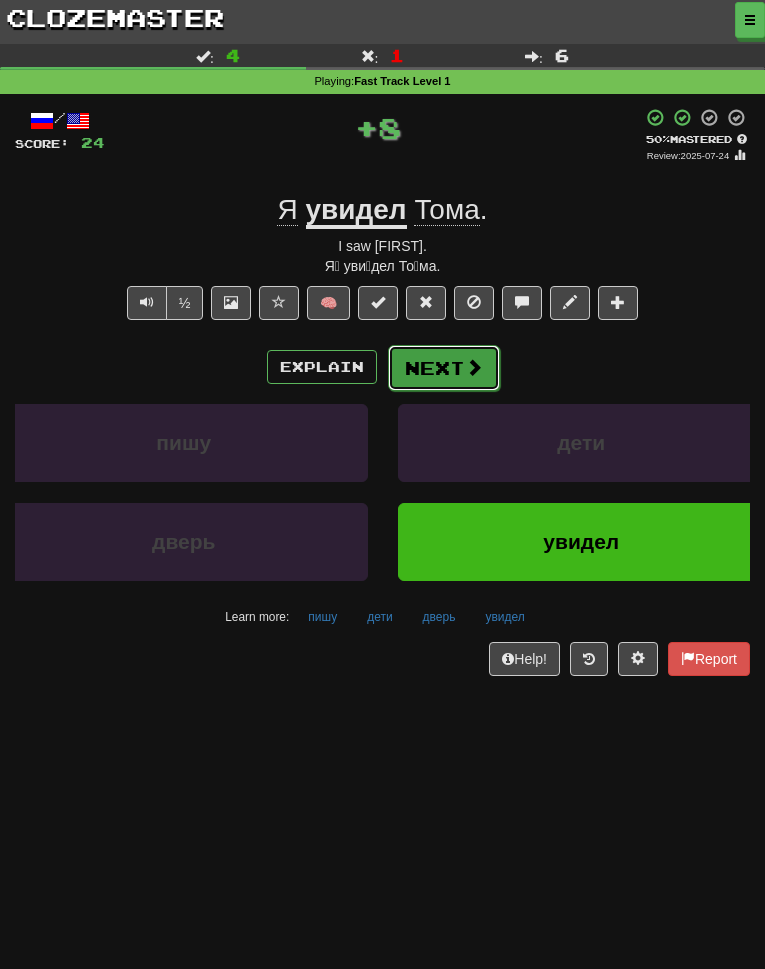 click on "Dashboard
Daoibhear
/
Toggle Dropdown
Dashboard
Leaderboard
Activity Feed
Notifications
Profile
Discussions
Deutsch
/
English
Streak:
2
Review:
3,604
Daily Goal:  232 /10
Eesti
/
English
Streak:
2
Review:
1,410
Points Today: 156
Español
/
English
Streak:
0
Review:
232
Points Today: 0
Esperanto
/
English
Streak:
0
Review:
45
Points Today: 0
Français
/
English
Streak:
0
Review:
1,657
Points Today: 0
Italiano
/
English
Streak:
0
Review:
30
Points Today: 0
Nederlands
/
English
Streak:
0
Review:
919
Points Today: 0
Suomi
/" at bounding box center (382, 1209) 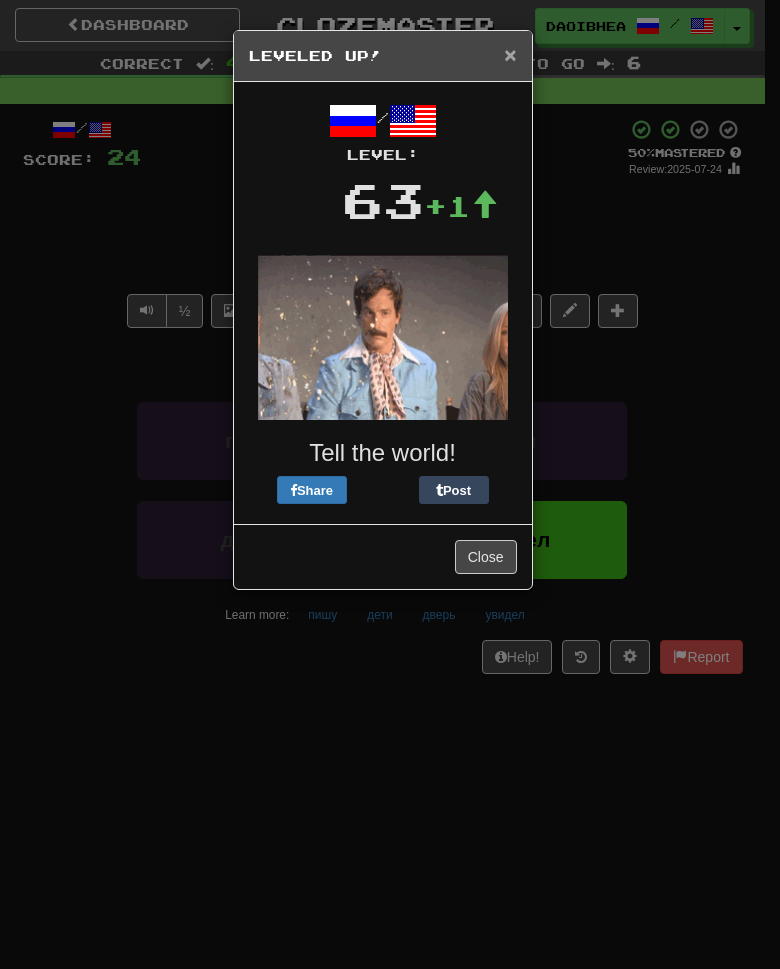click on "×" at bounding box center (510, 54) 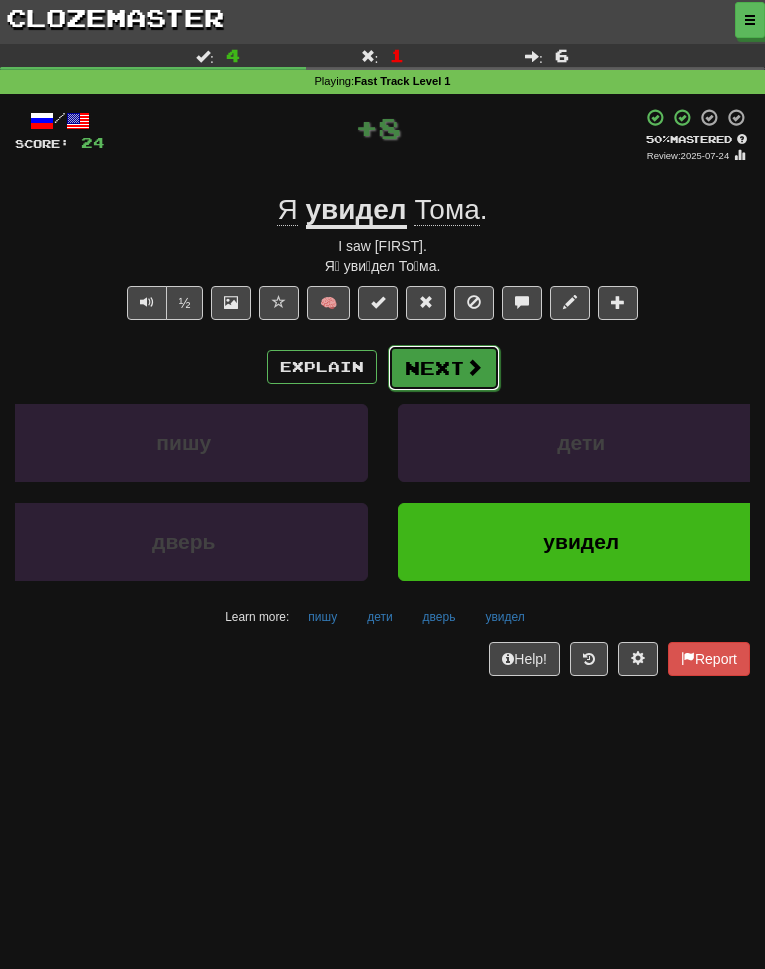 click on "Next" at bounding box center [444, 368] 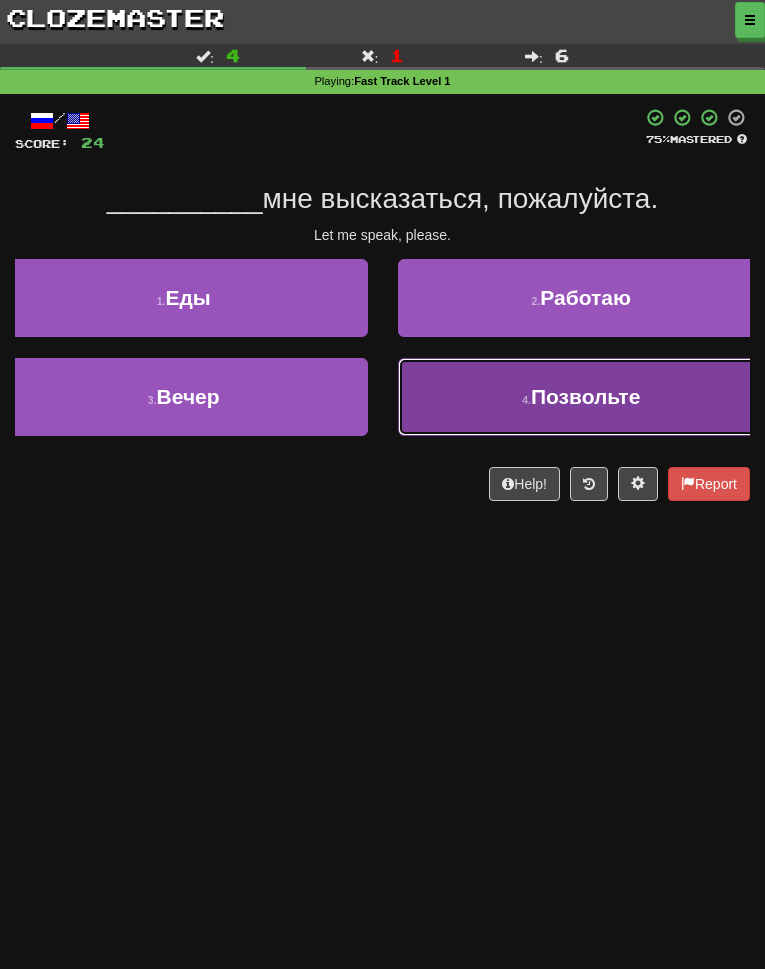 click on "Позвольте" at bounding box center (585, 396) 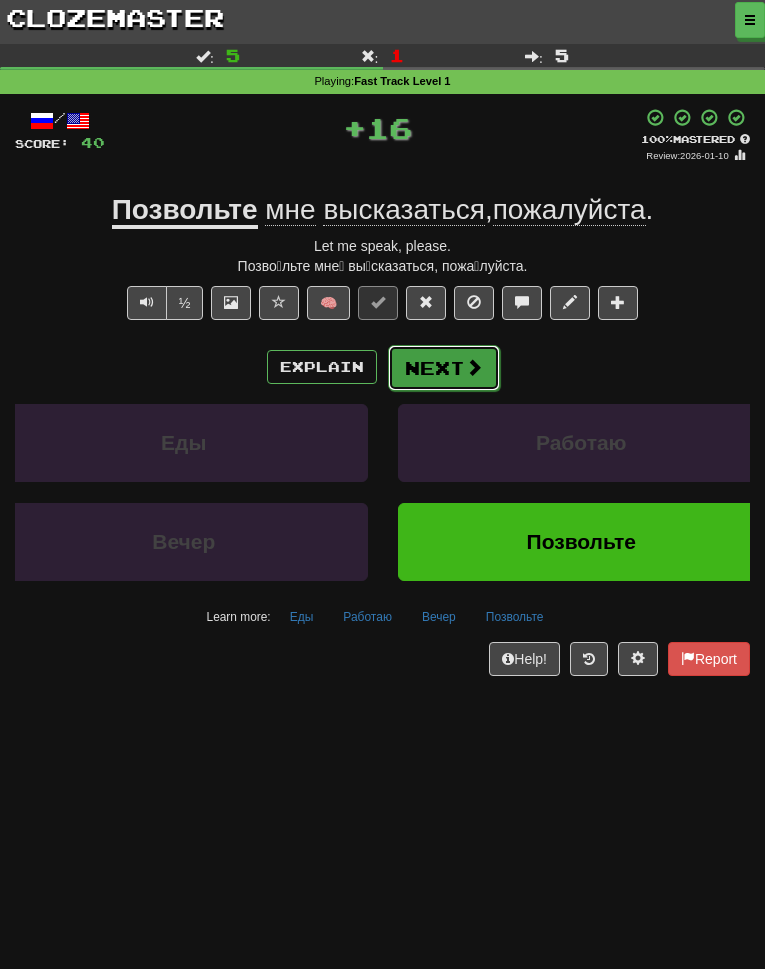 click on "Next" at bounding box center (444, 368) 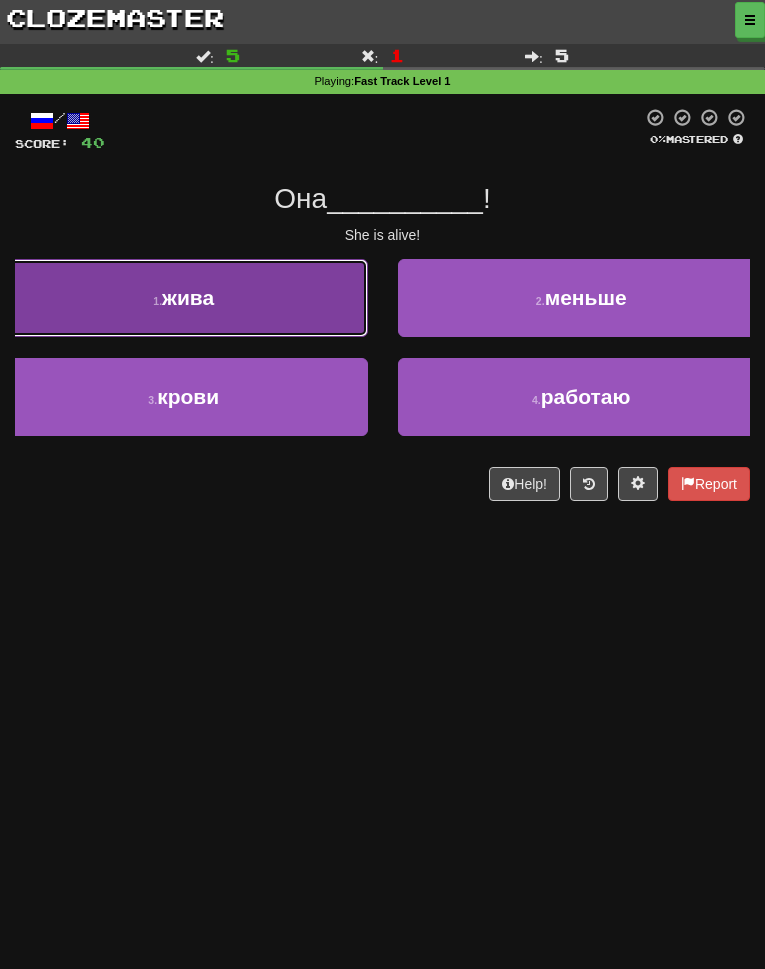 click on "1 .  жива" at bounding box center [184, 298] 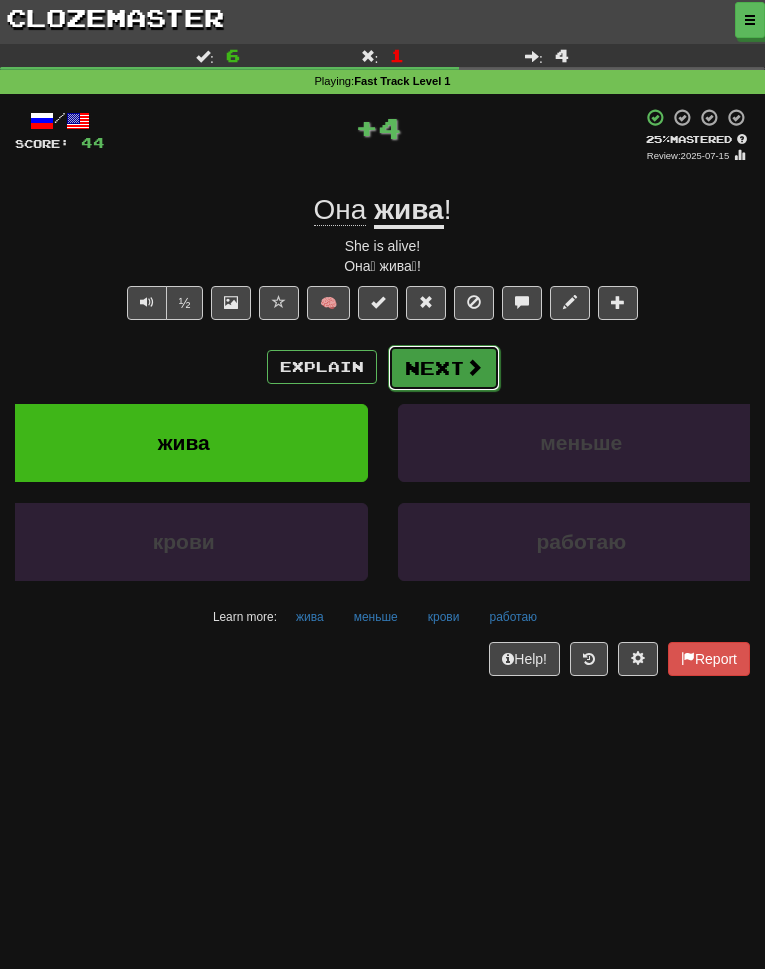 click at bounding box center [474, 367] 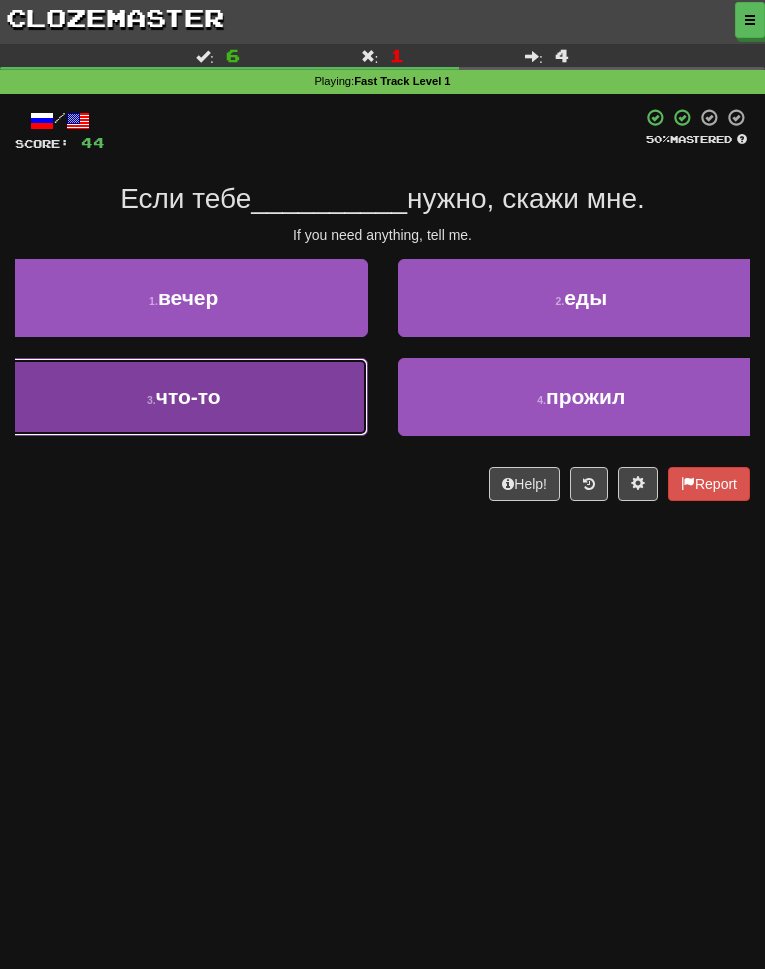 click on "3 .  что-то" at bounding box center [184, 397] 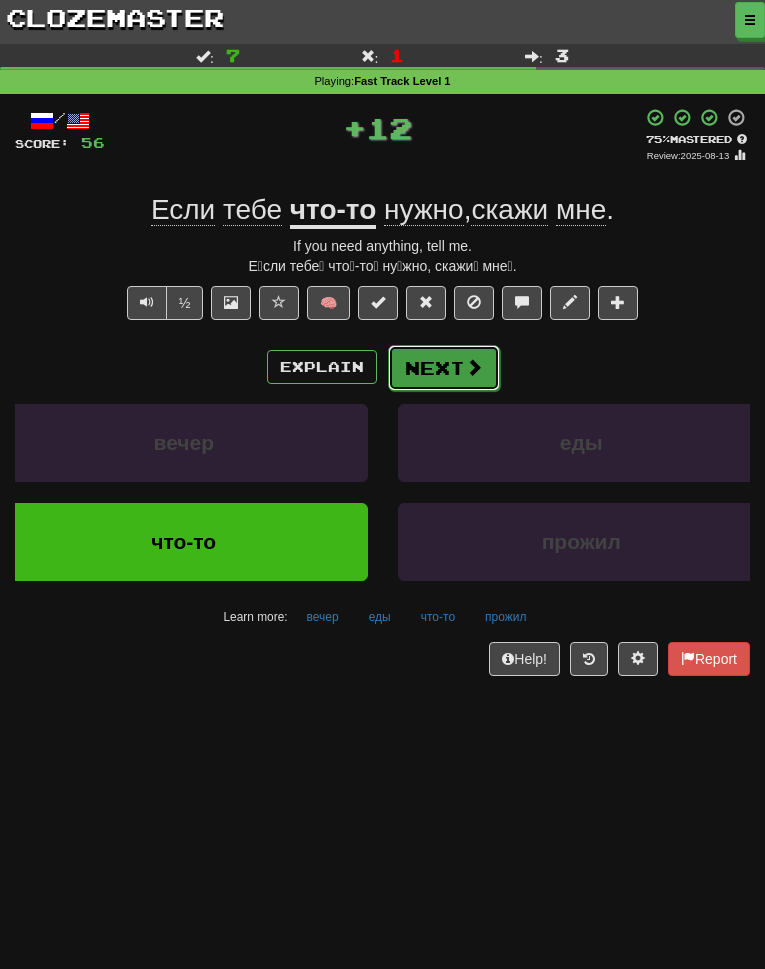 click on "Next" at bounding box center (444, 368) 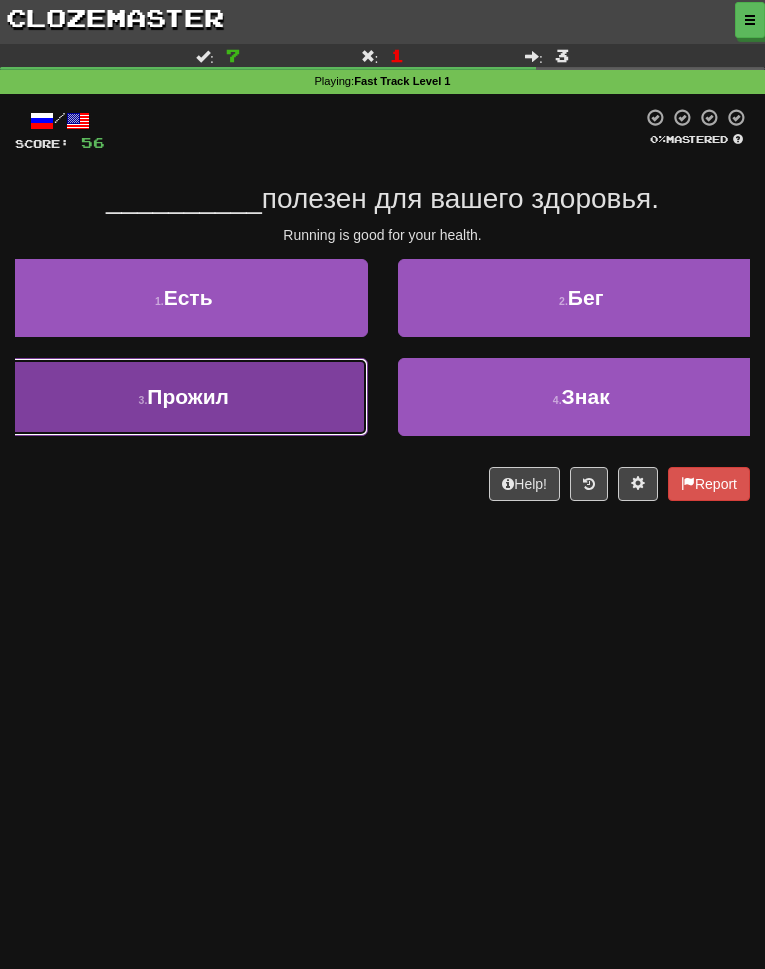 click on "3 .  Прожил" at bounding box center [184, 397] 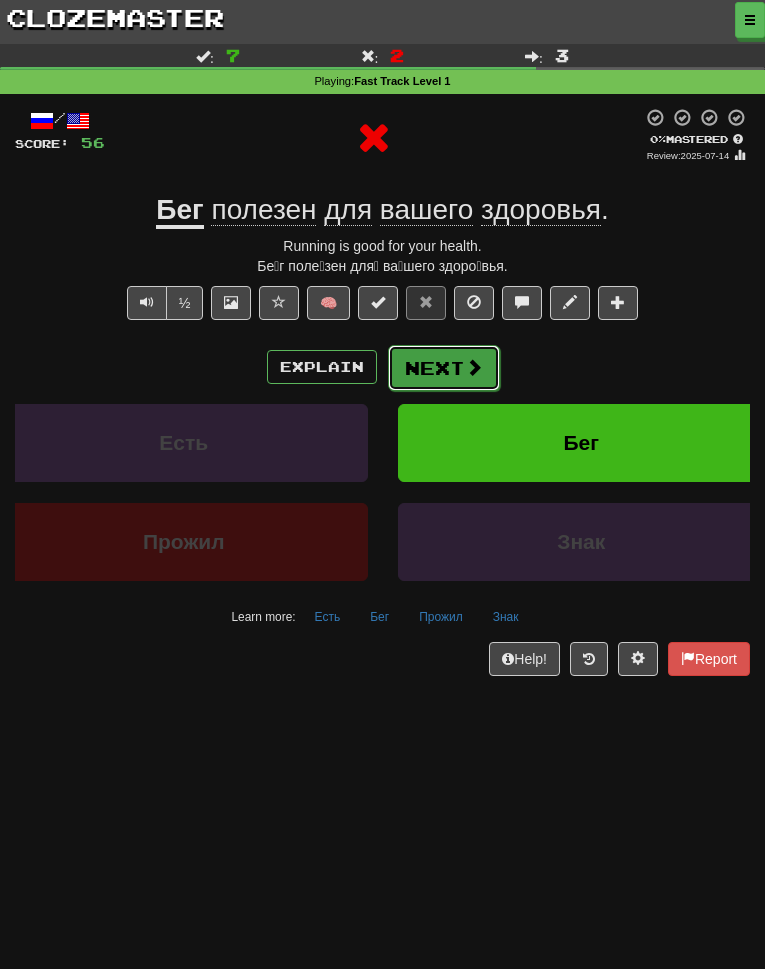 click on "Next" at bounding box center (444, 368) 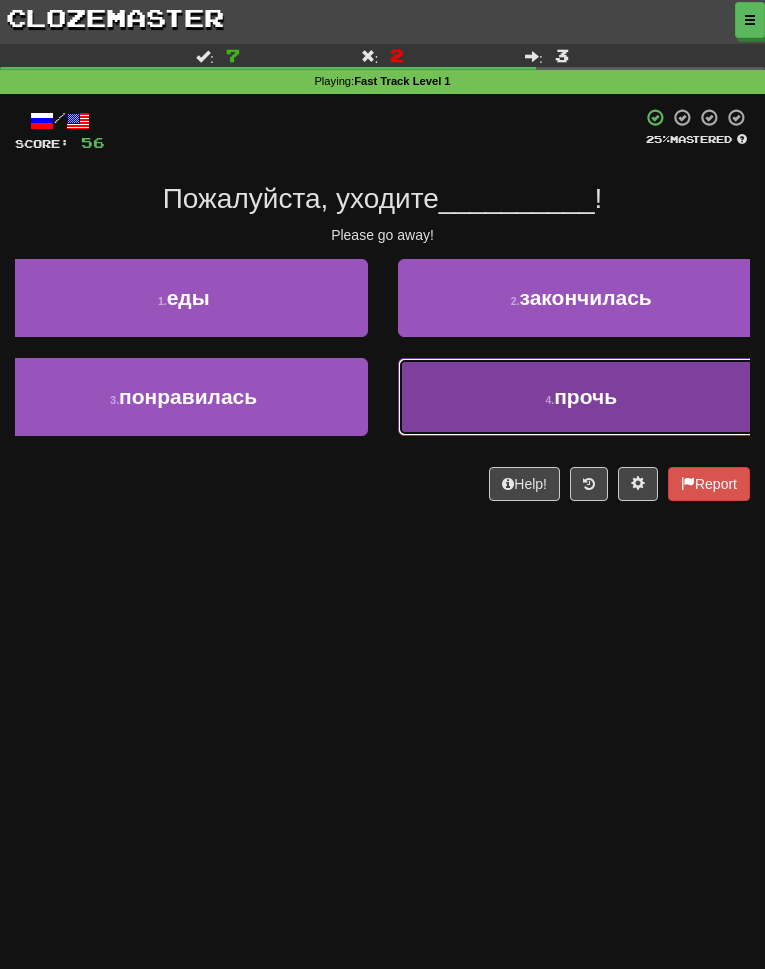 click on "4 .  прочь" at bounding box center [582, 397] 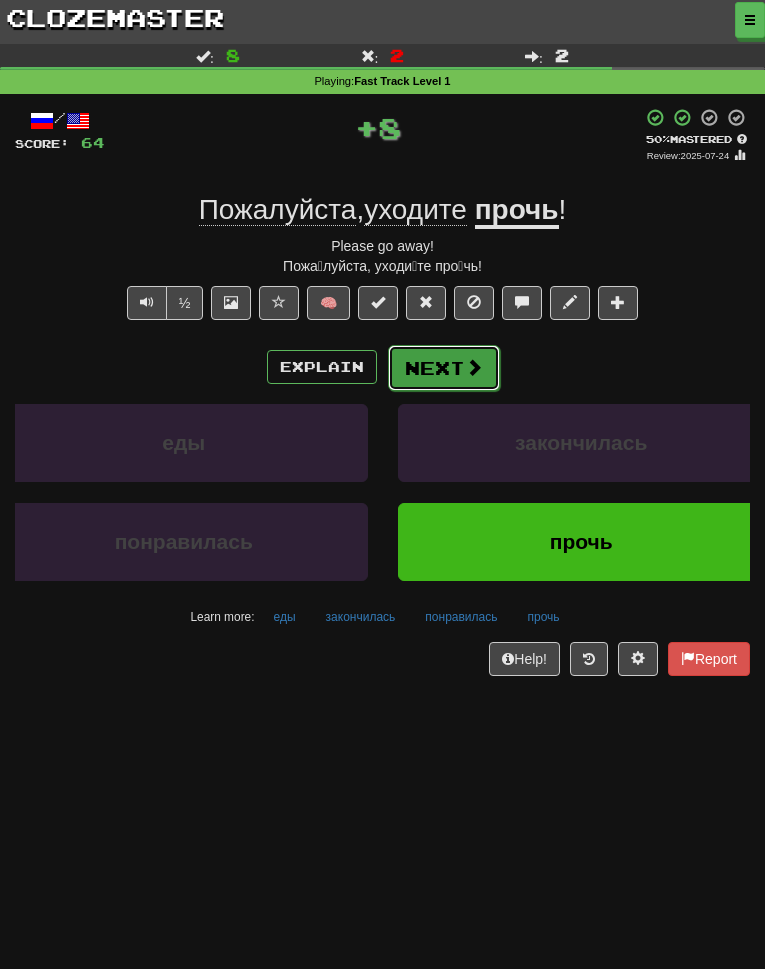 click on "Next" at bounding box center (444, 368) 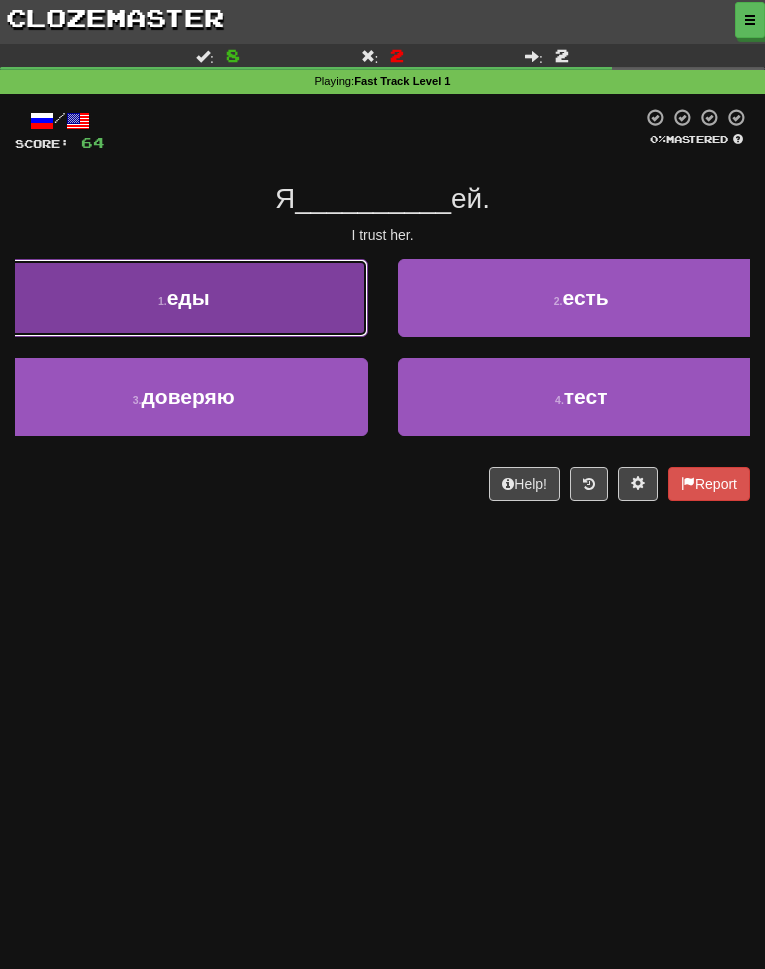 click on "1 .  еды" at bounding box center [184, 298] 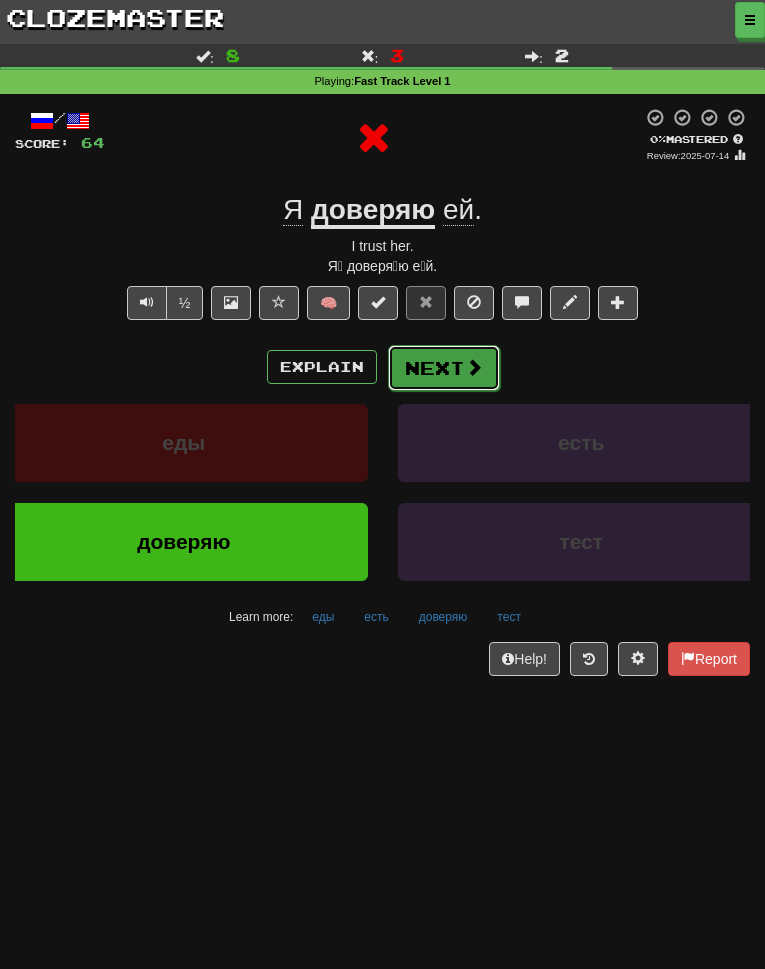 click on "Next" at bounding box center [444, 368] 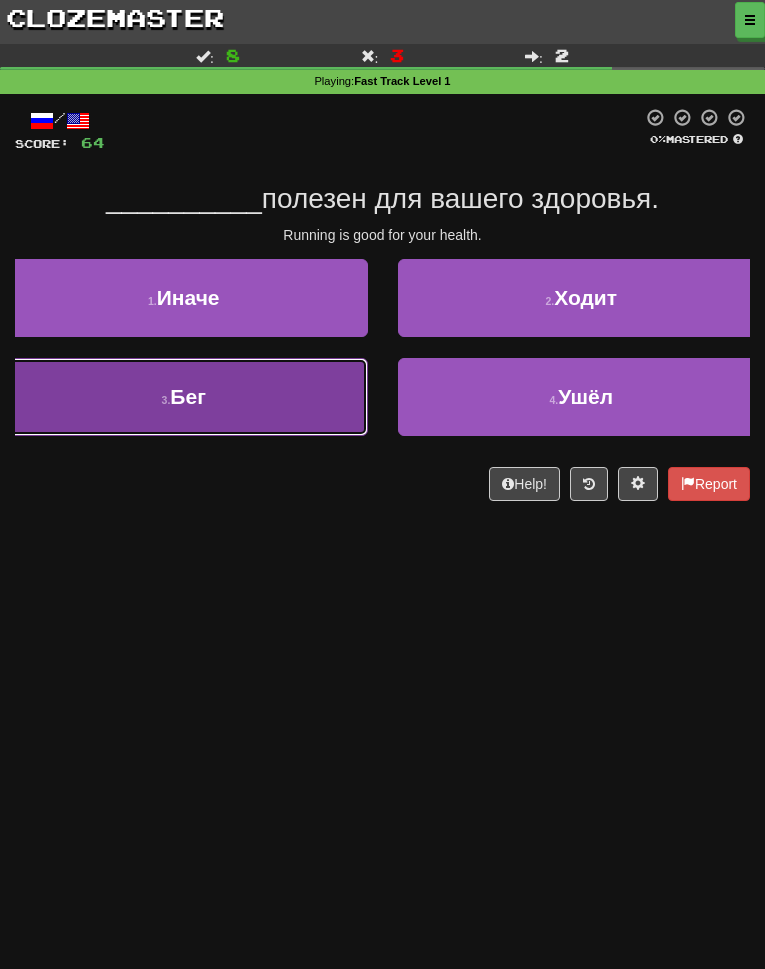 click on "3 .  Бег" at bounding box center (184, 397) 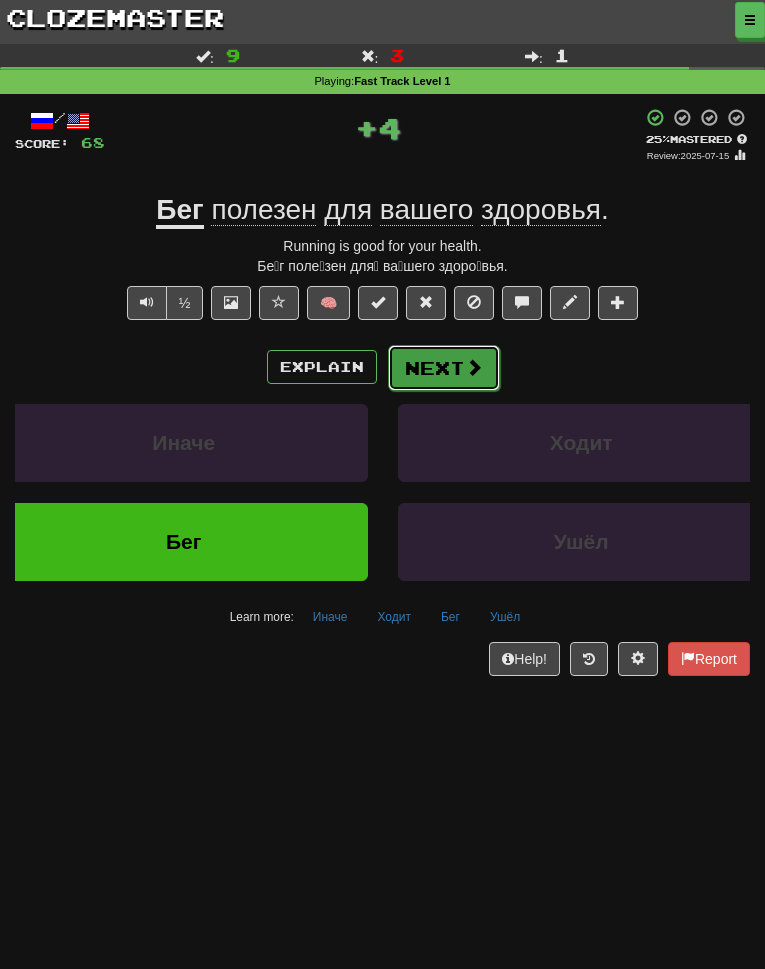 click on "Next" at bounding box center (444, 368) 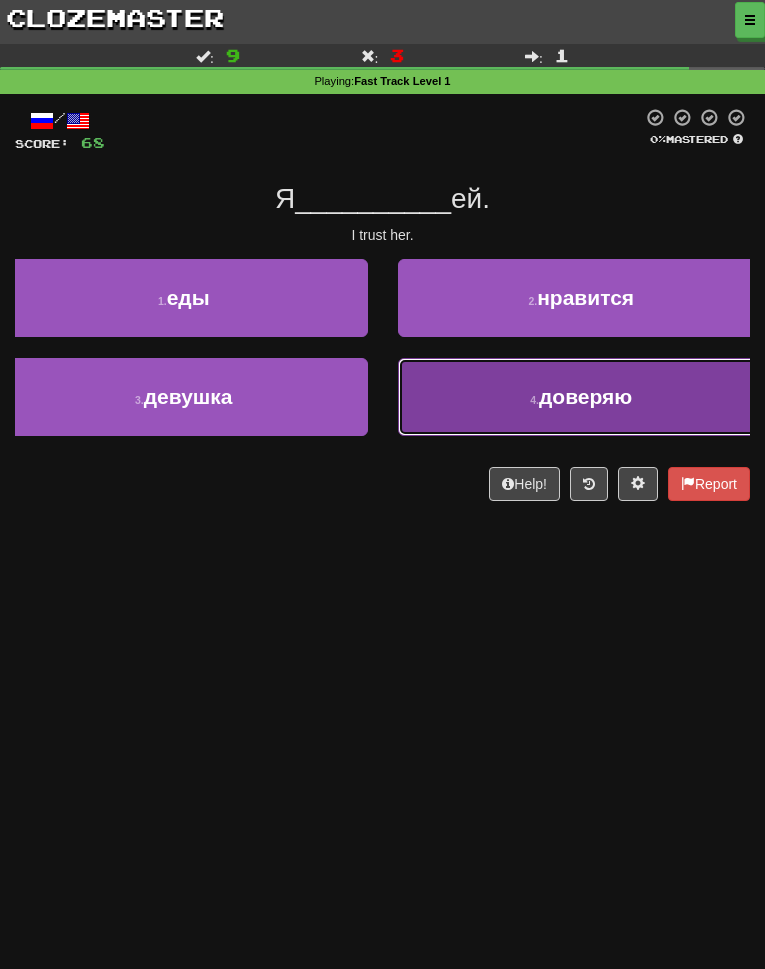 click on "4 .  доверяю" at bounding box center [582, 397] 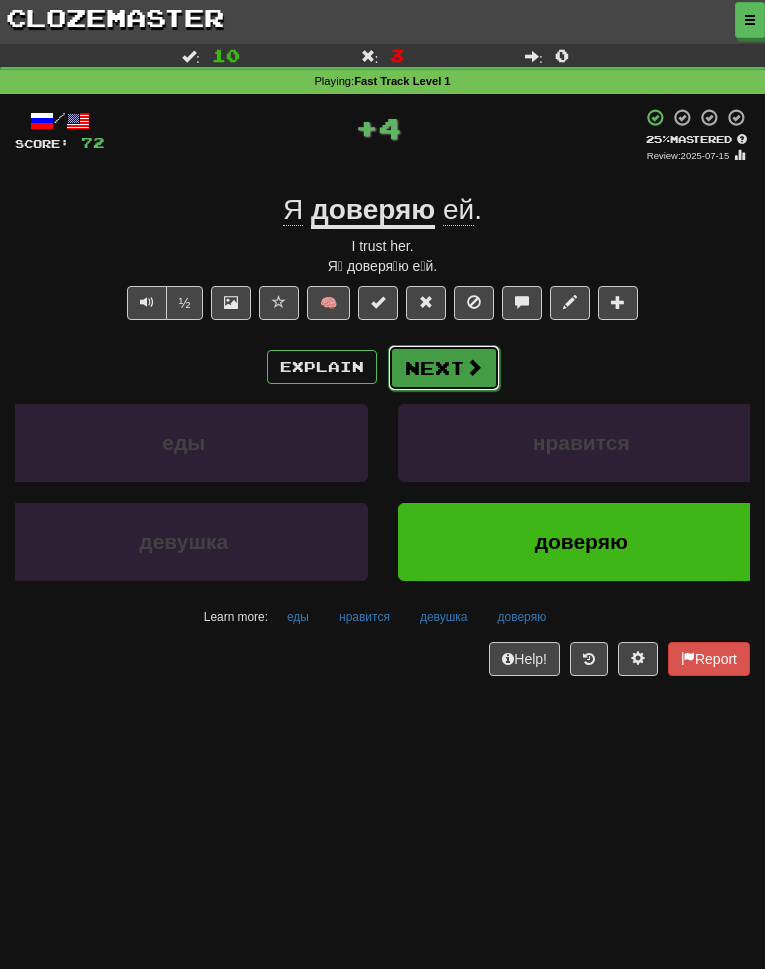 click on "Next" at bounding box center [444, 368] 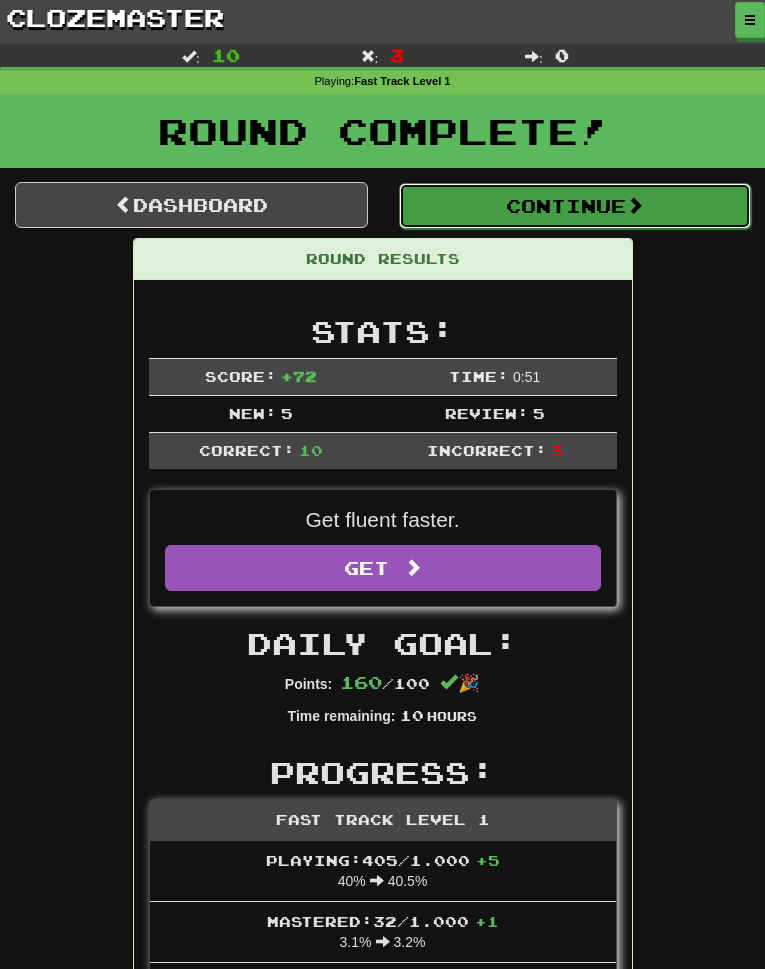 click on "Continue" at bounding box center (575, 206) 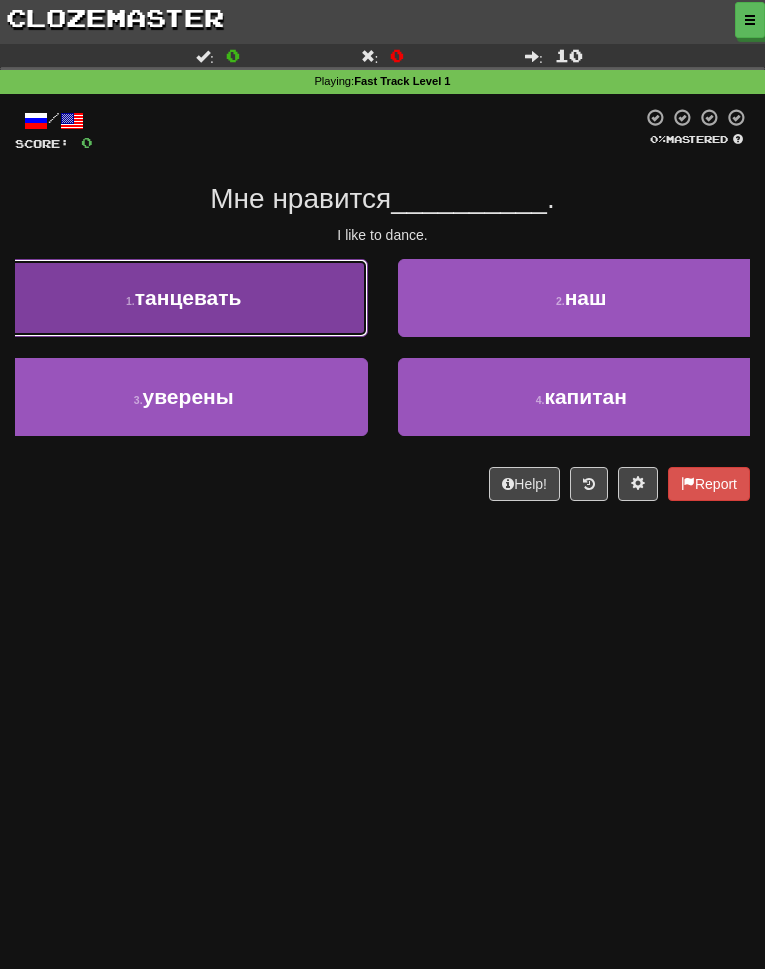 click on "1 .  танцевать" at bounding box center (184, 298) 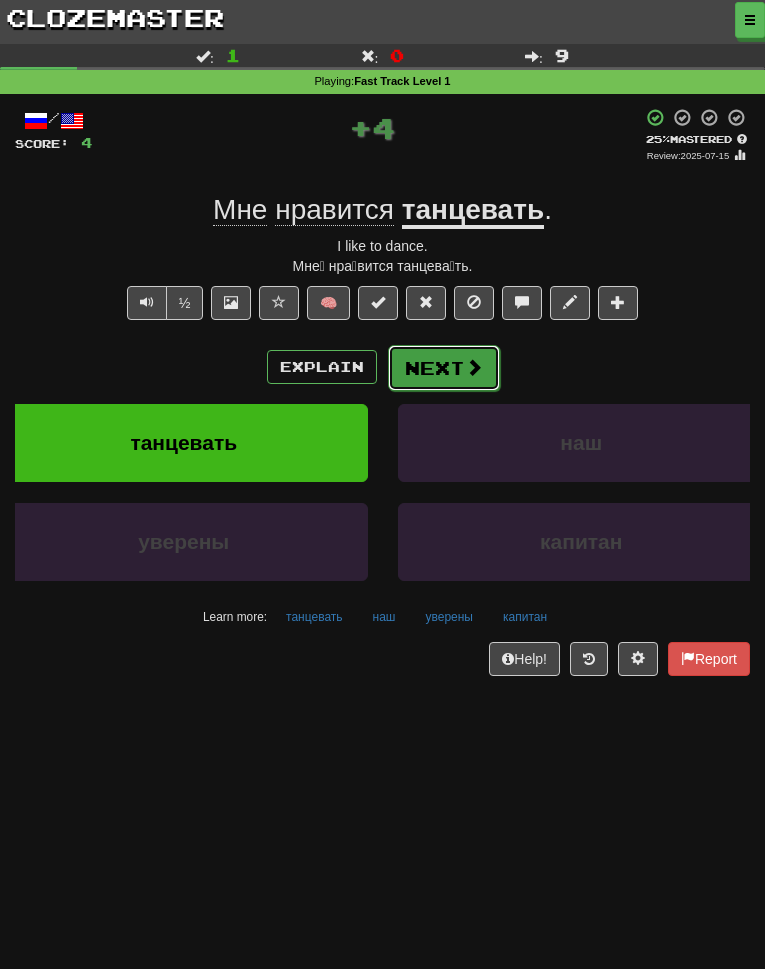 click on "Next" at bounding box center [444, 368] 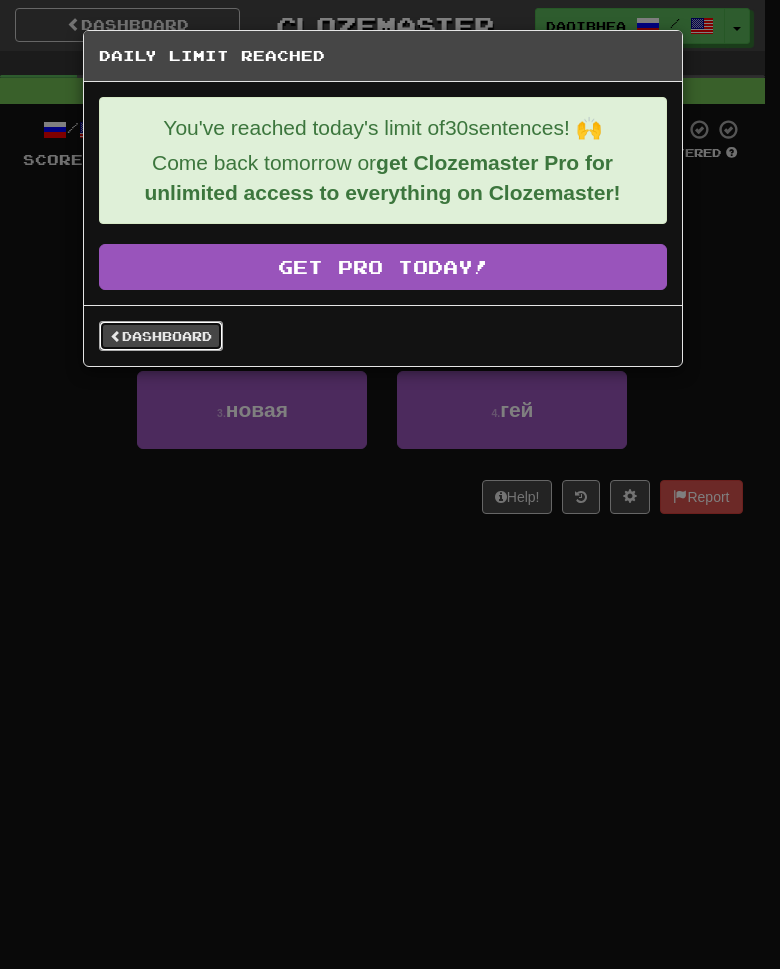 click on "Dashboard" at bounding box center [161, 336] 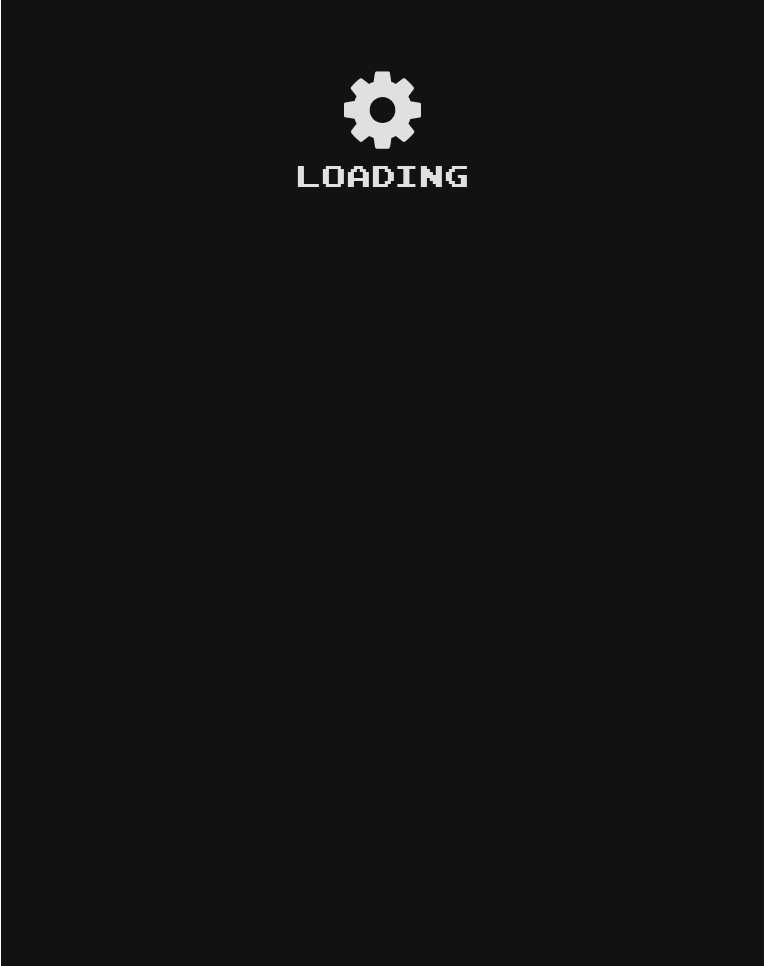 scroll, scrollTop: 0, scrollLeft: 0, axis: both 